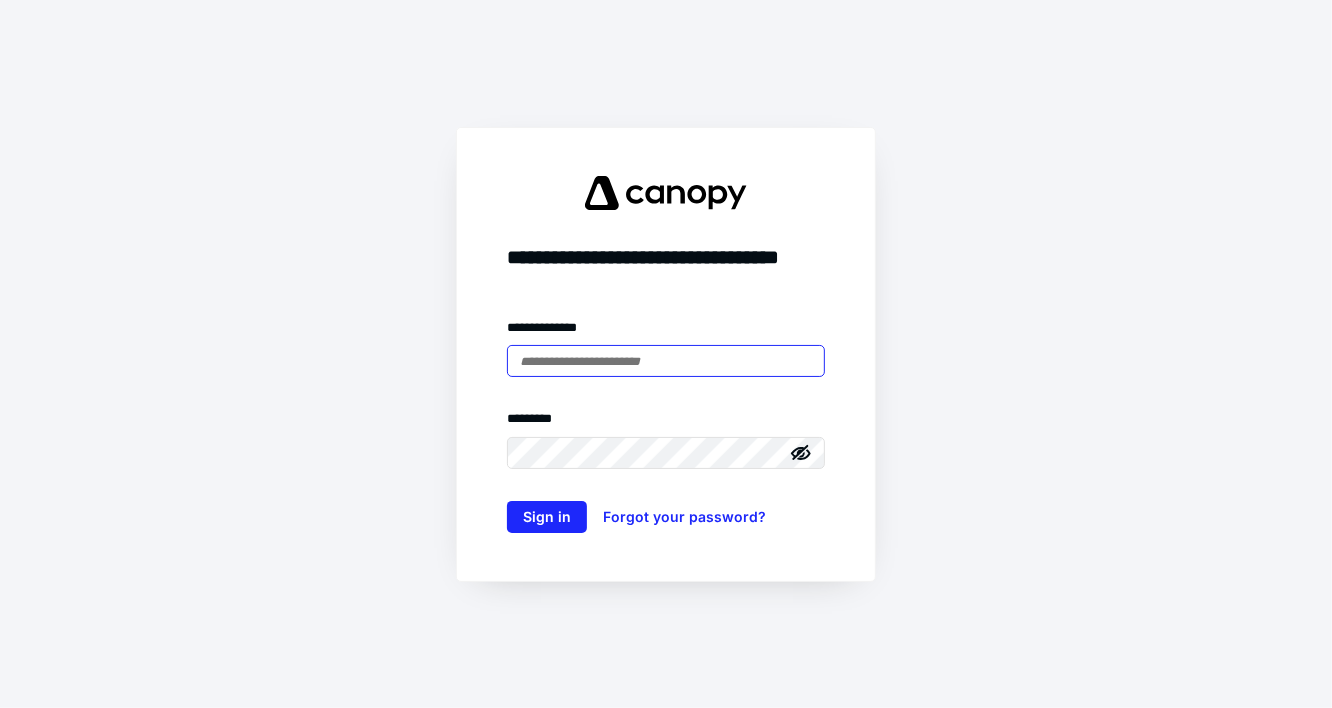 scroll, scrollTop: 0, scrollLeft: 0, axis: both 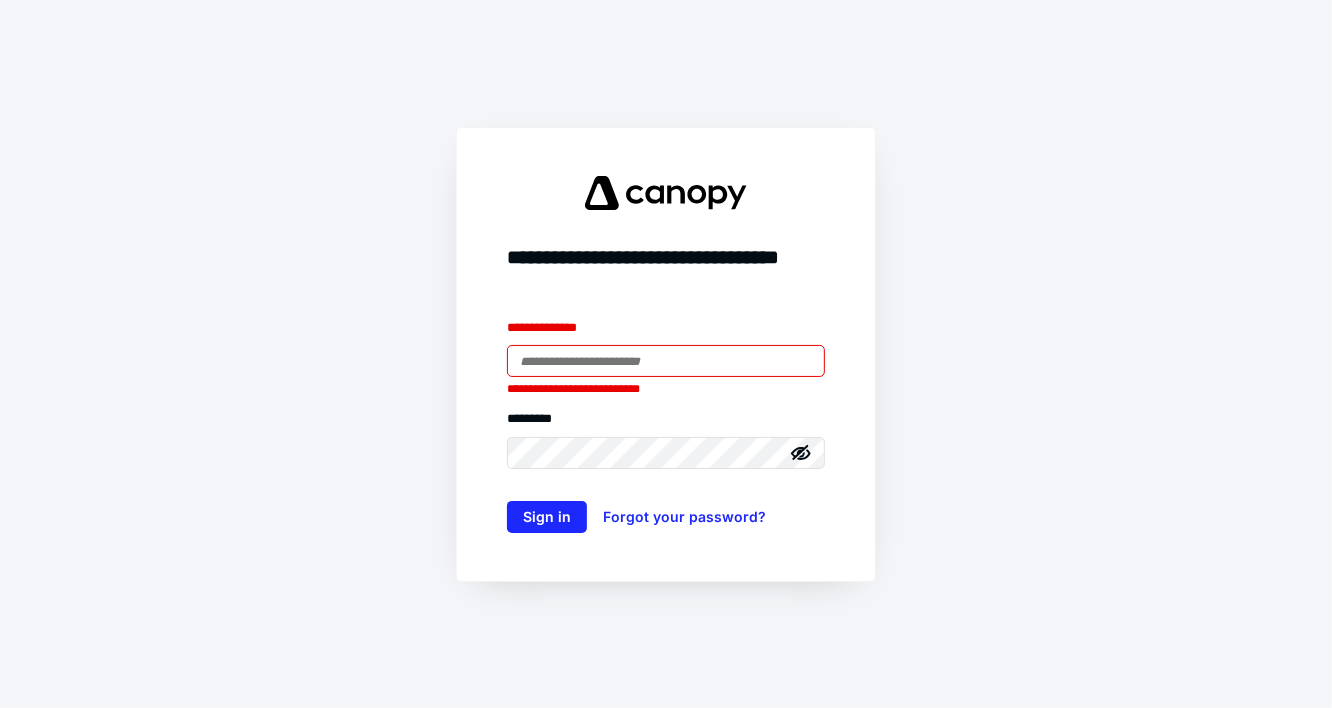 type on "**********" 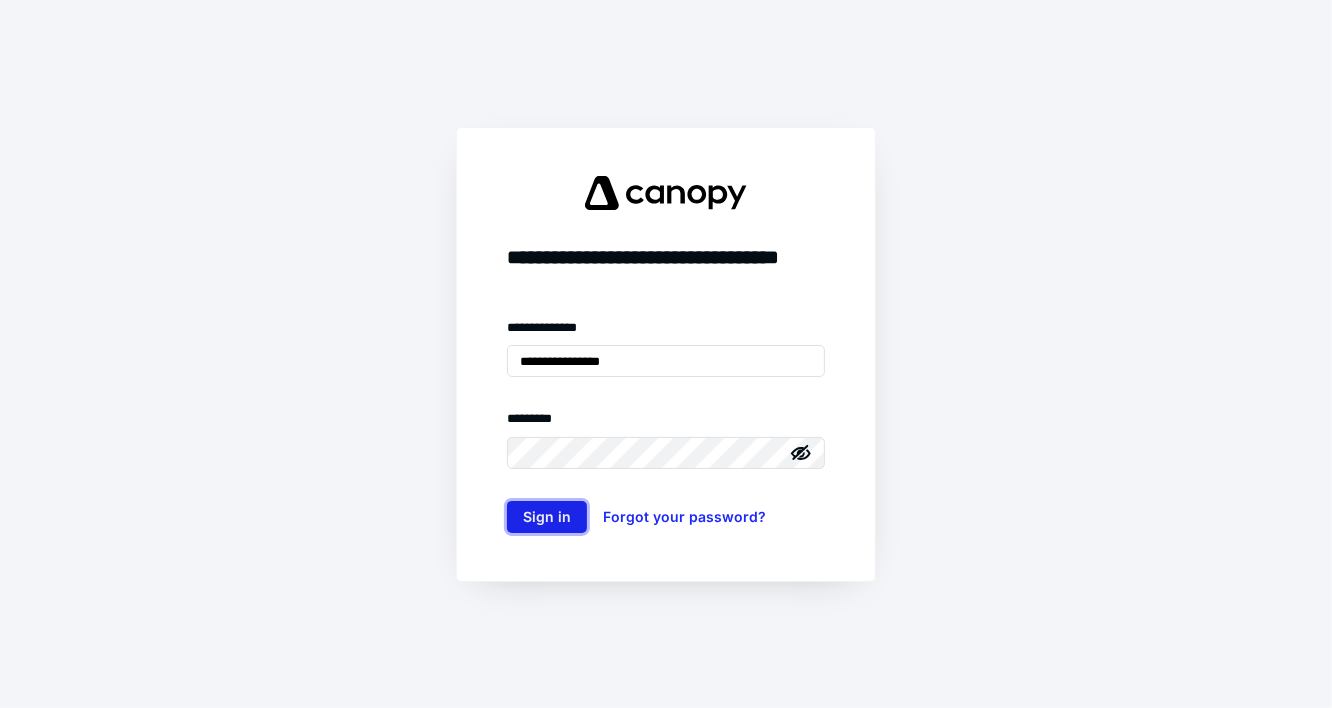 click on "Sign in" at bounding box center [547, 517] 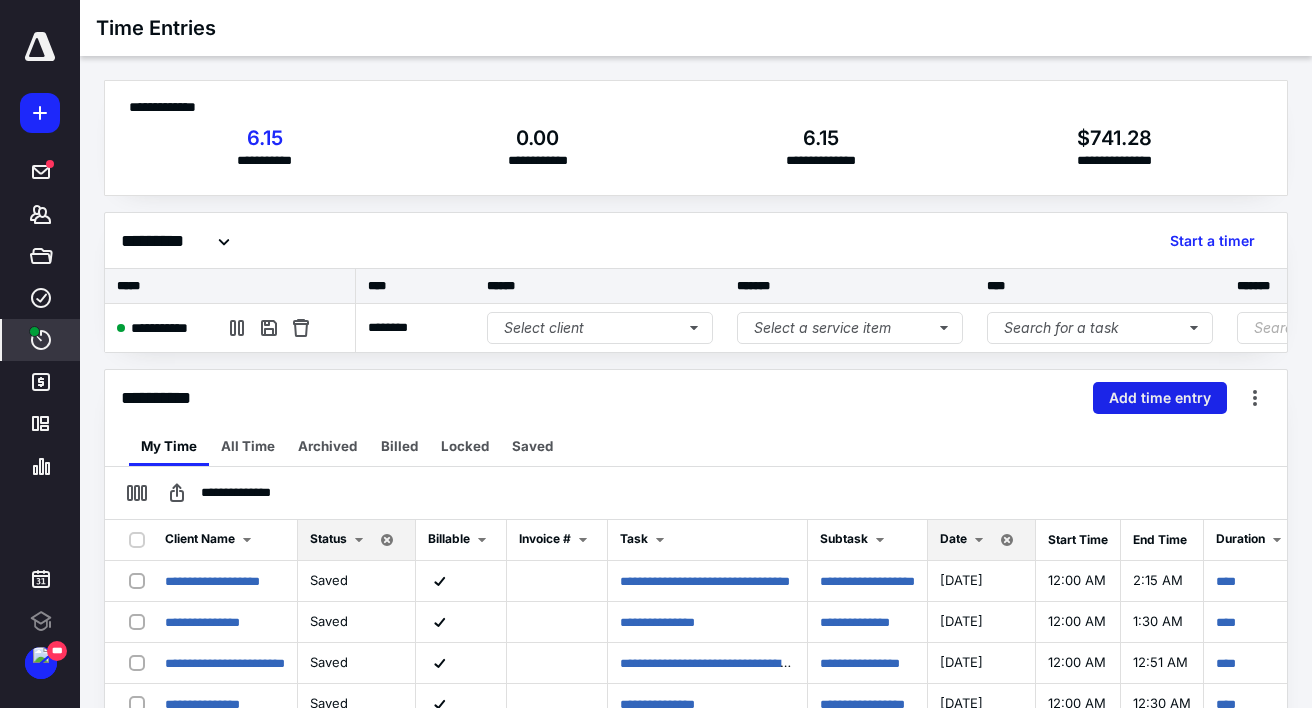 click on "Add time entry" at bounding box center (1160, 398) 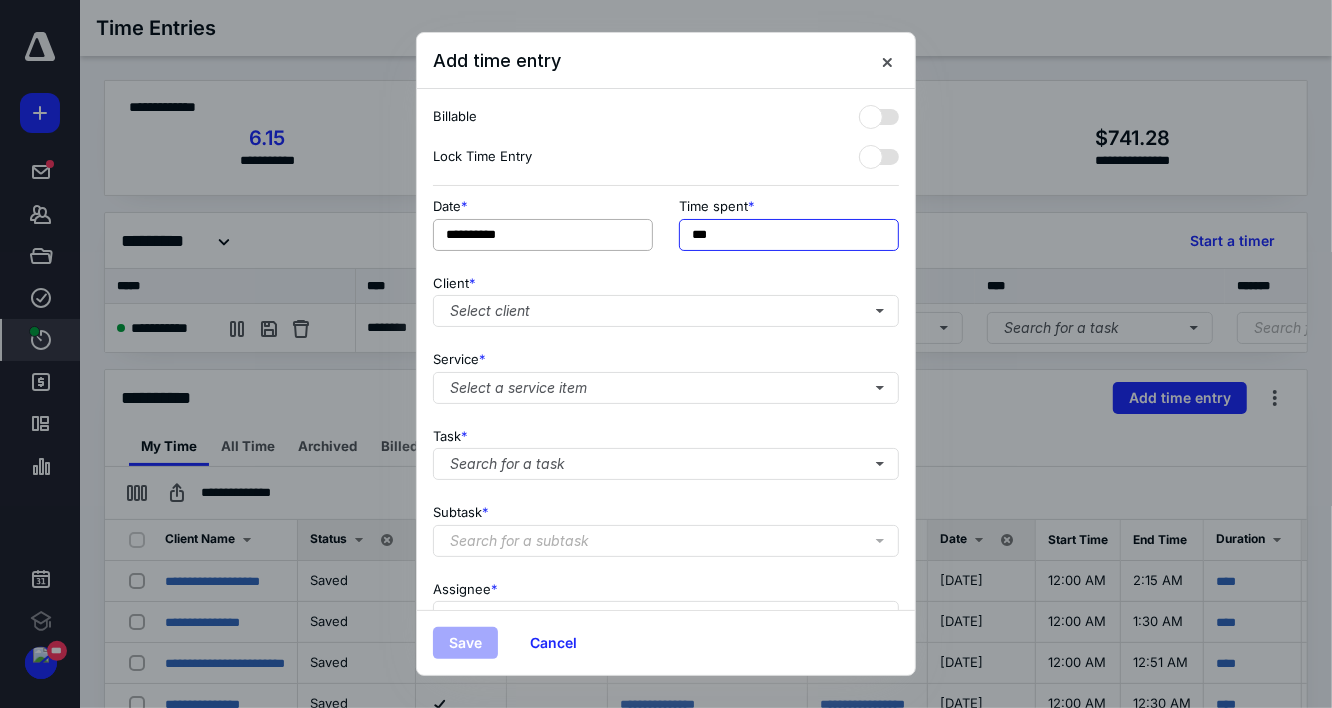 drag, startPoint x: 721, startPoint y: 236, endPoint x: 563, endPoint y: 230, distance: 158.11388 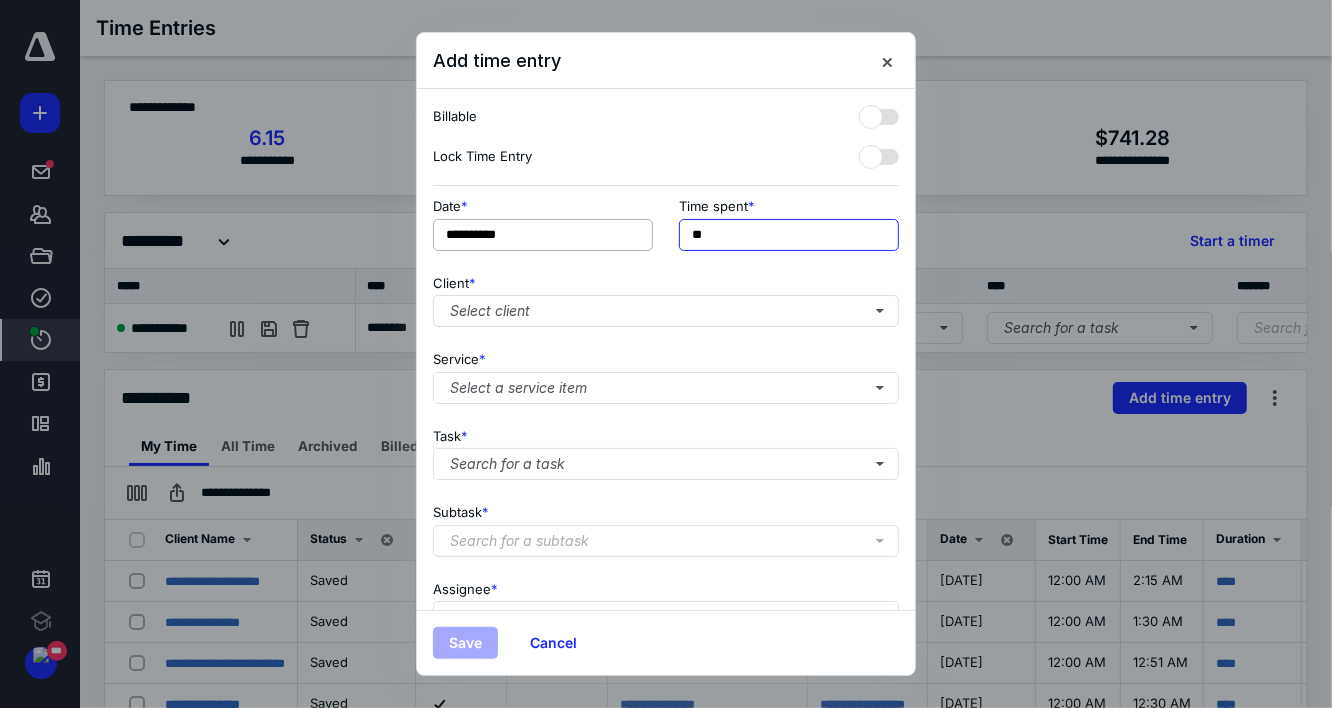 type on "**" 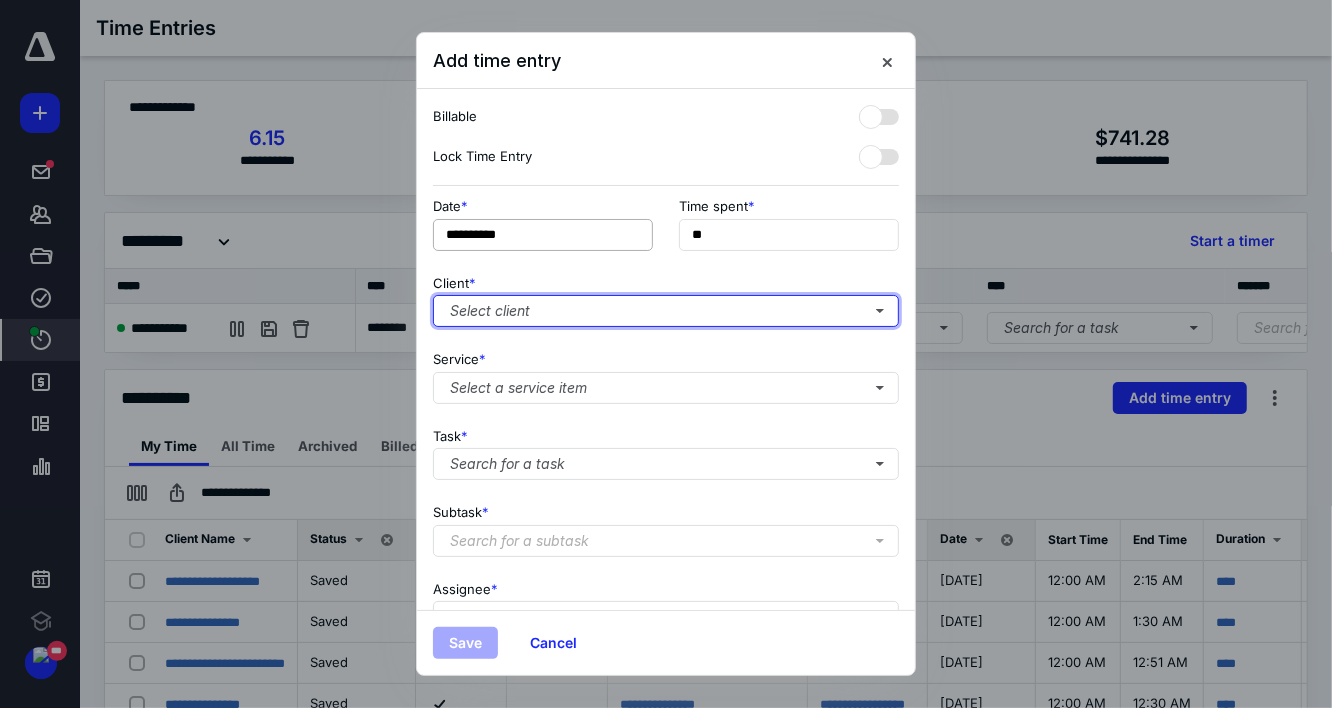 type 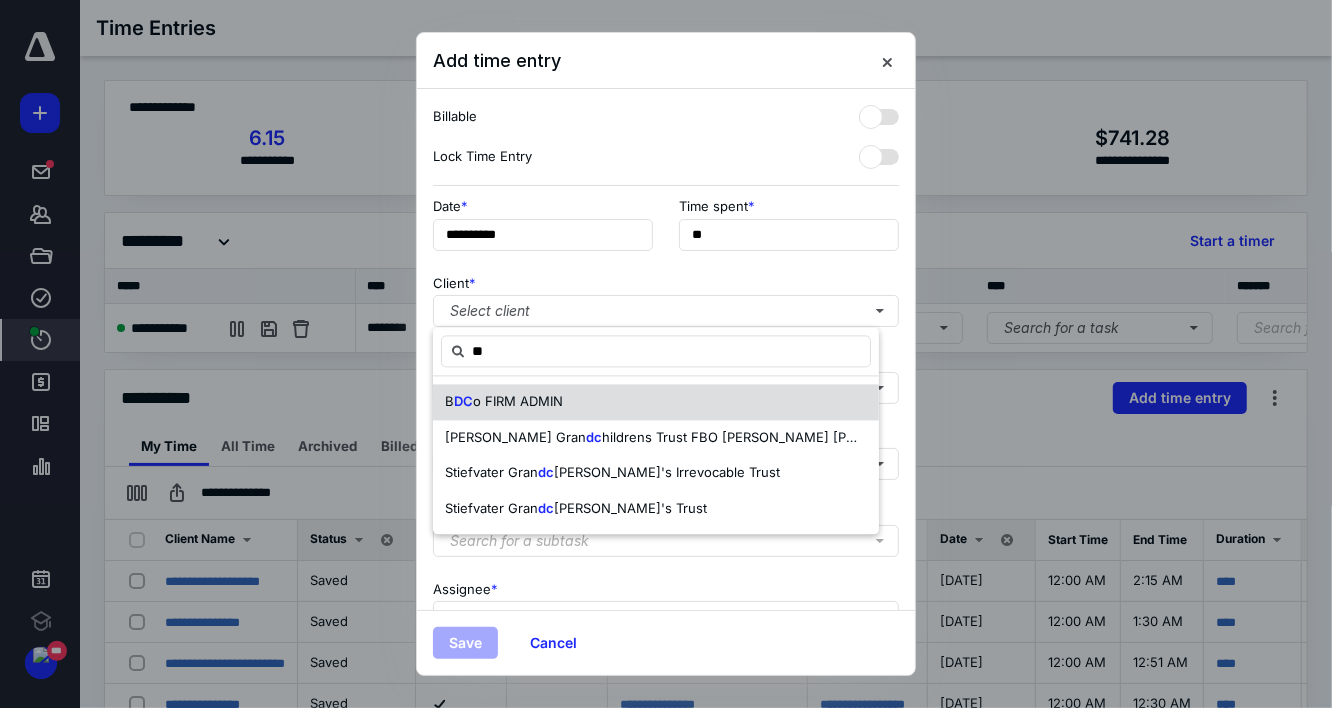 click on "o FIRM ADMIN" at bounding box center (518, 401) 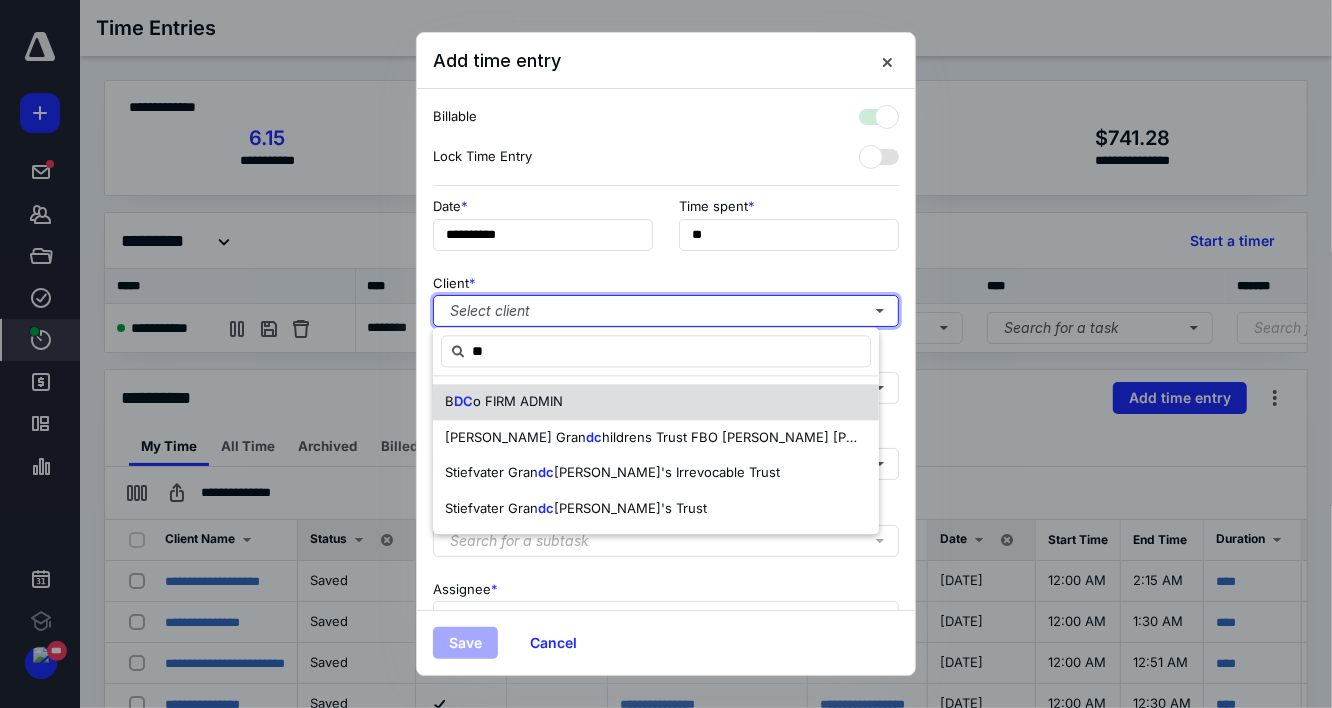 checkbox on "true" 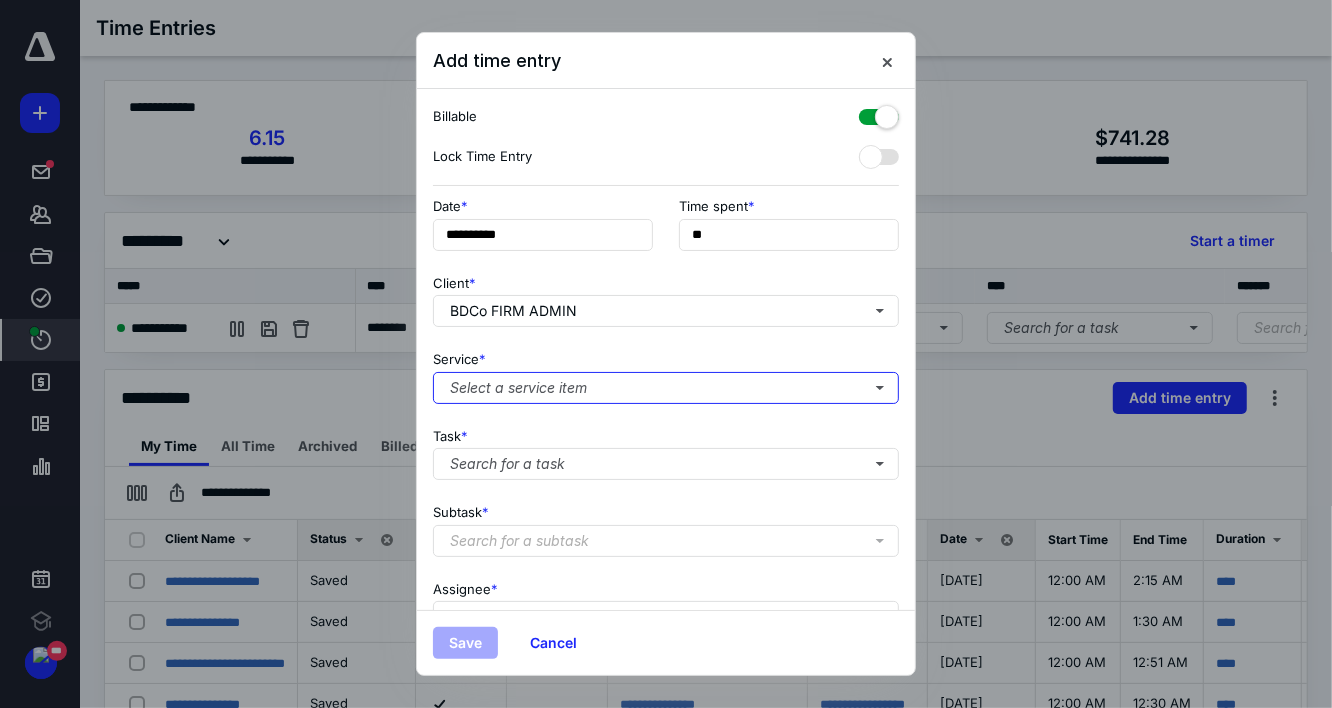 click on "Select a service item" at bounding box center [666, 388] 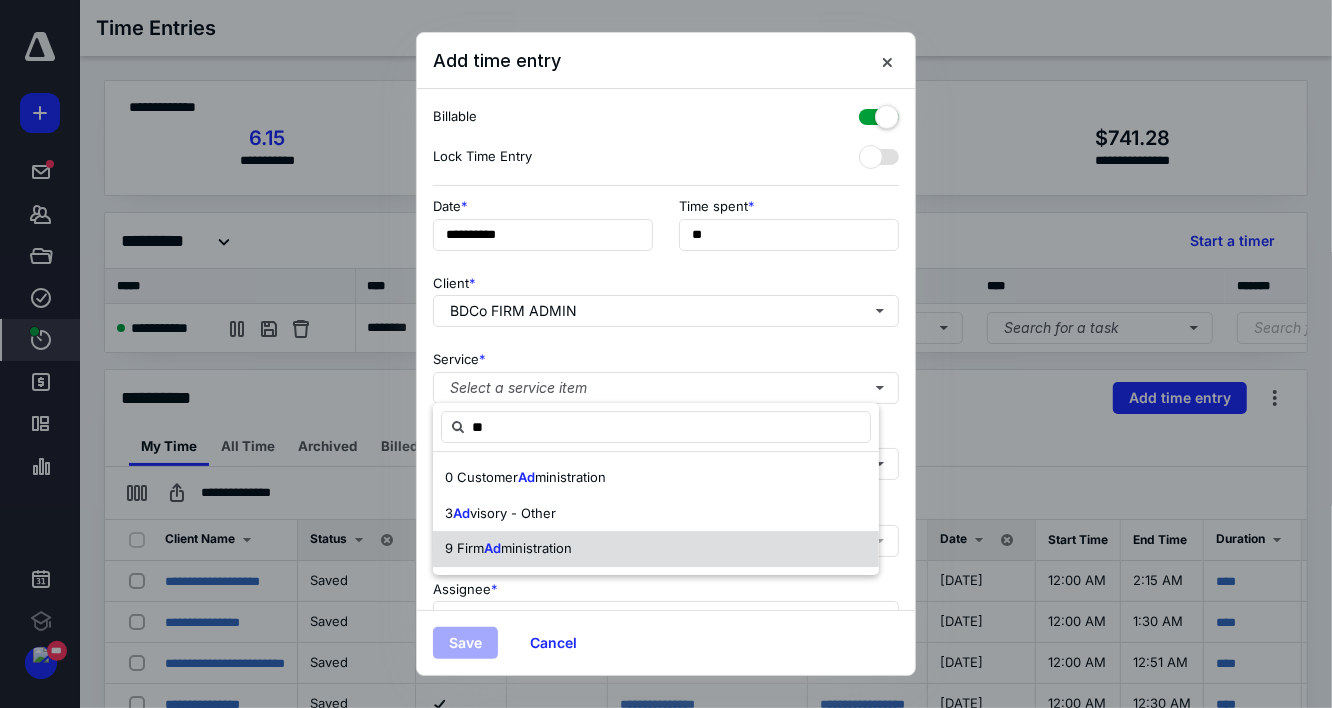 click on "Ad" at bounding box center (492, 548) 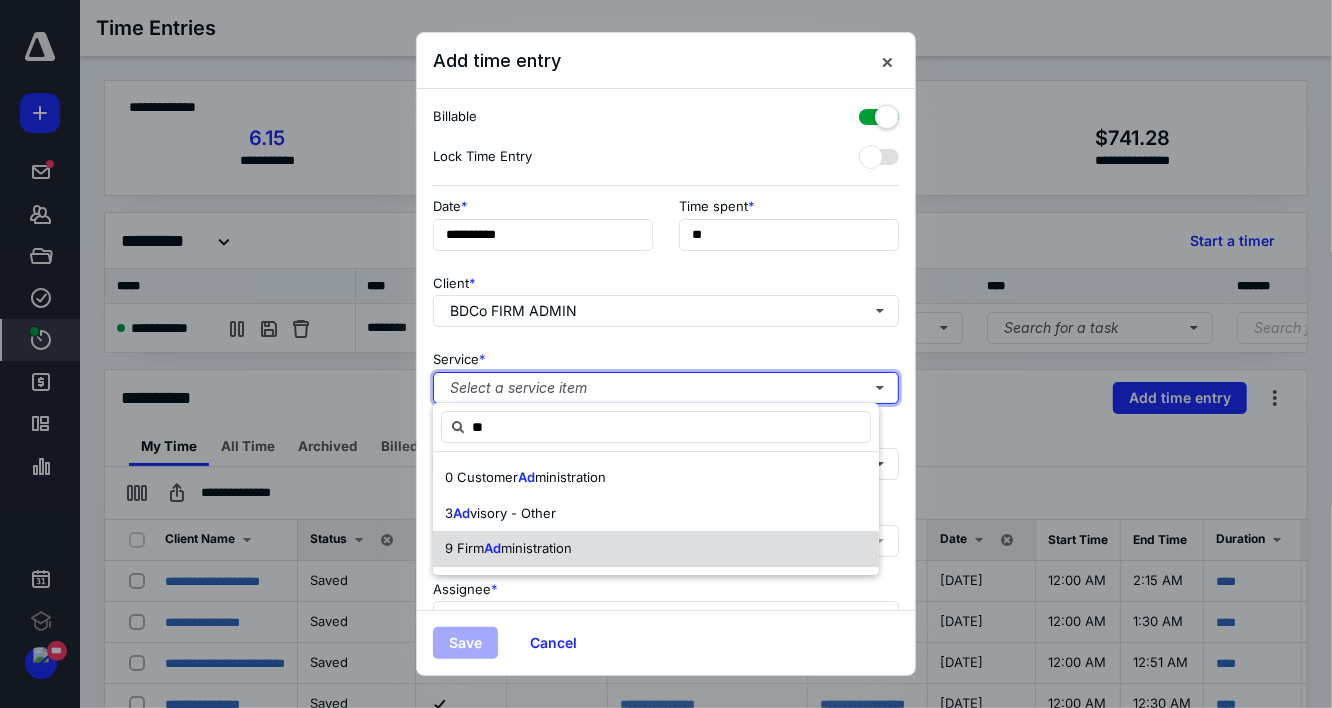 type 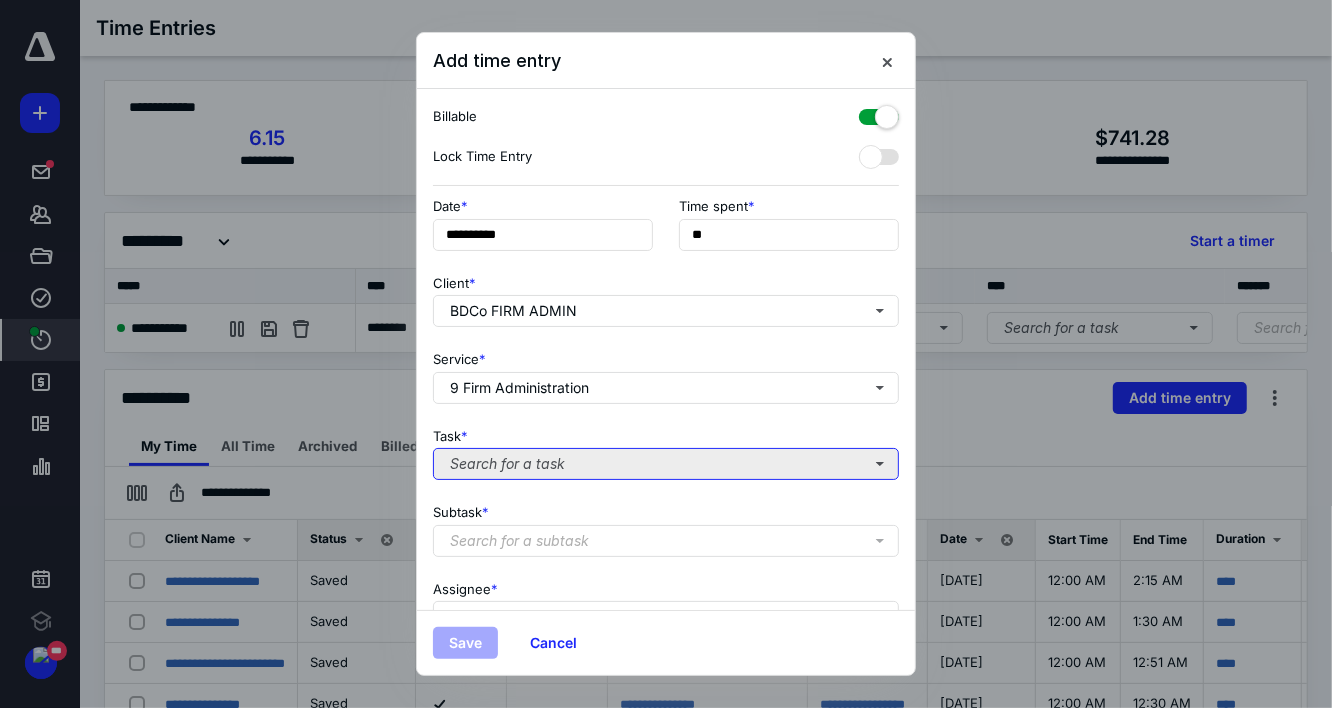 click on "Search for a task" at bounding box center [666, 464] 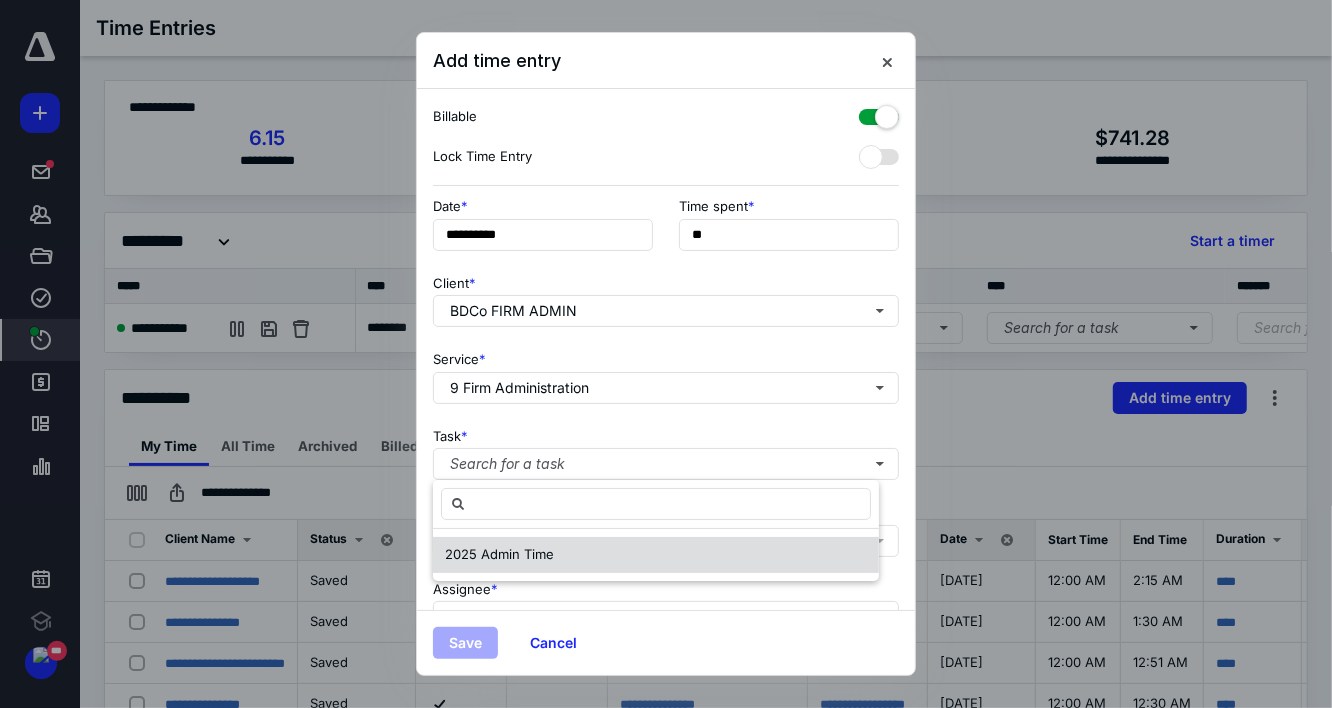 click on "2025 Admin Time" at bounding box center [499, 554] 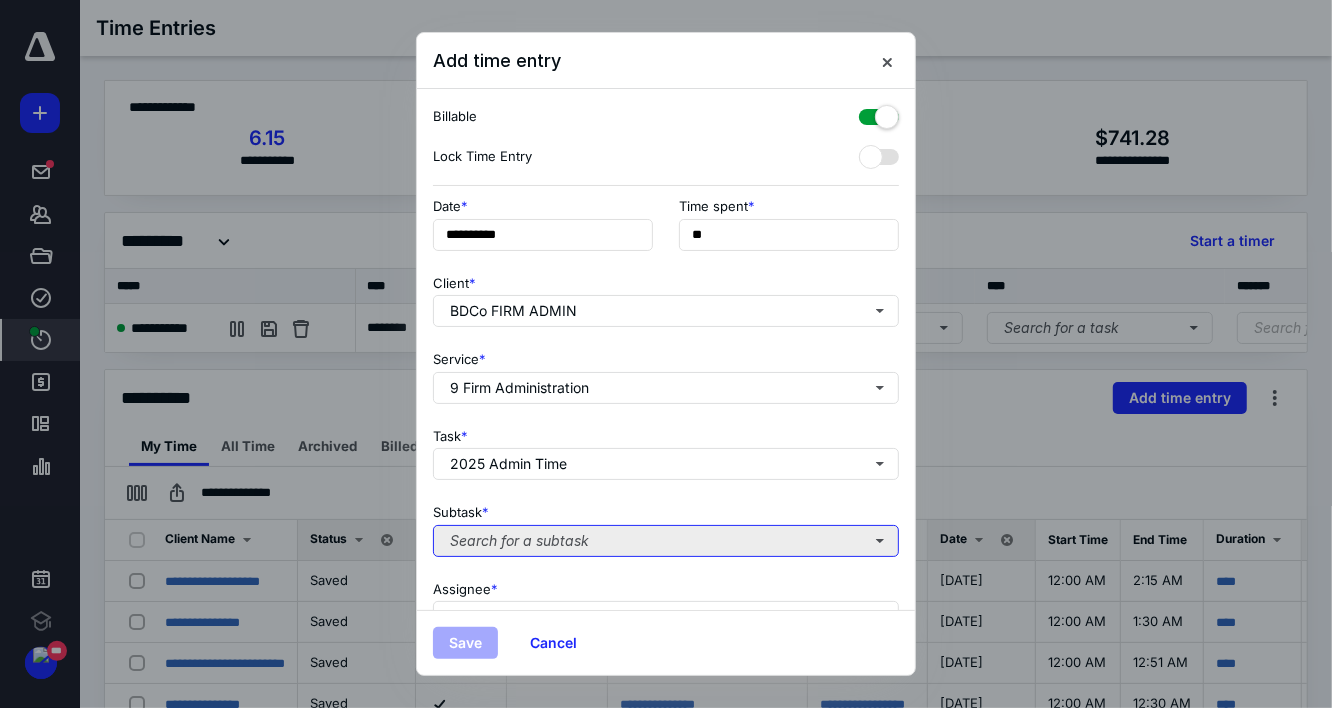click on "Search for a subtask" at bounding box center [666, 541] 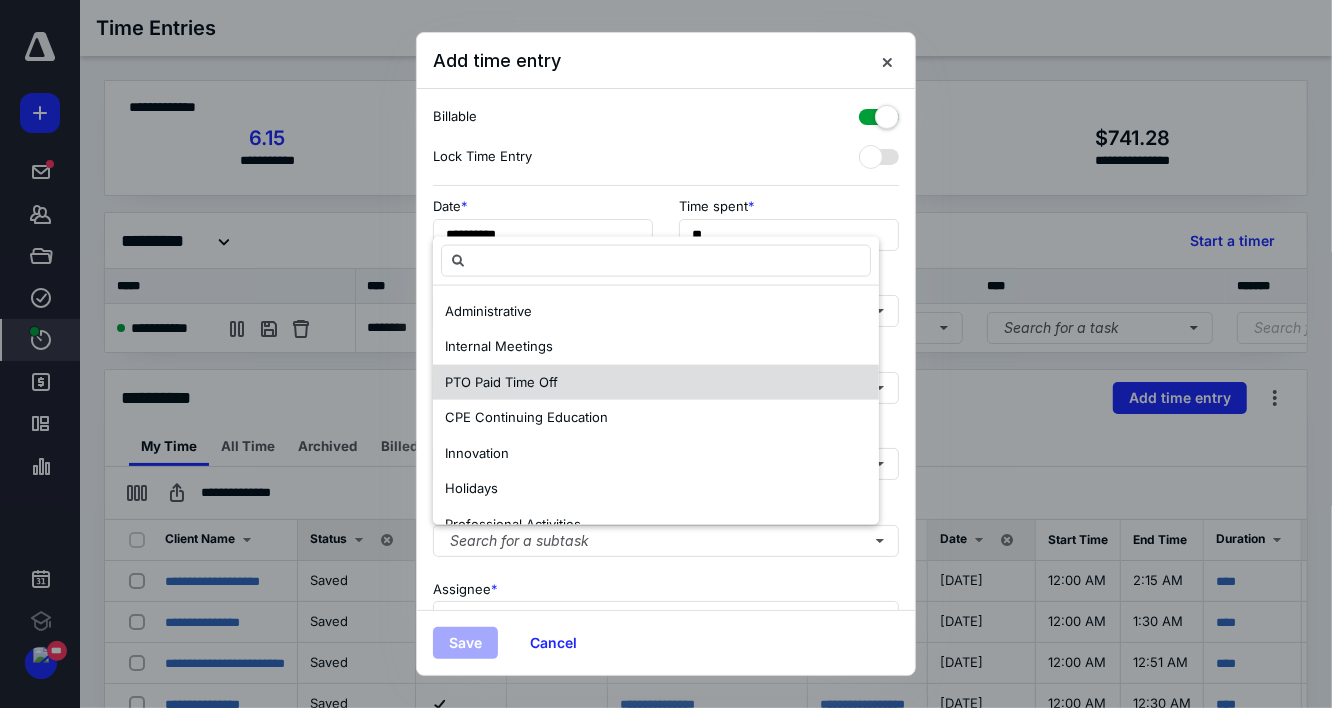 click on "PTO Paid Time Off" at bounding box center [656, 382] 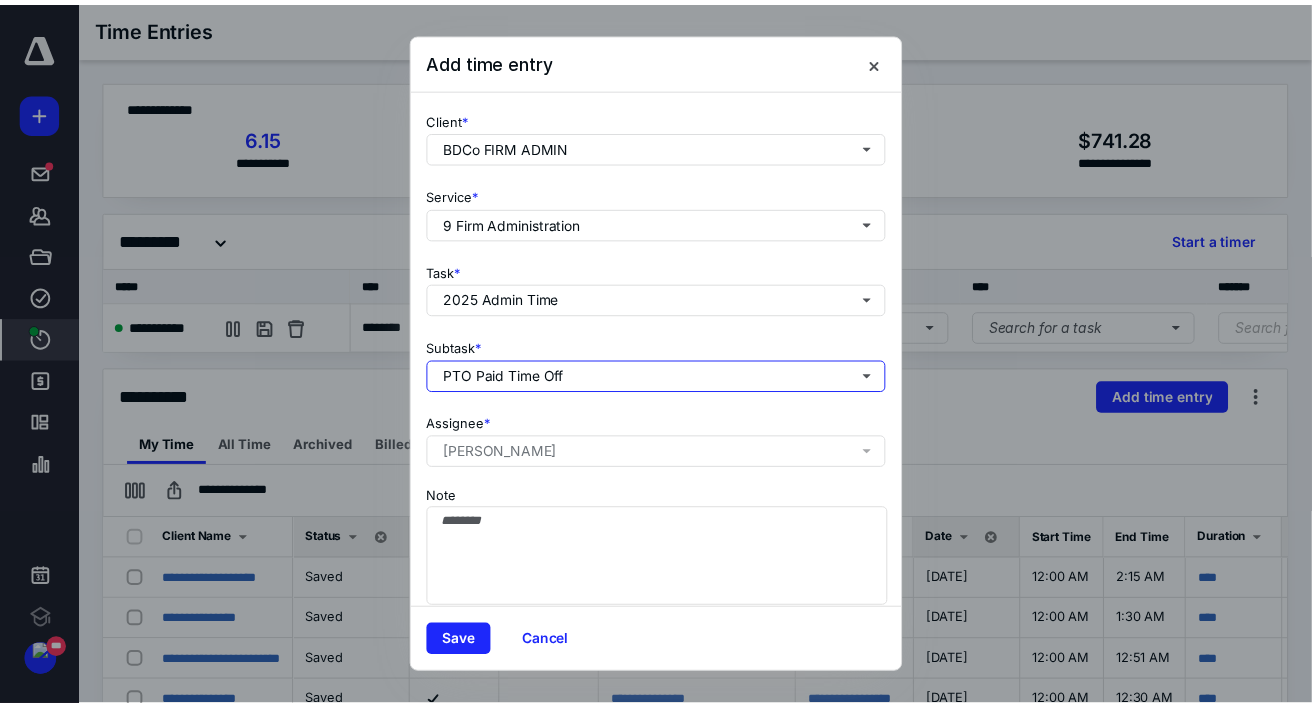 scroll, scrollTop: 0, scrollLeft: 0, axis: both 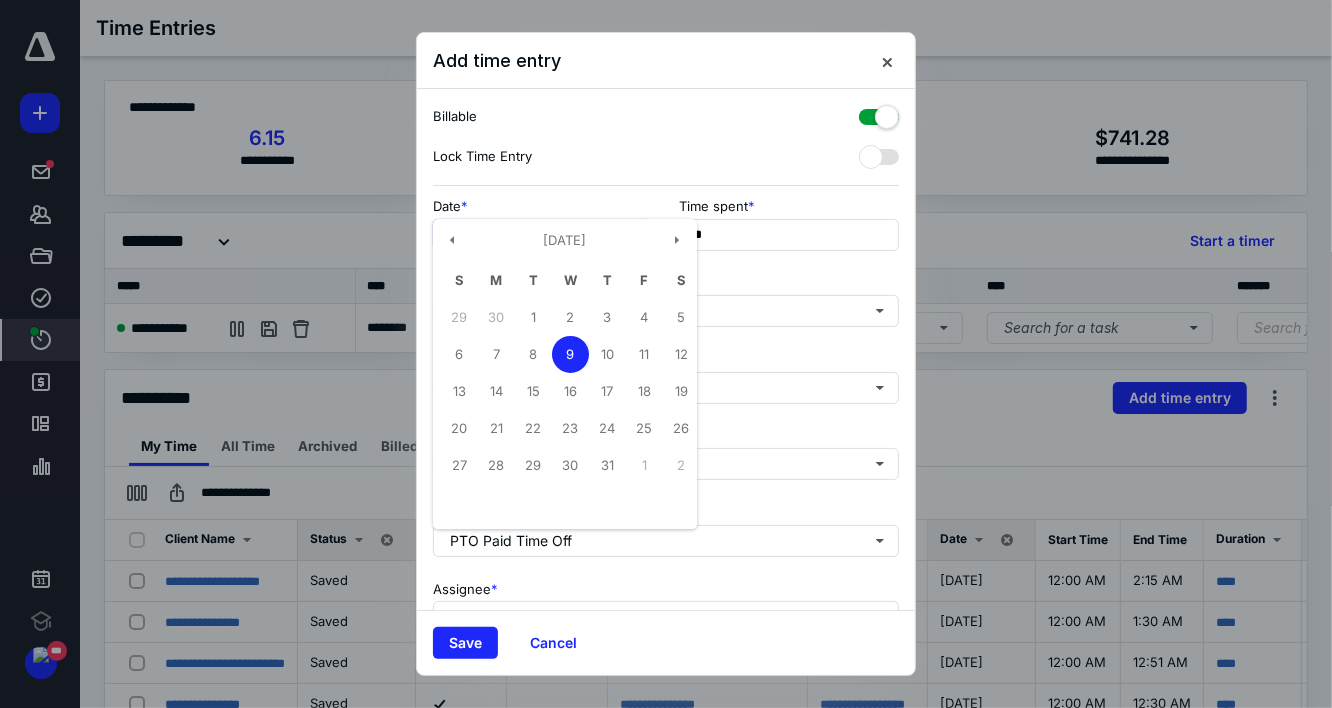 click on "**********" at bounding box center (543, 235) 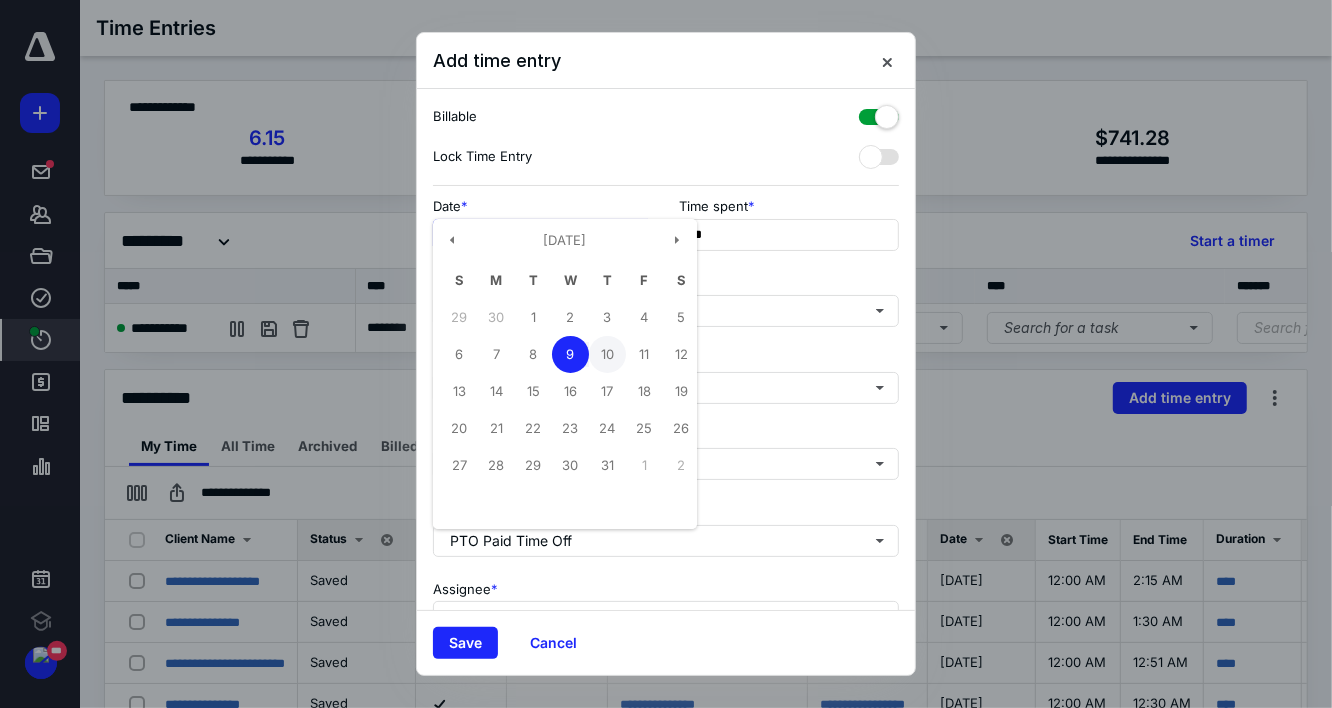 click on "10" at bounding box center (607, 354) 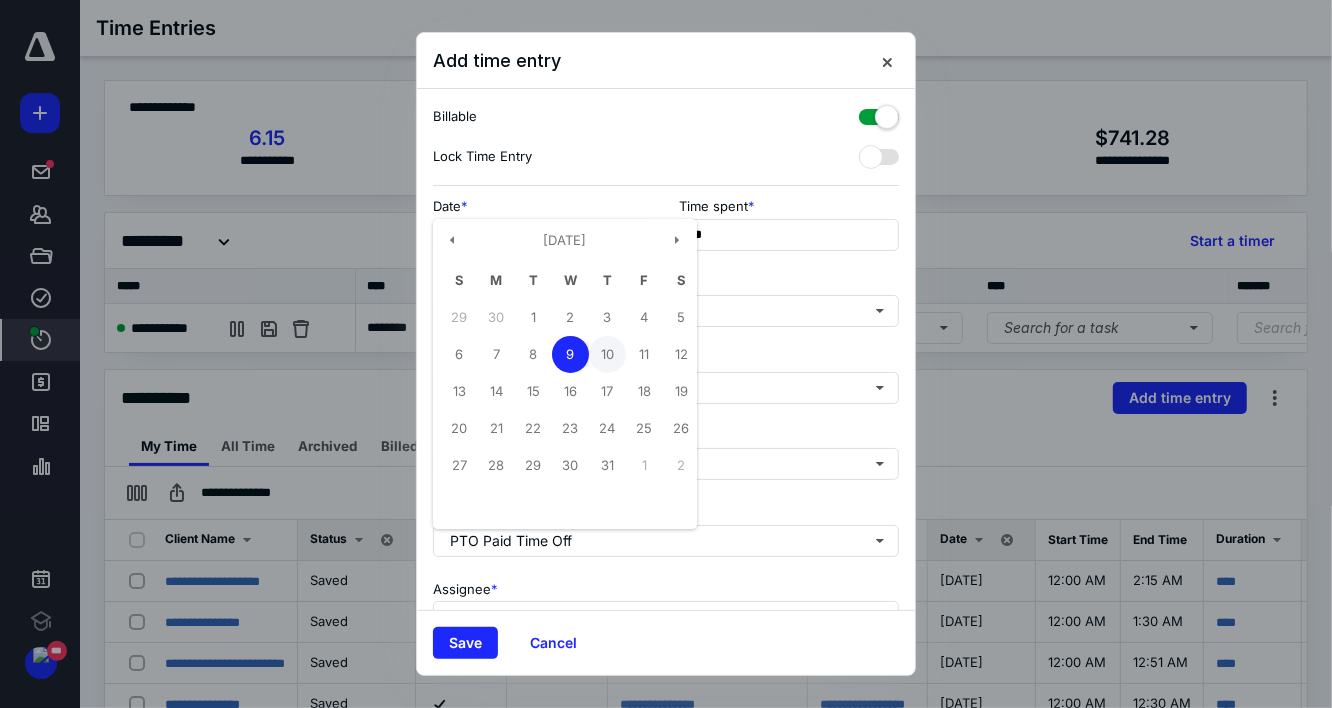 type on "**********" 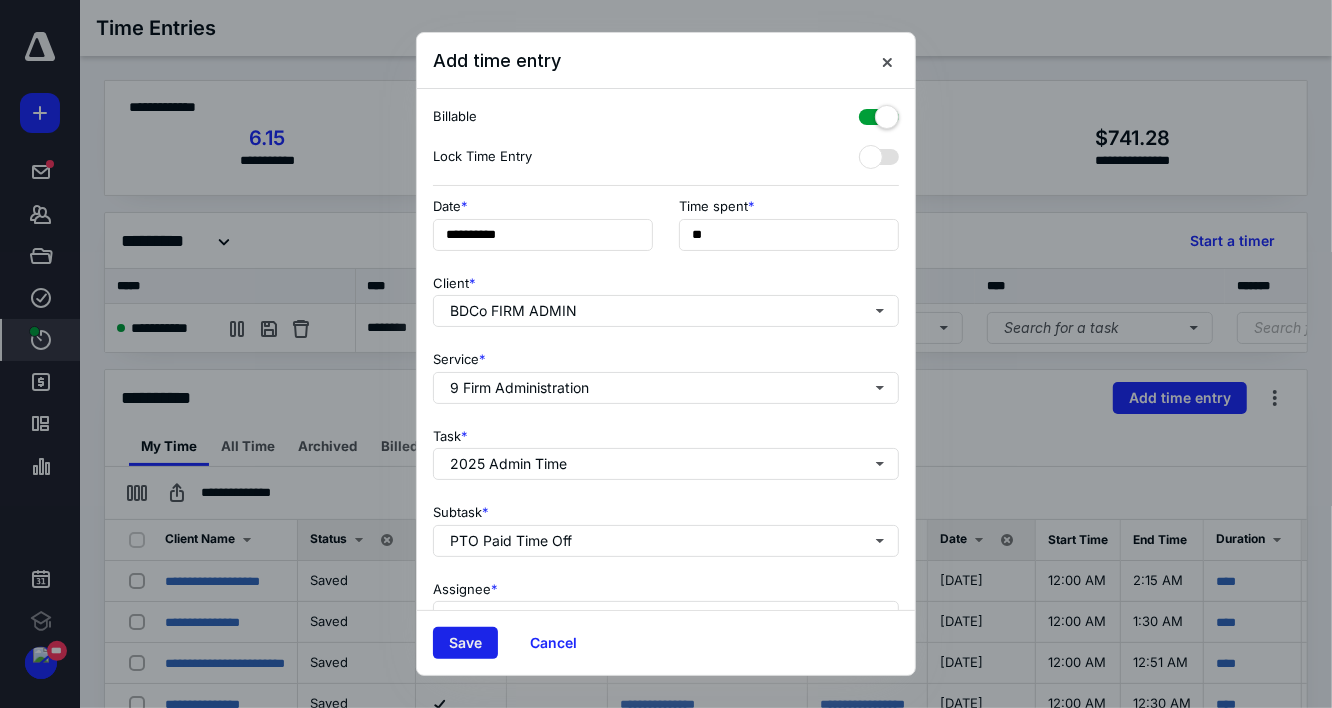 click on "Save" at bounding box center [465, 643] 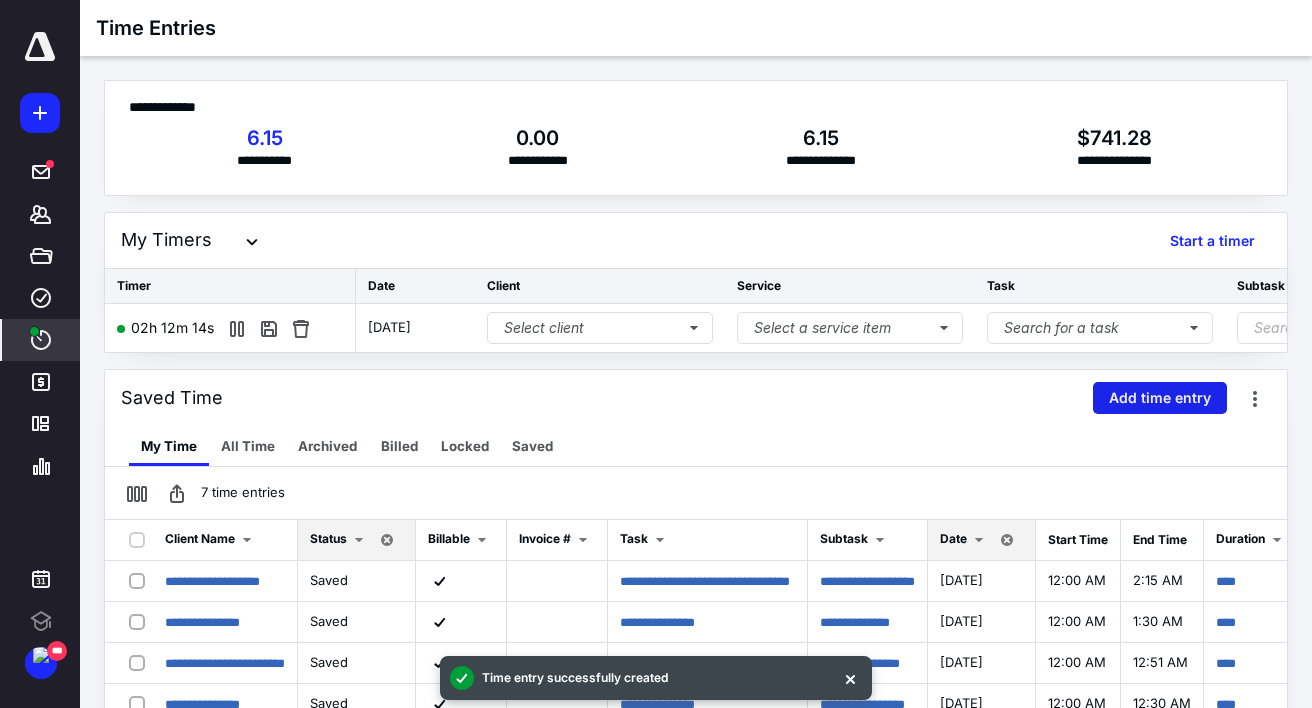 click on "Add time entry" at bounding box center (1160, 398) 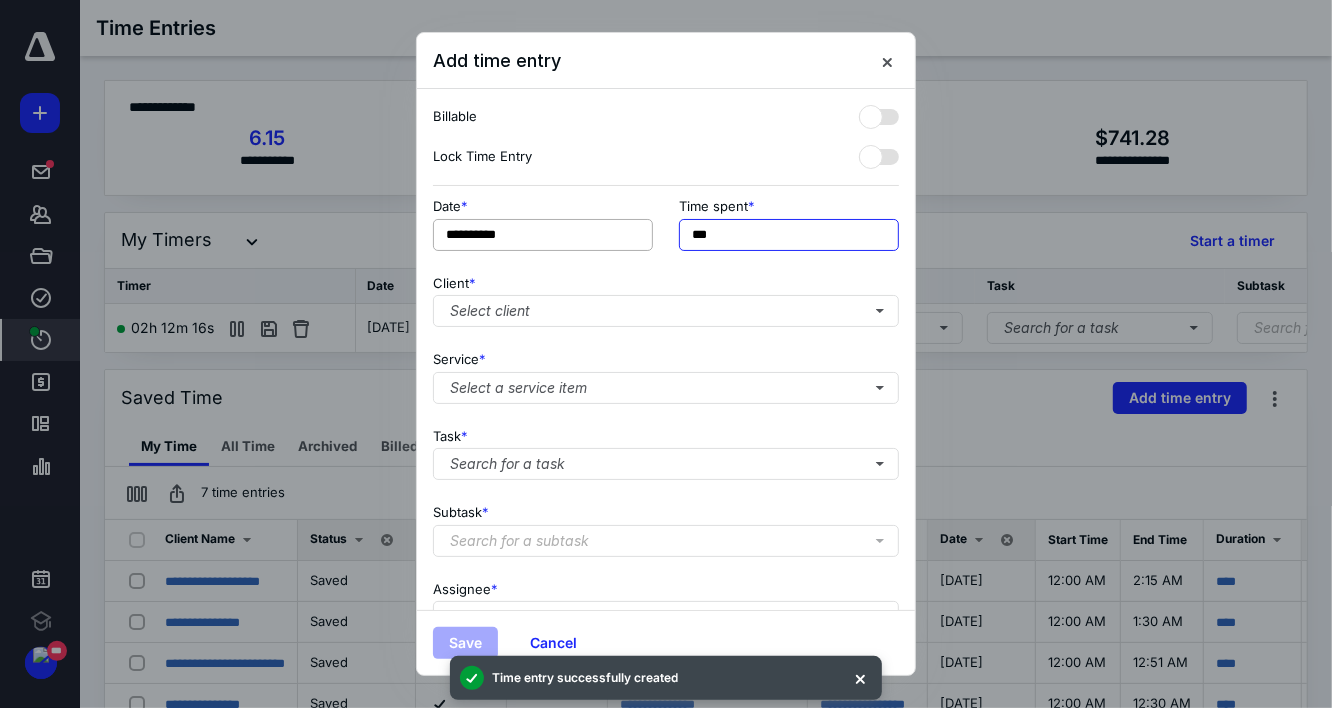 drag, startPoint x: 741, startPoint y: 238, endPoint x: 651, endPoint y: 226, distance: 90.79648 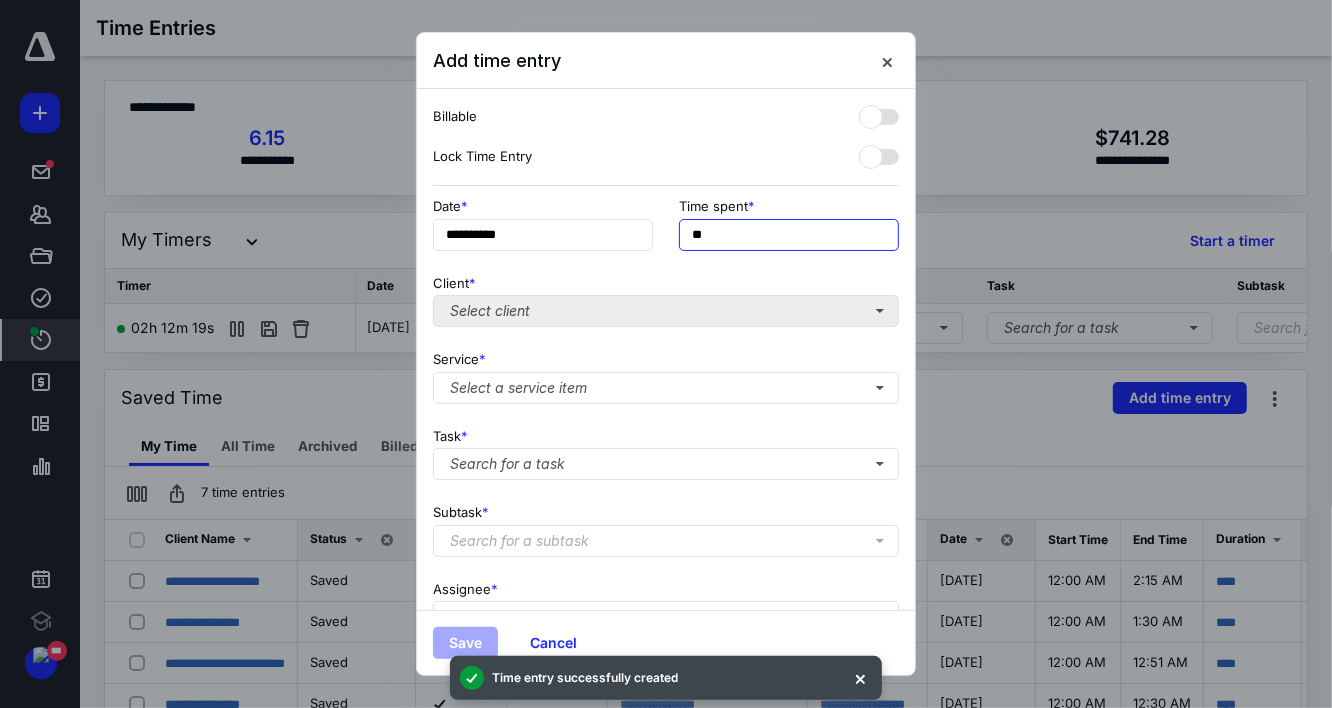 type on "**" 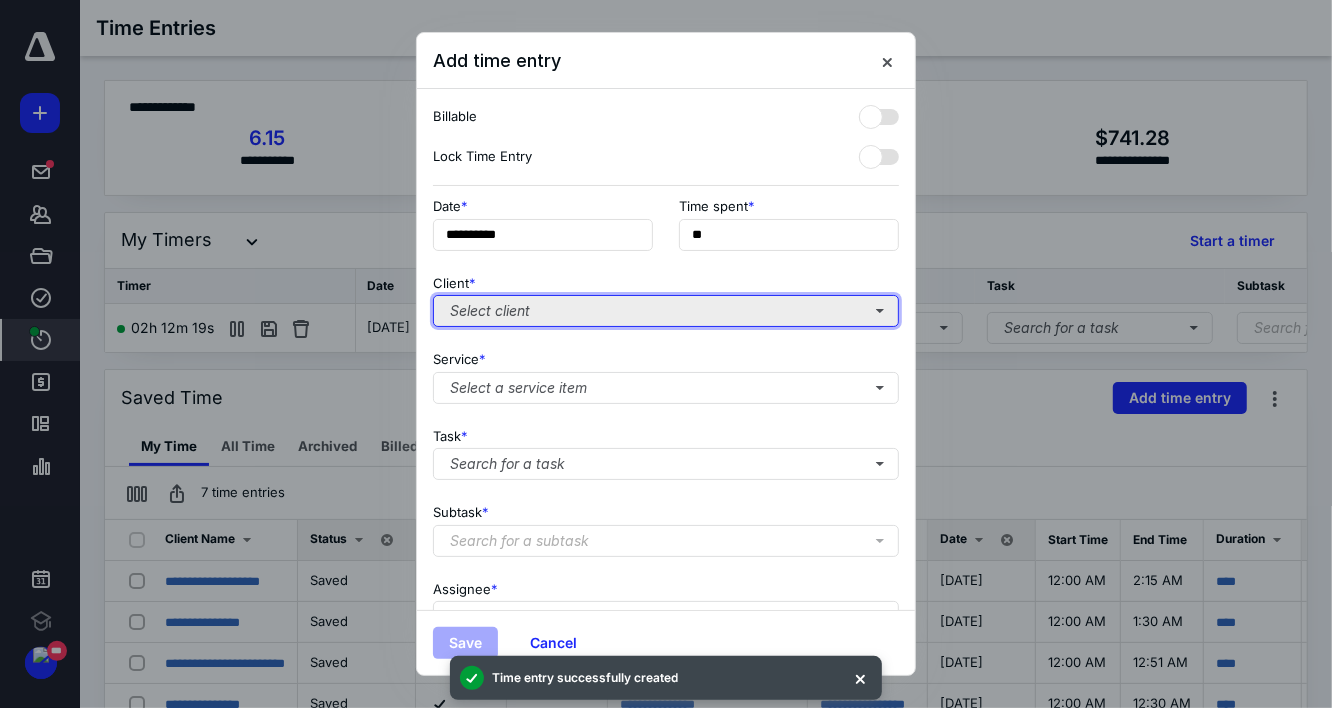 click on "Select client" at bounding box center (666, 311) 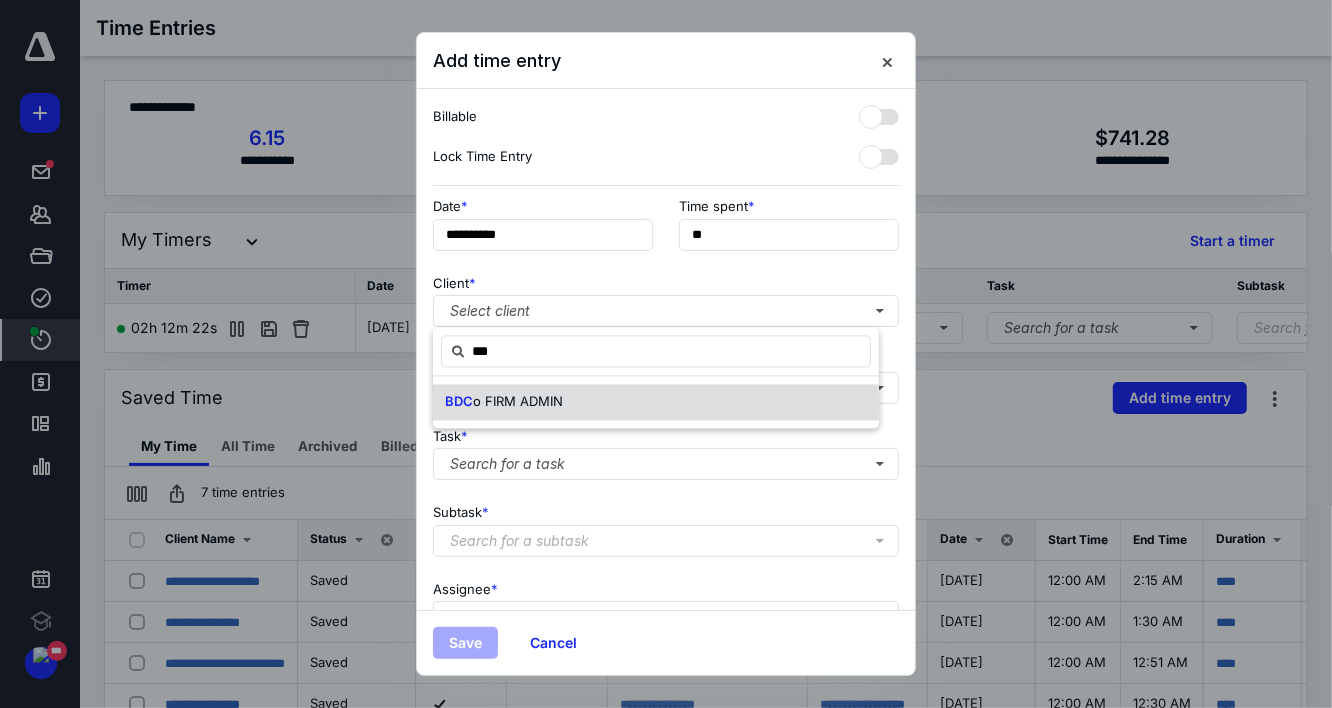 click on "o FIRM ADMIN" at bounding box center [518, 401] 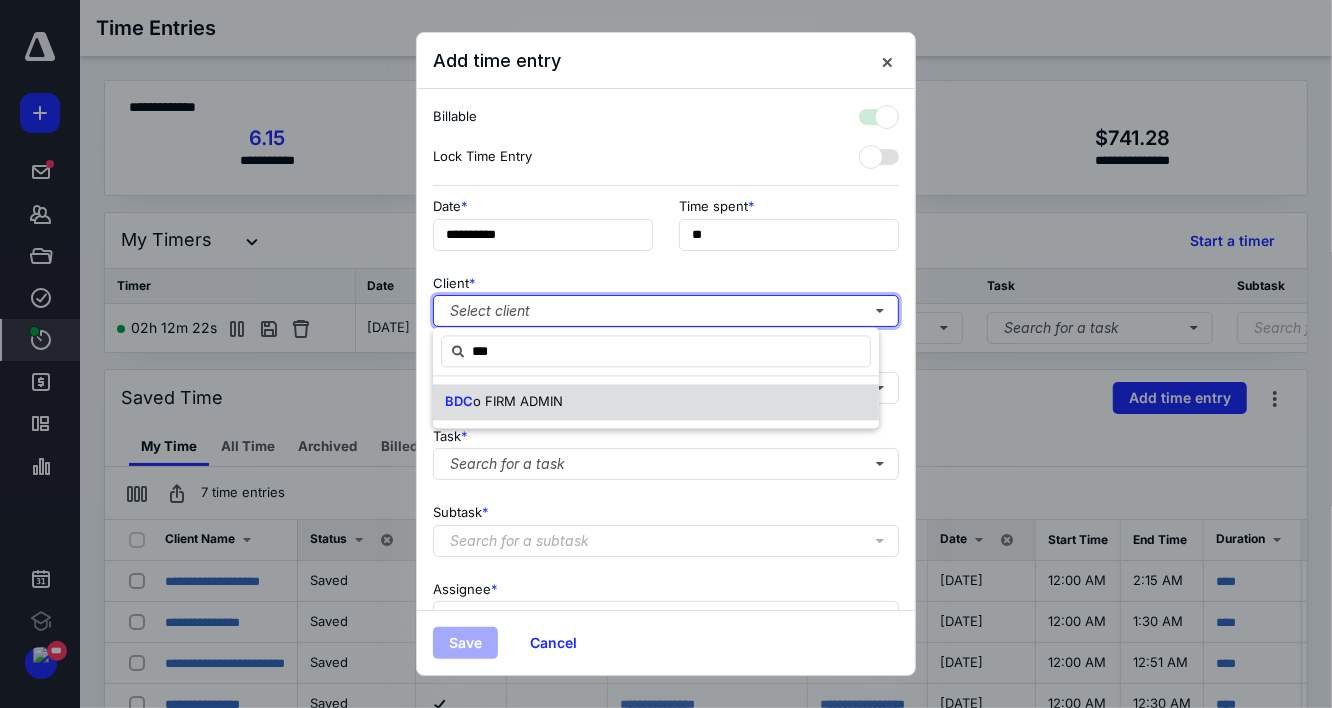 checkbox on "true" 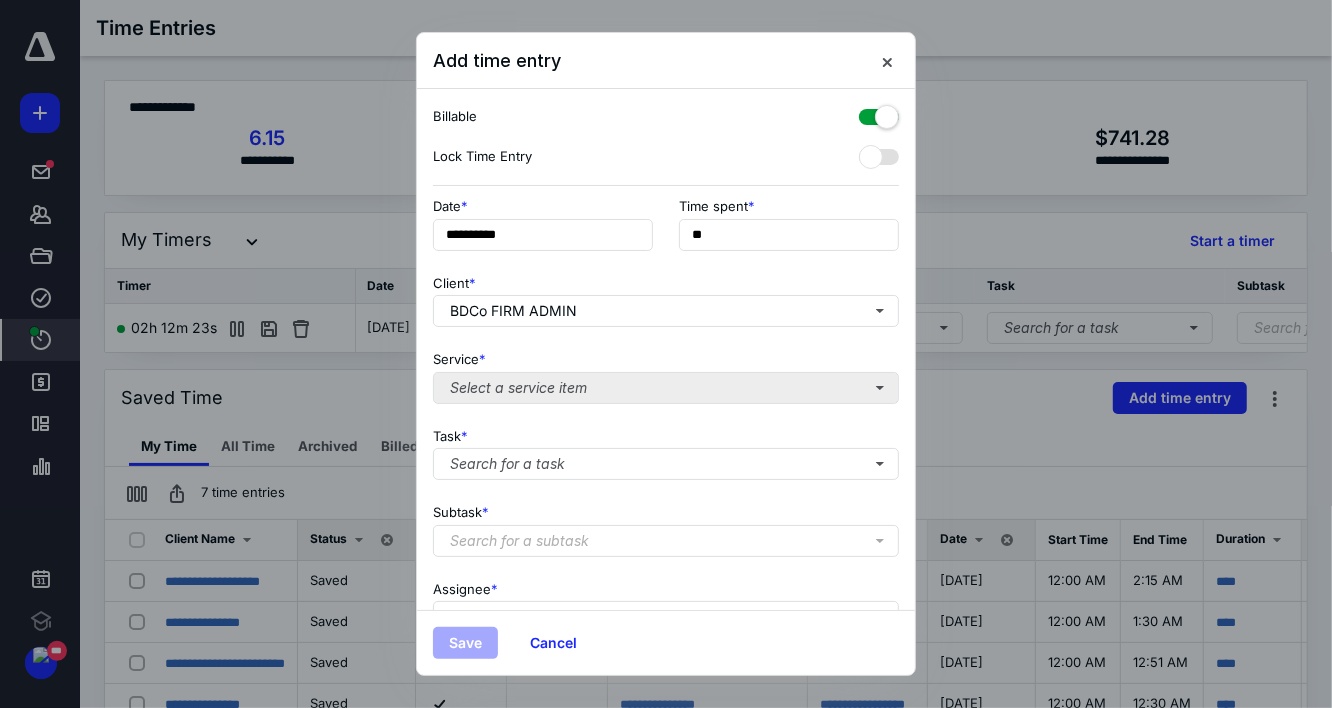 drag, startPoint x: 540, startPoint y: 406, endPoint x: 550, endPoint y: 400, distance: 11.661903 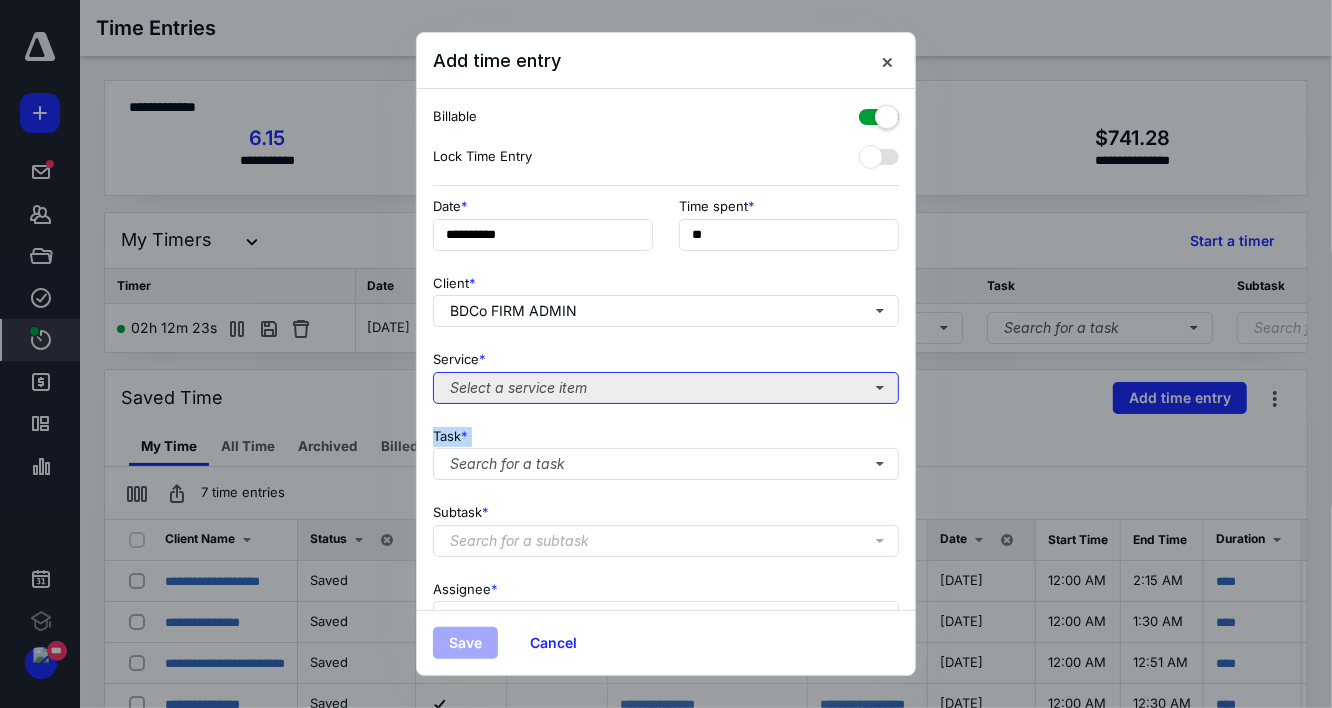 click on "Select a service item" at bounding box center (666, 388) 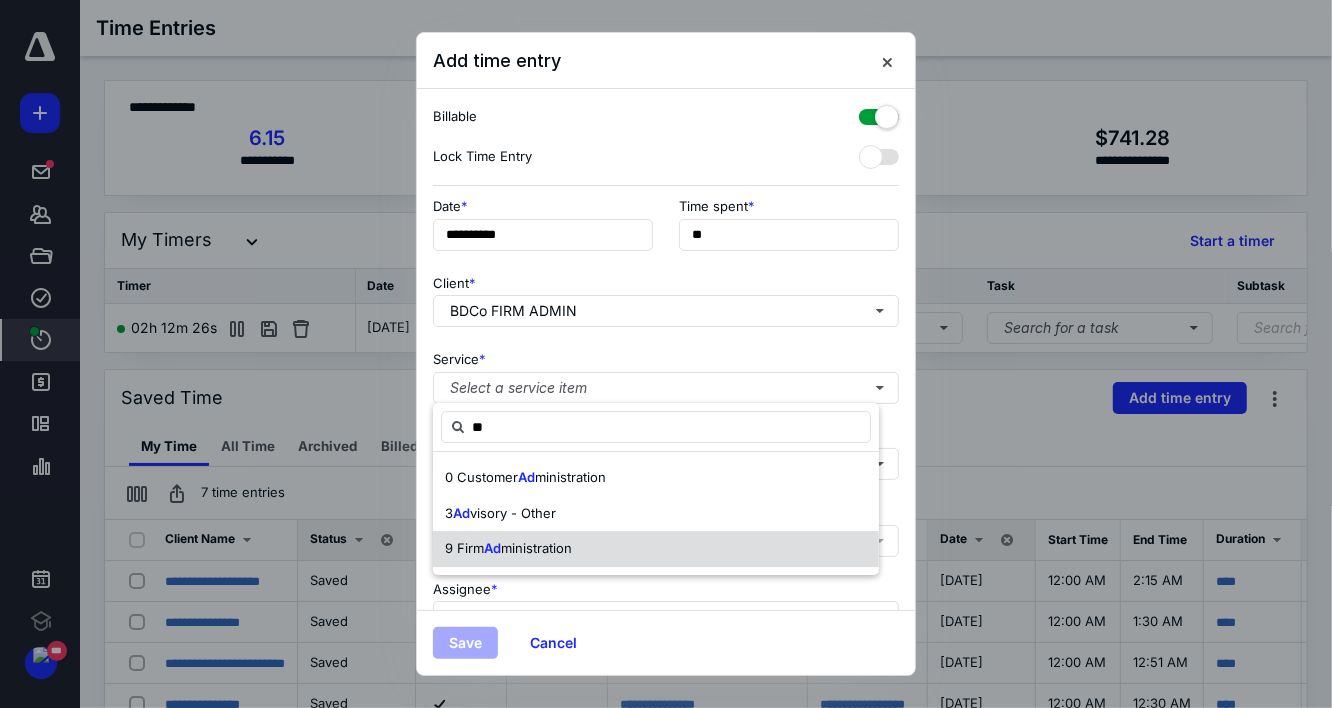 click on "9 Firm  Ad ministration" at bounding box center [508, 549] 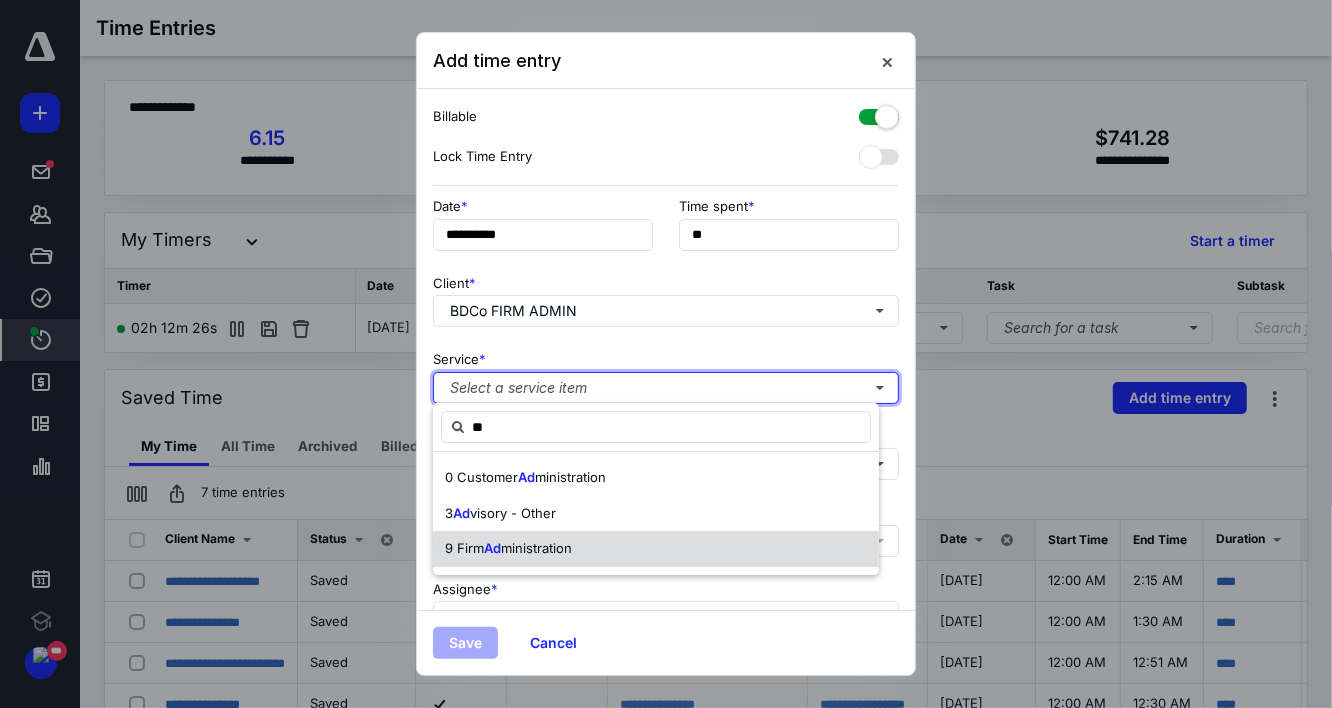 type 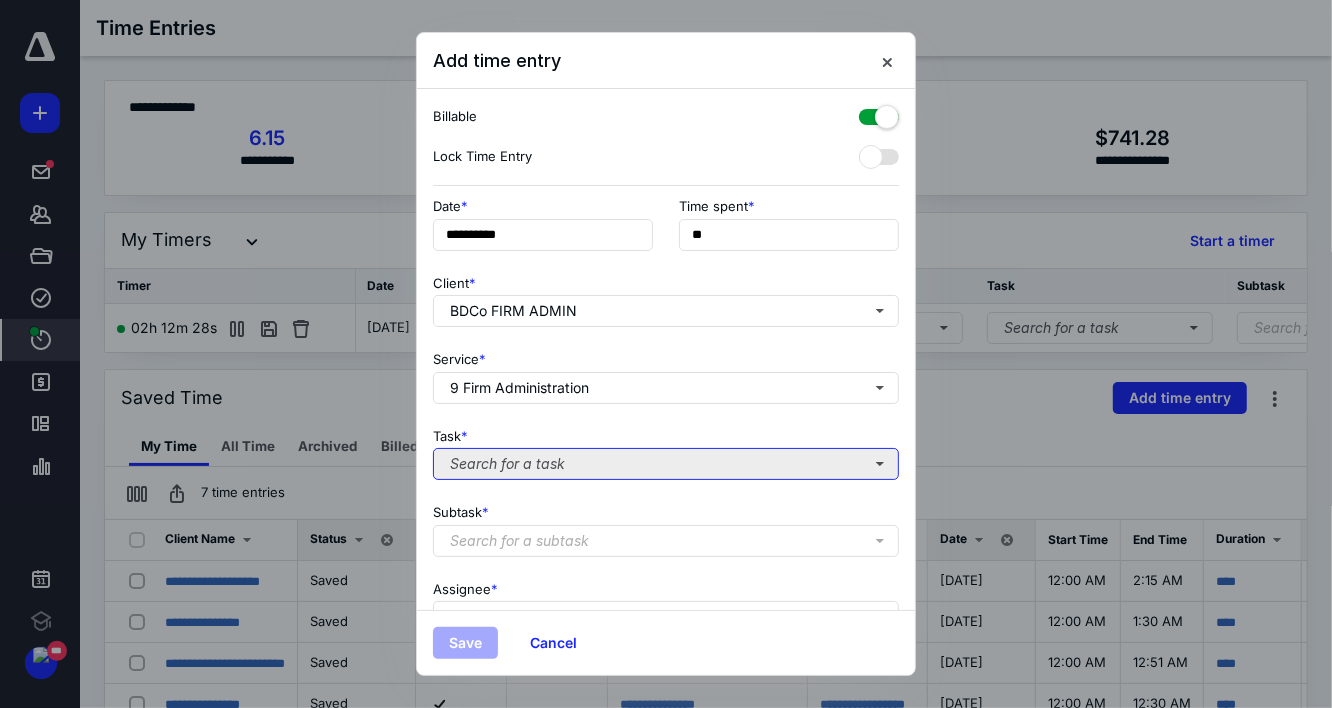 click on "Search for a task" at bounding box center (666, 464) 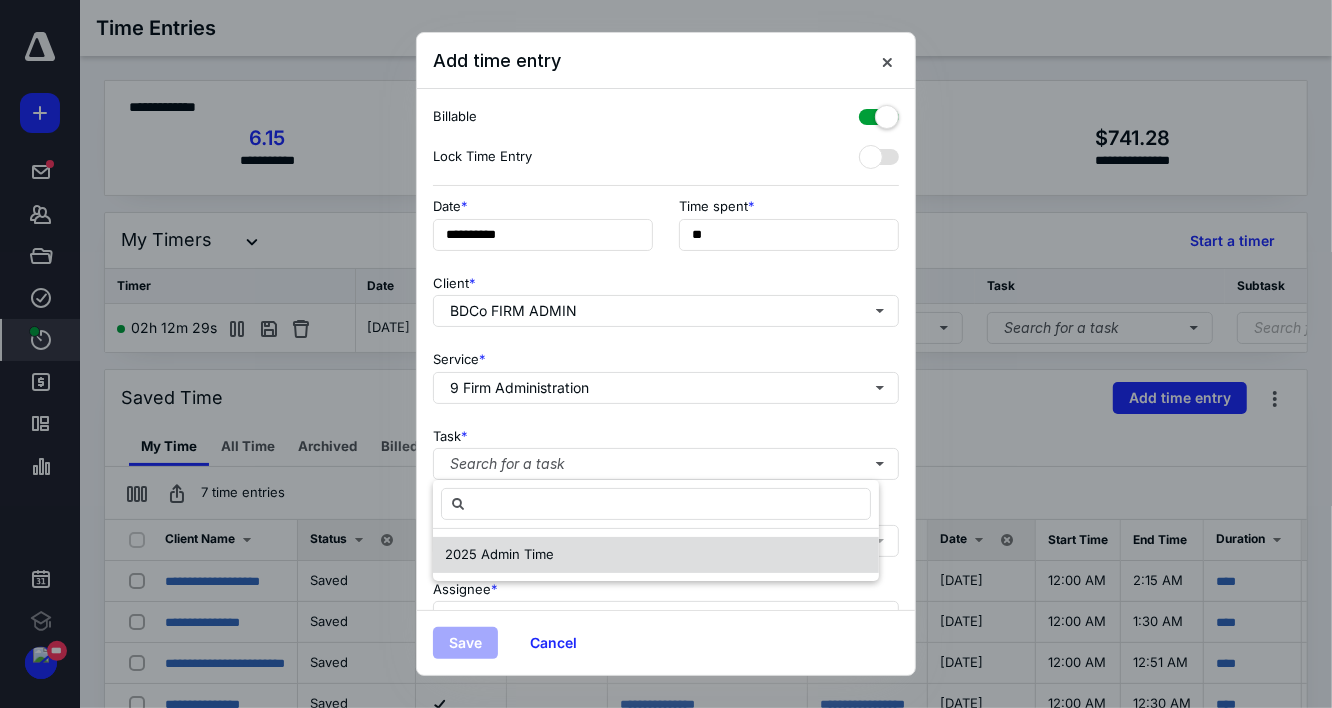 click on "2025 Admin Time" at bounding box center [656, 555] 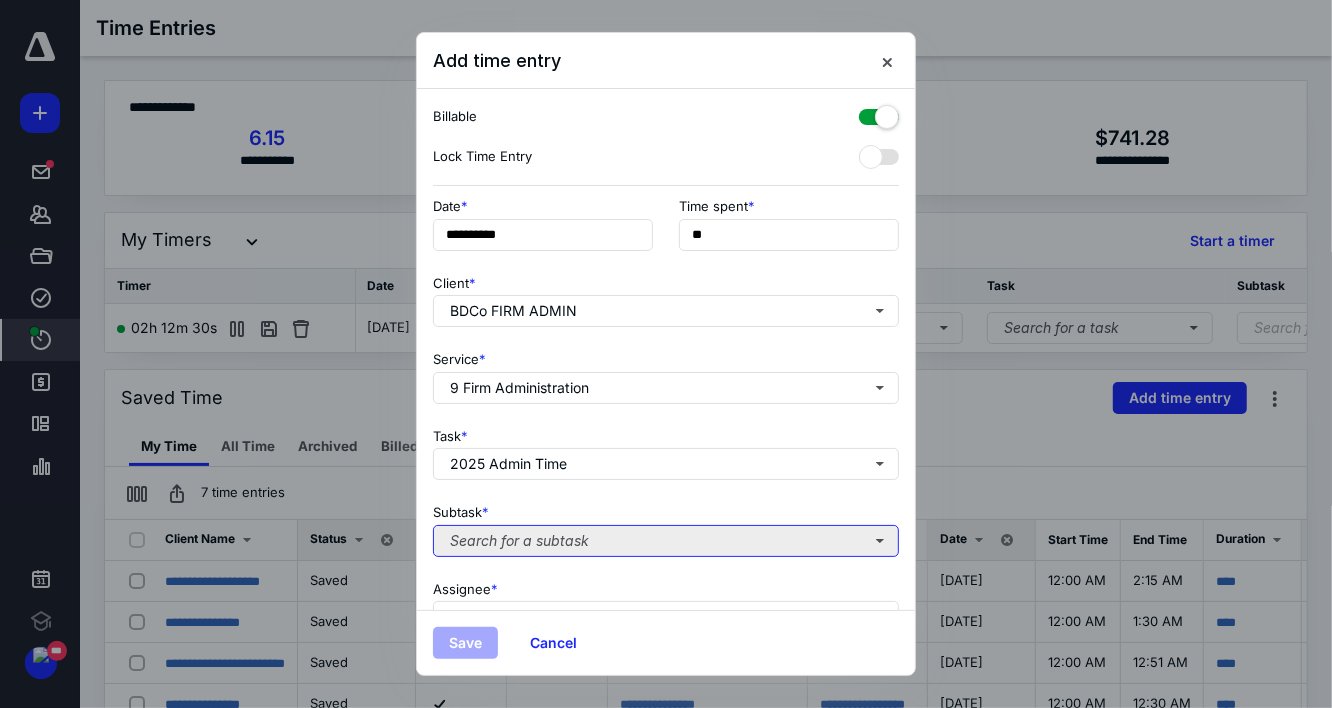 click on "Search for a subtask" at bounding box center [666, 541] 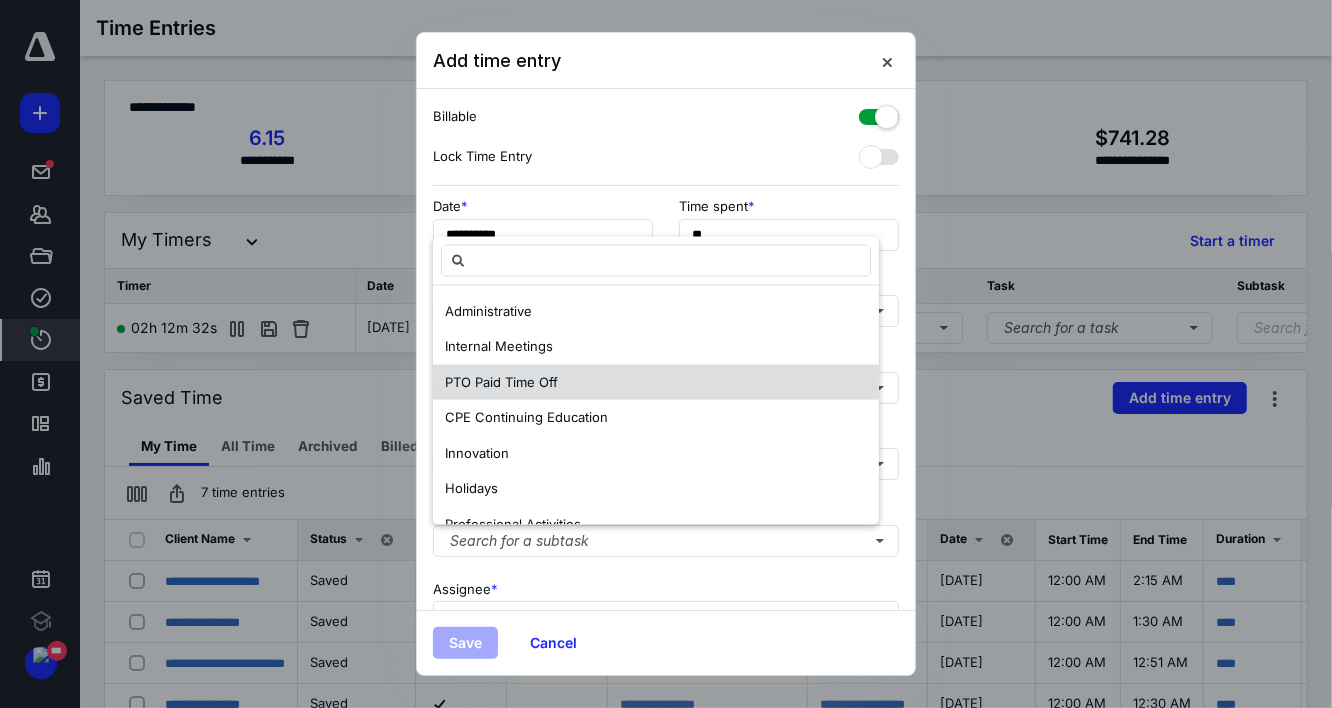click on "PTO Paid Time Off" at bounding box center (656, 382) 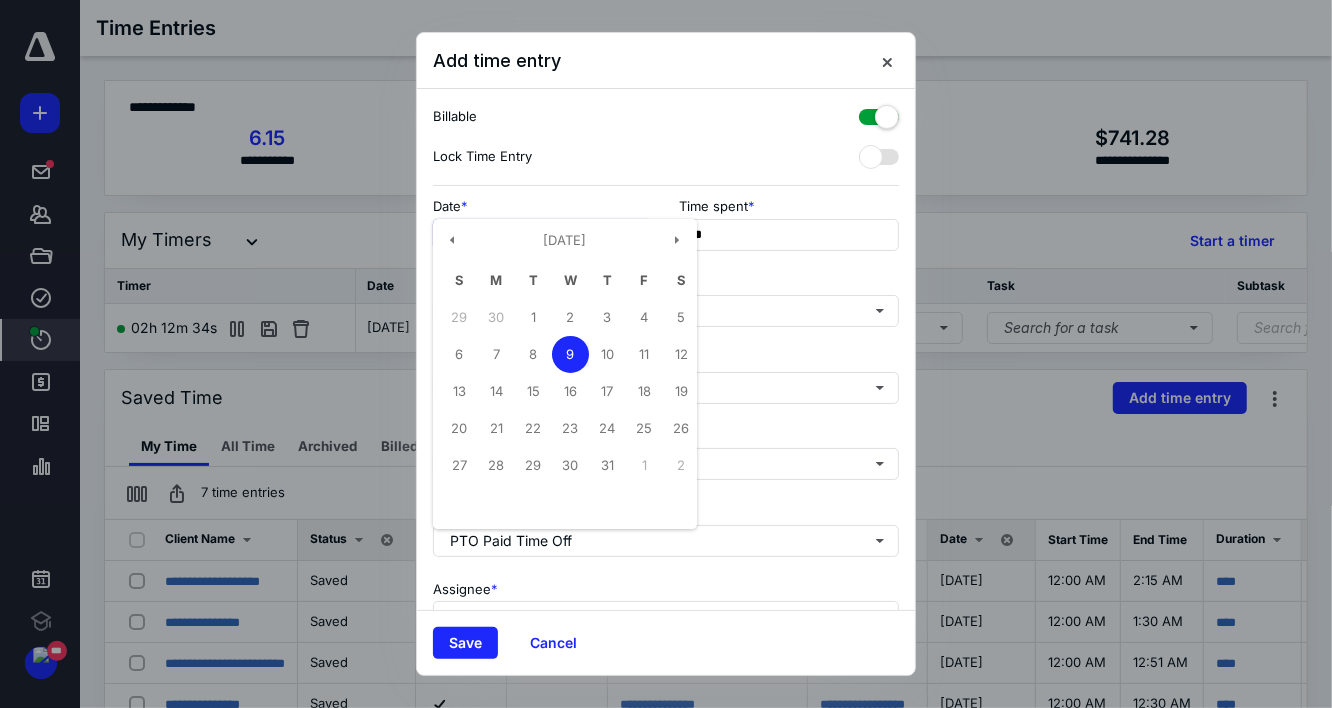 click on "**********" at bounding box center [543, 235] 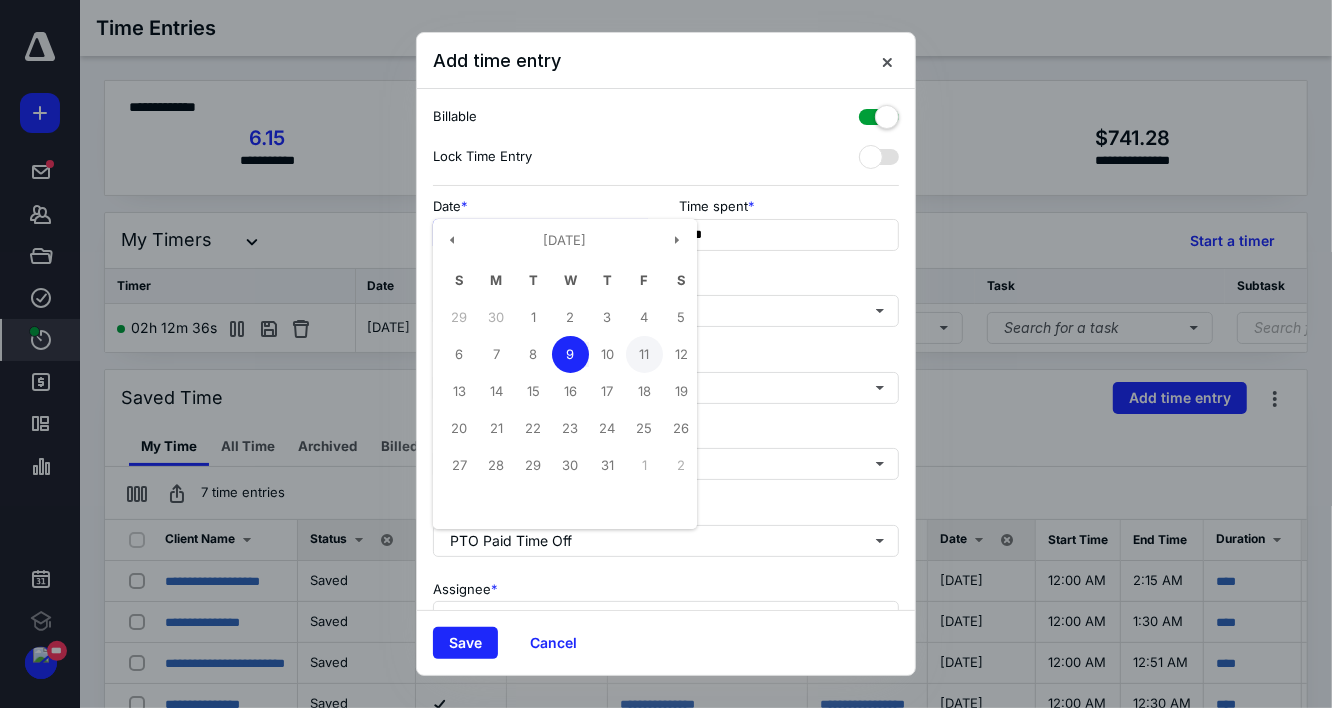 click on "11" at bounding box center [644, 354] 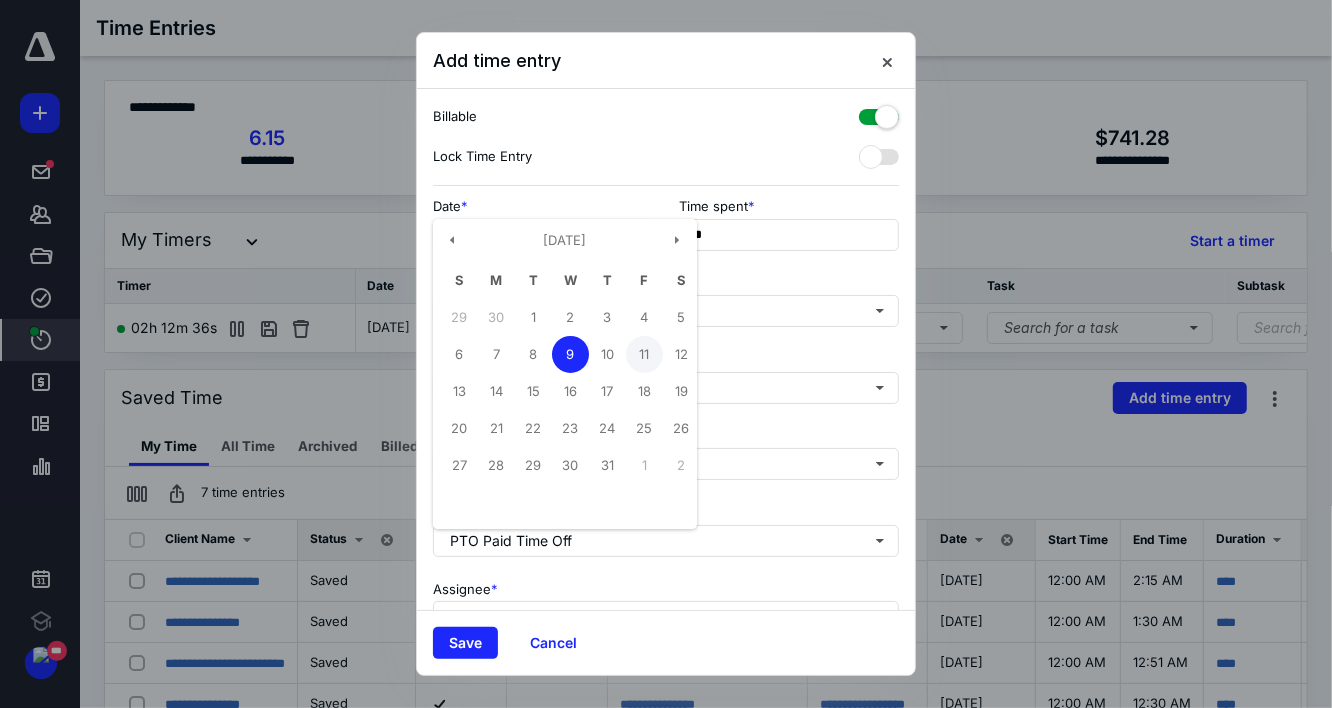 type on "**********" 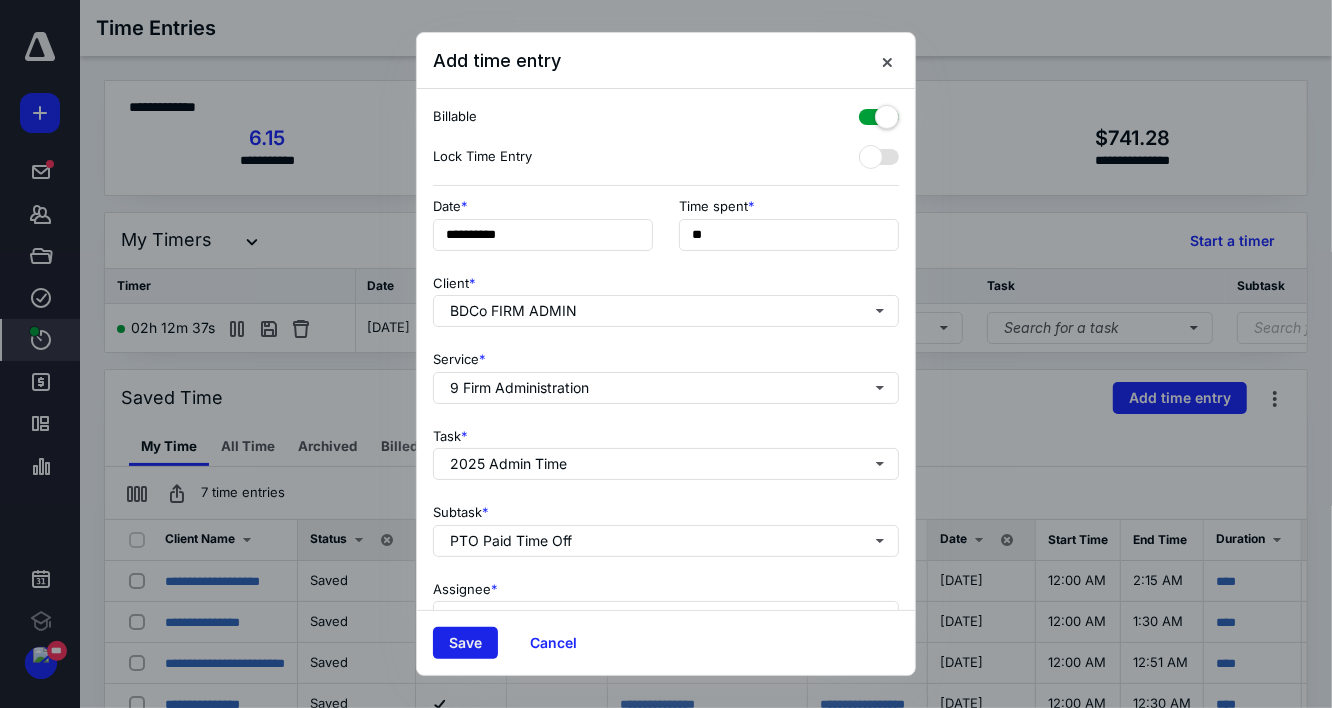 click on "Save" at bounding box center (465, 643) 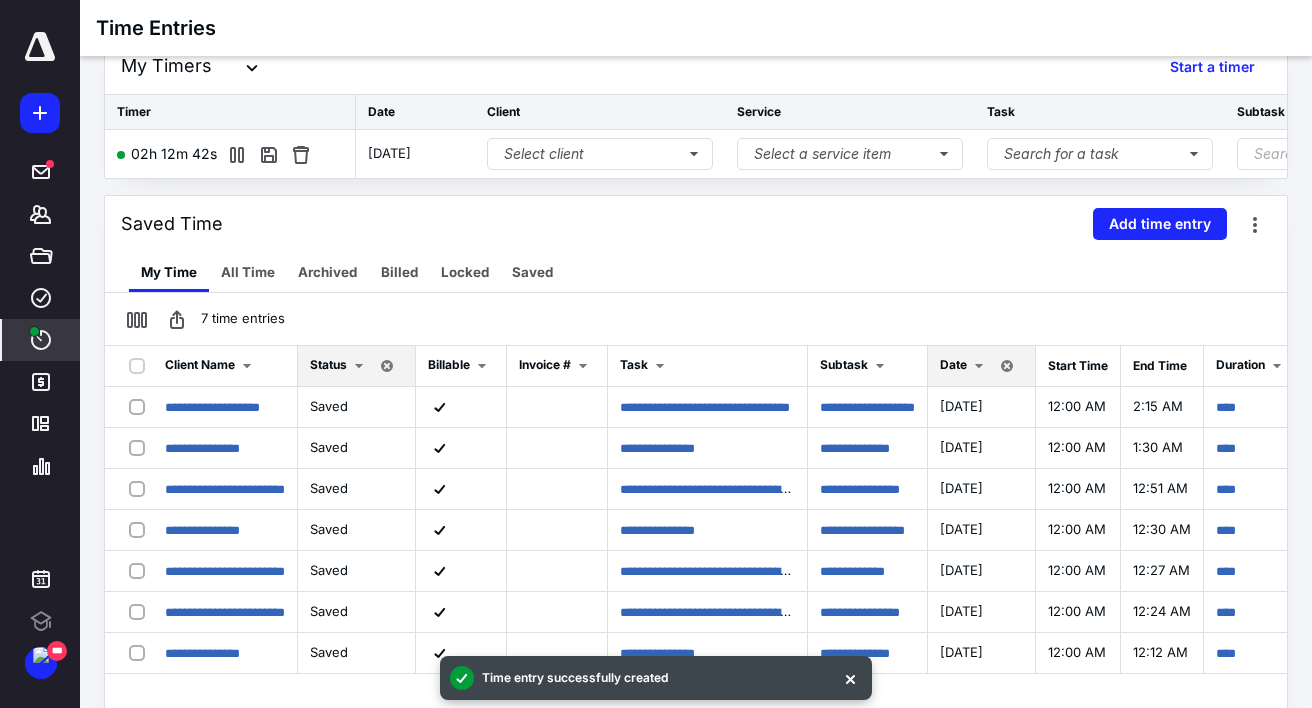 scroll, scrollTop: 176, scrollLeft: 0, axis: vertical 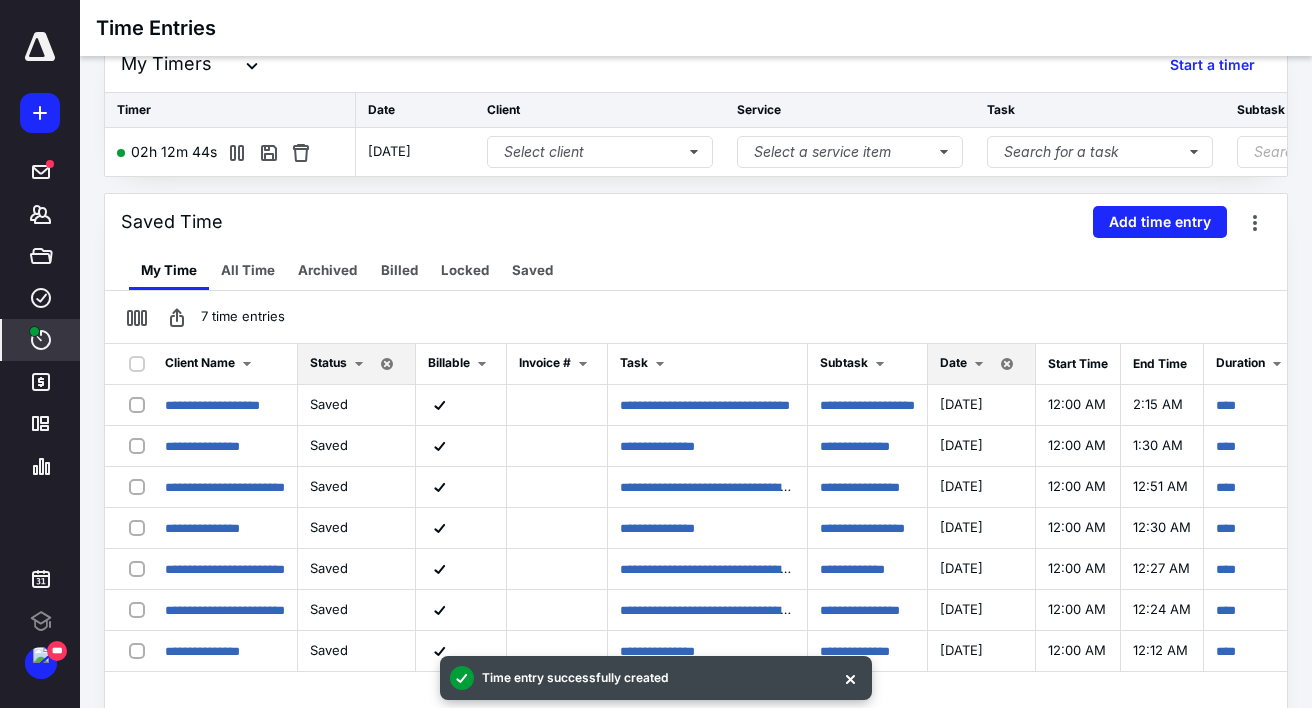 click on "Date" at bounding box center [982, 364] 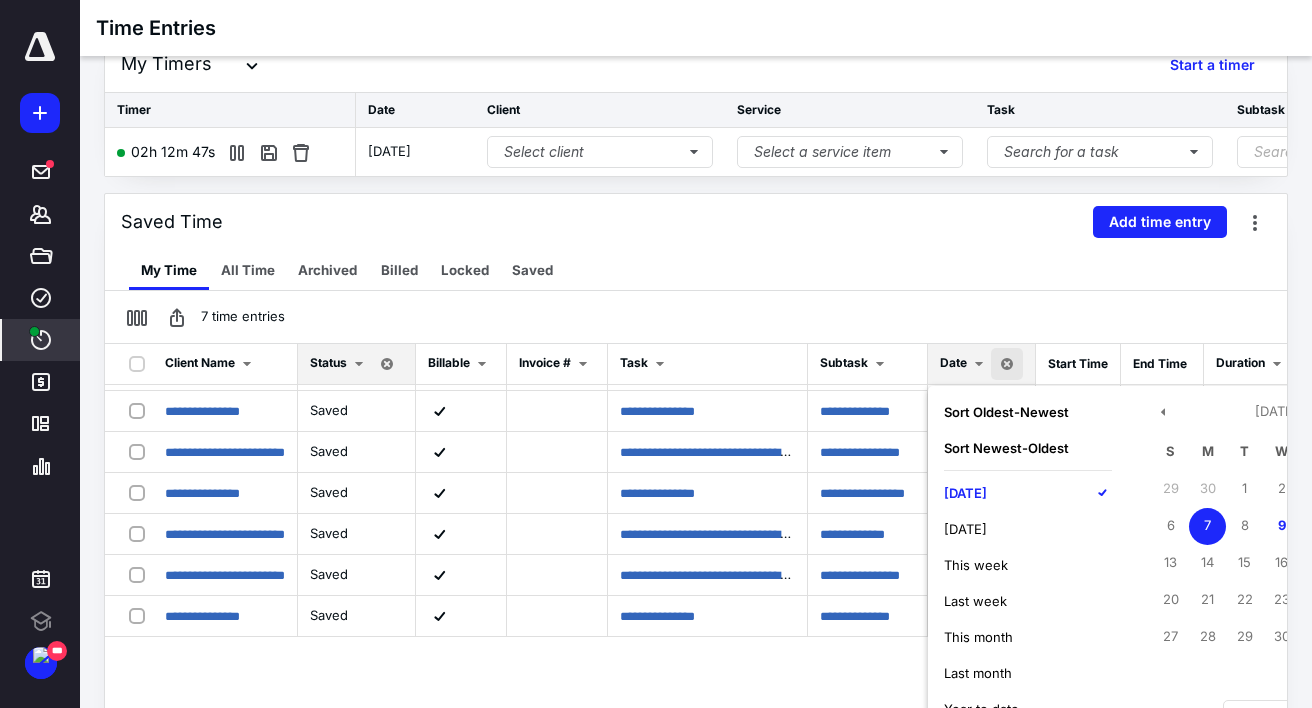 scroll, scrollTop: 30, scrollLeft: 0, axis: vertical 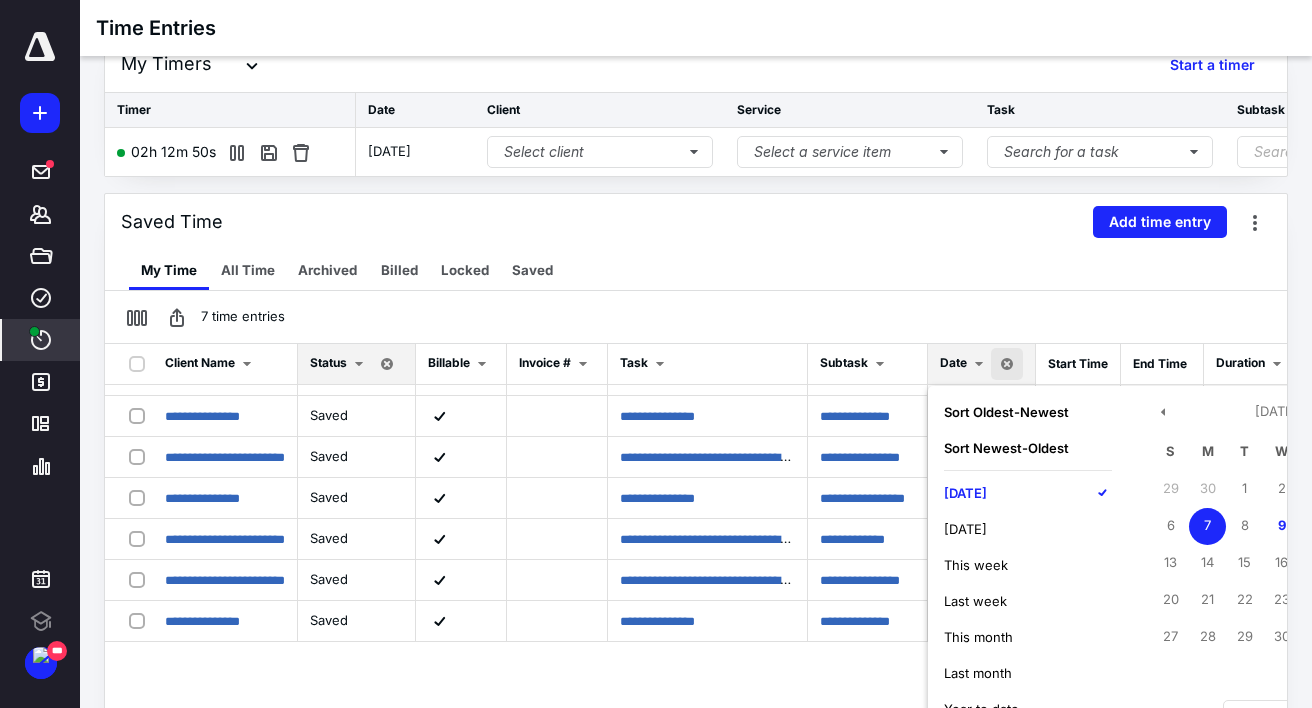 click on "7" at bounding box center [1207, 526] 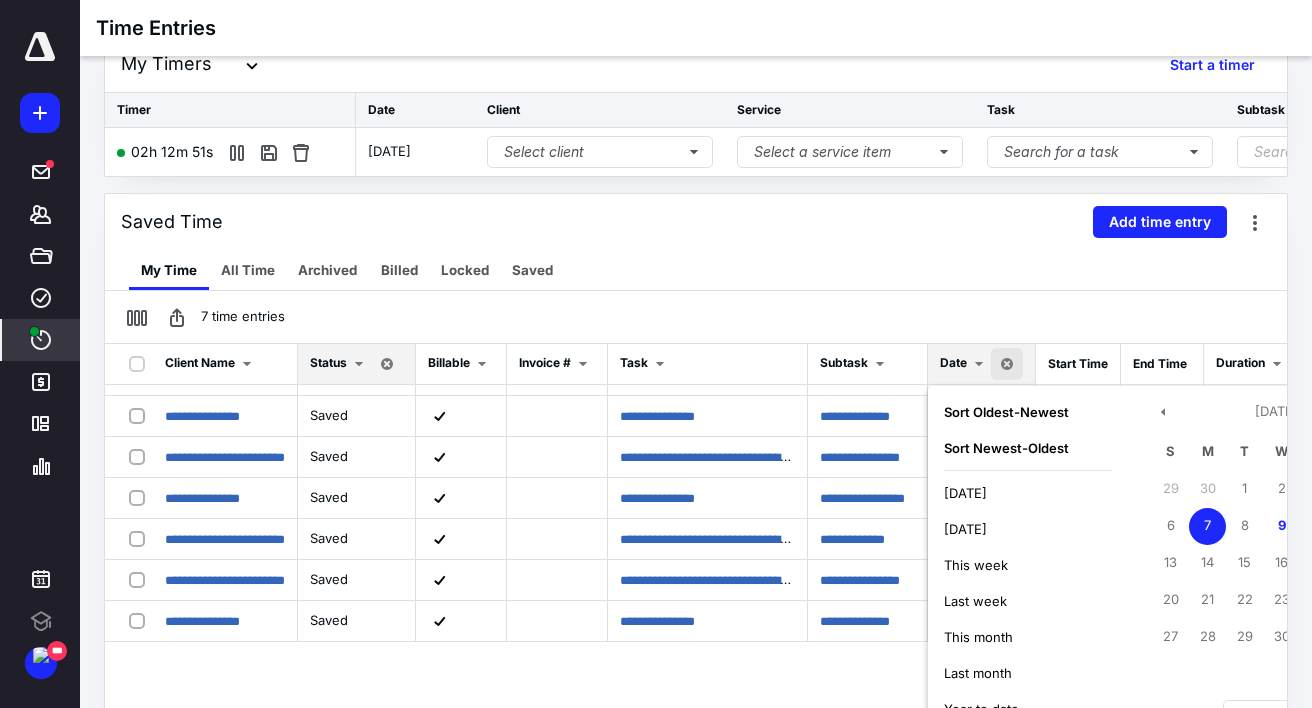 click on "7" at bounding box center [1207, 526] 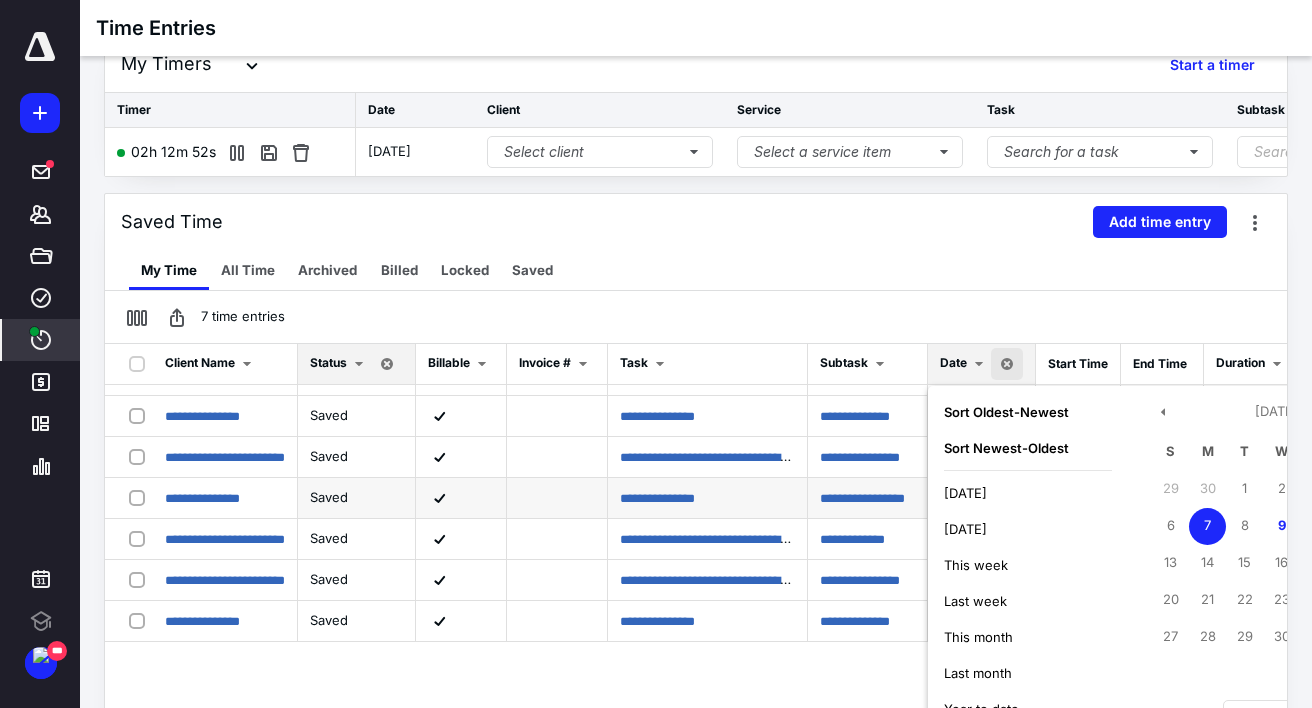 scroll, scrollTop: 83, scrollLeft: 0, axis: vertical 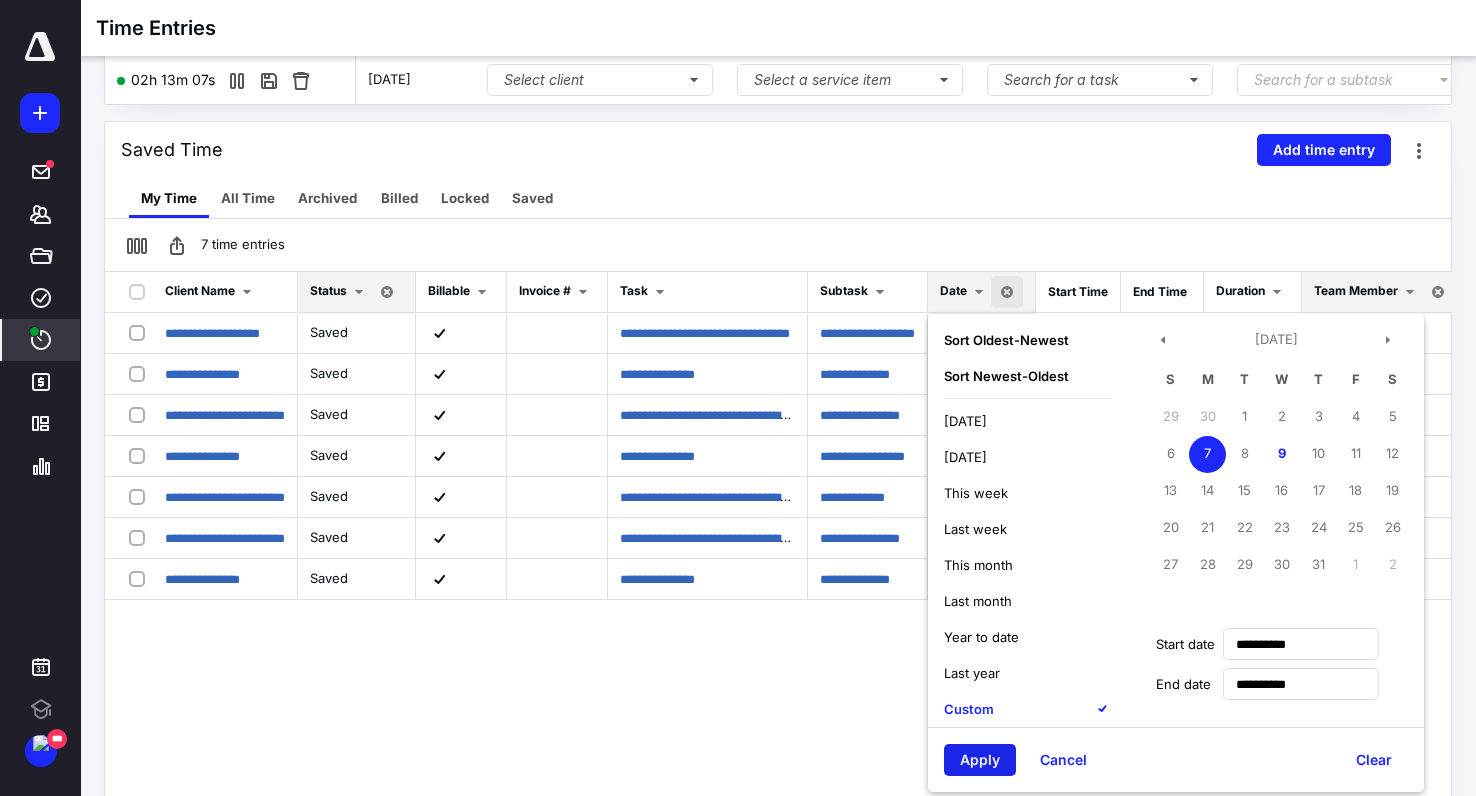 click on "Apply" at bounding box center (980, 760) 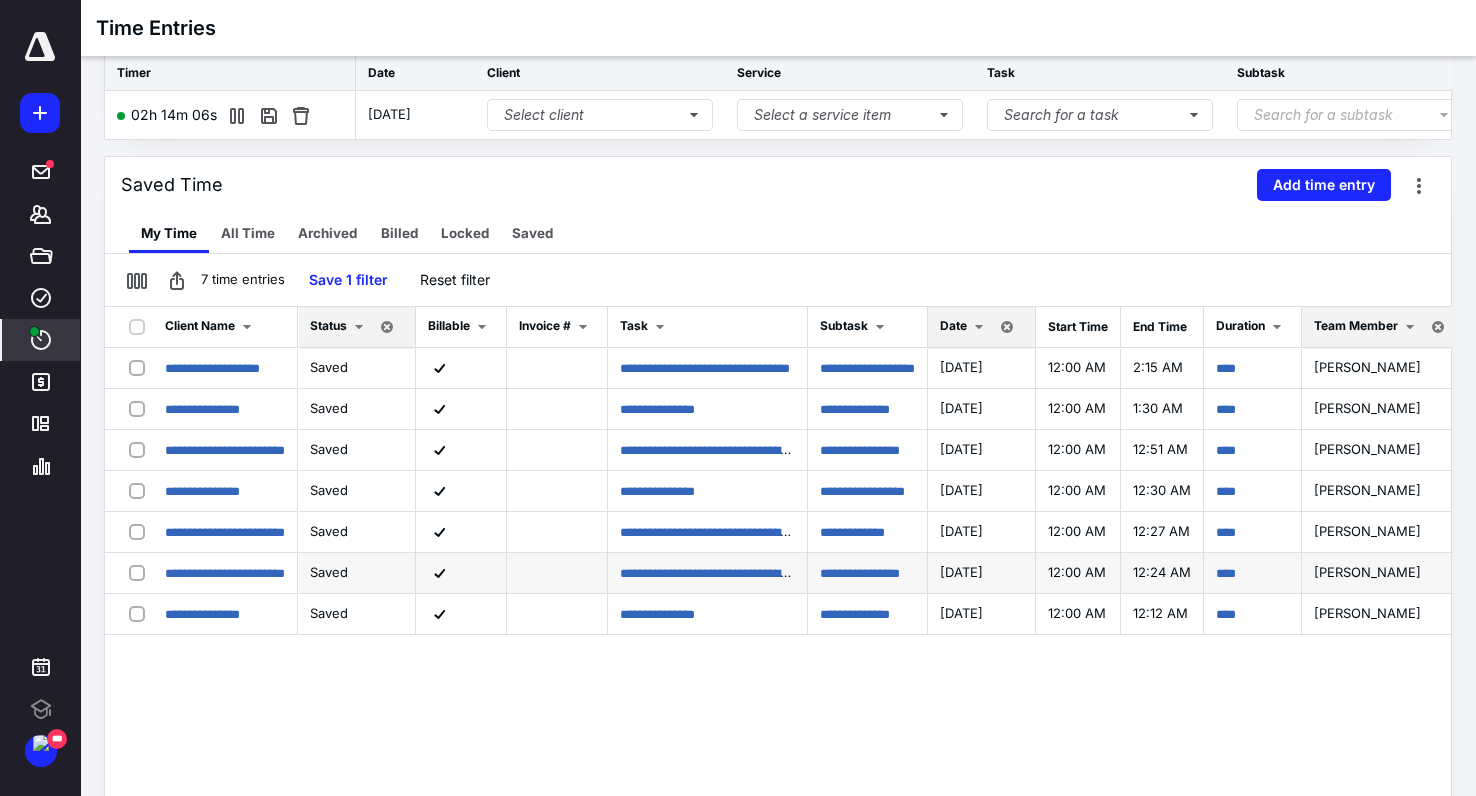scroll, scrollTop: 235, scrollLeft: 0, axis: vertical 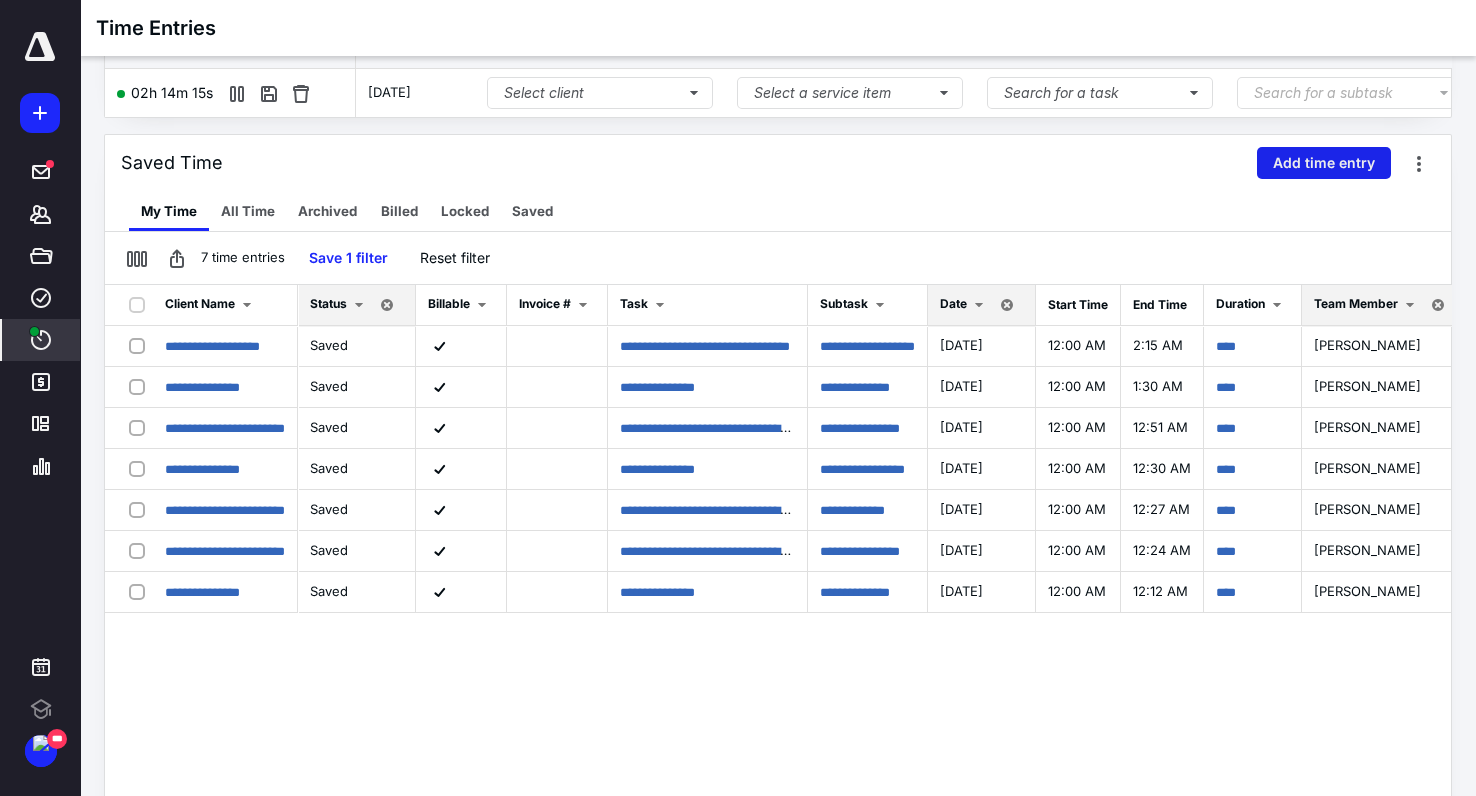 click on "Add time entry" at bounding box center (1324, 163) 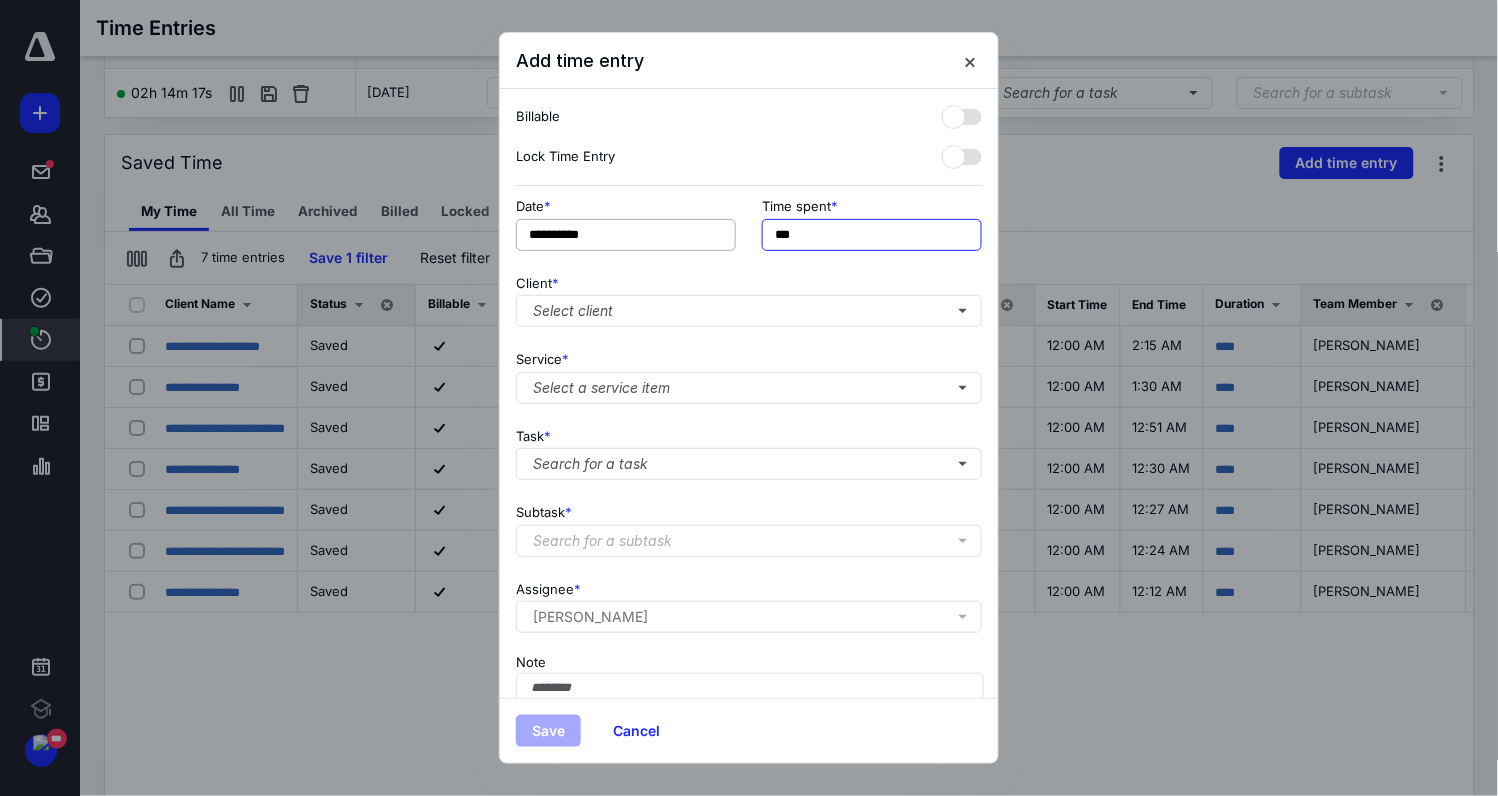 drag, startPoint x: 854, startPoint y: 240, endPoint x: 731, endPoint y: 223, distance: 124.16924 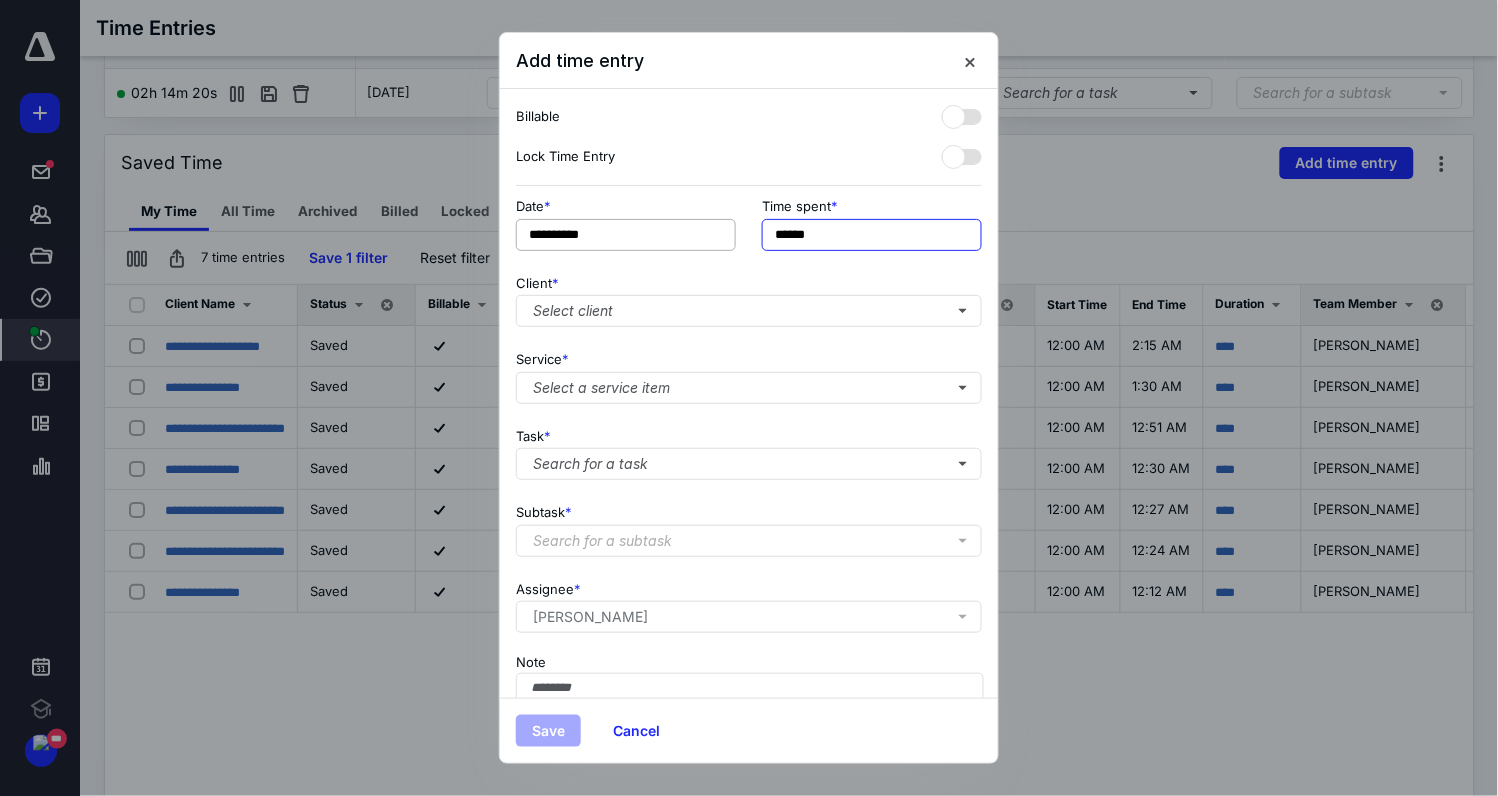 type on "******" 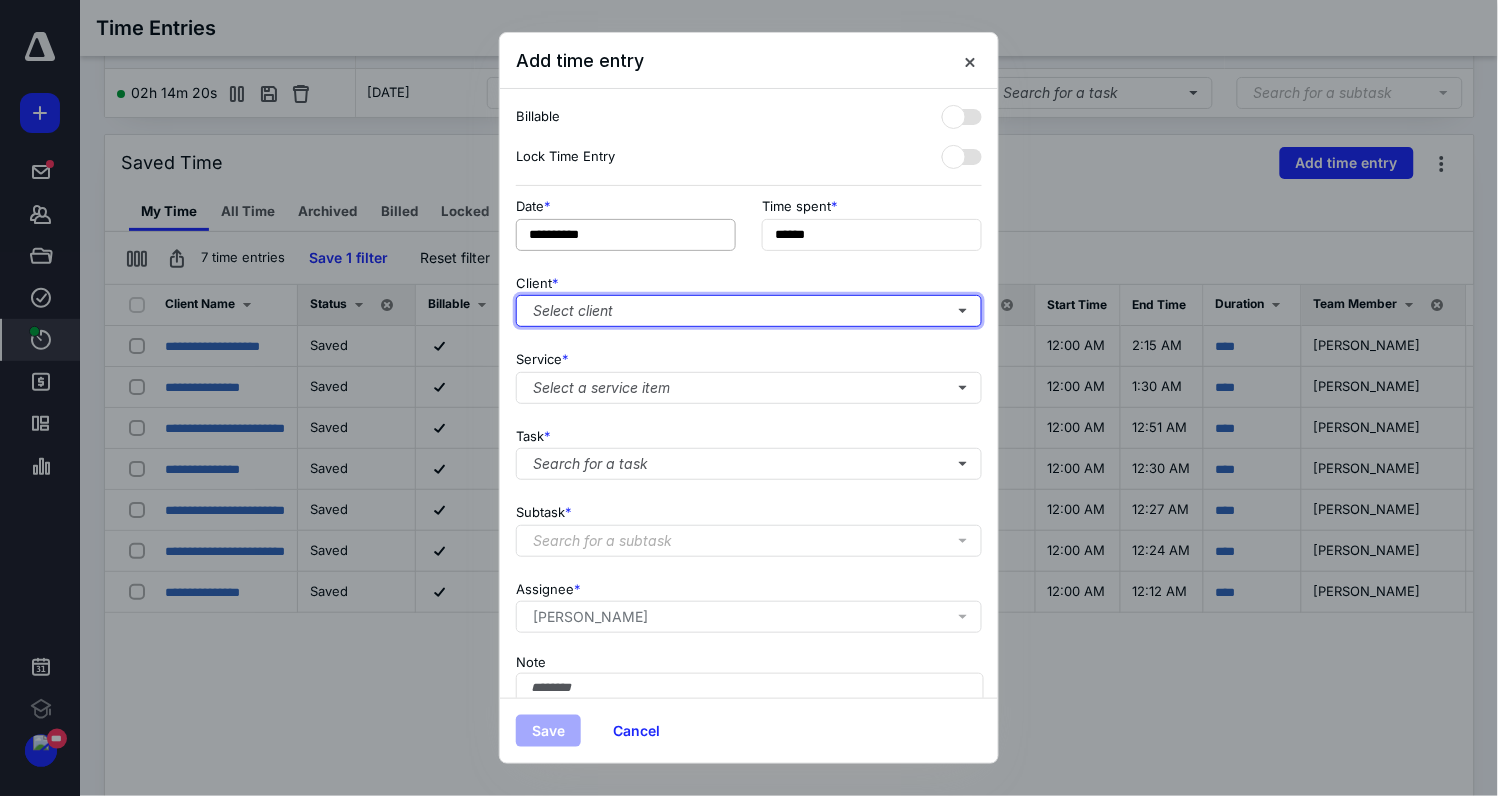 type 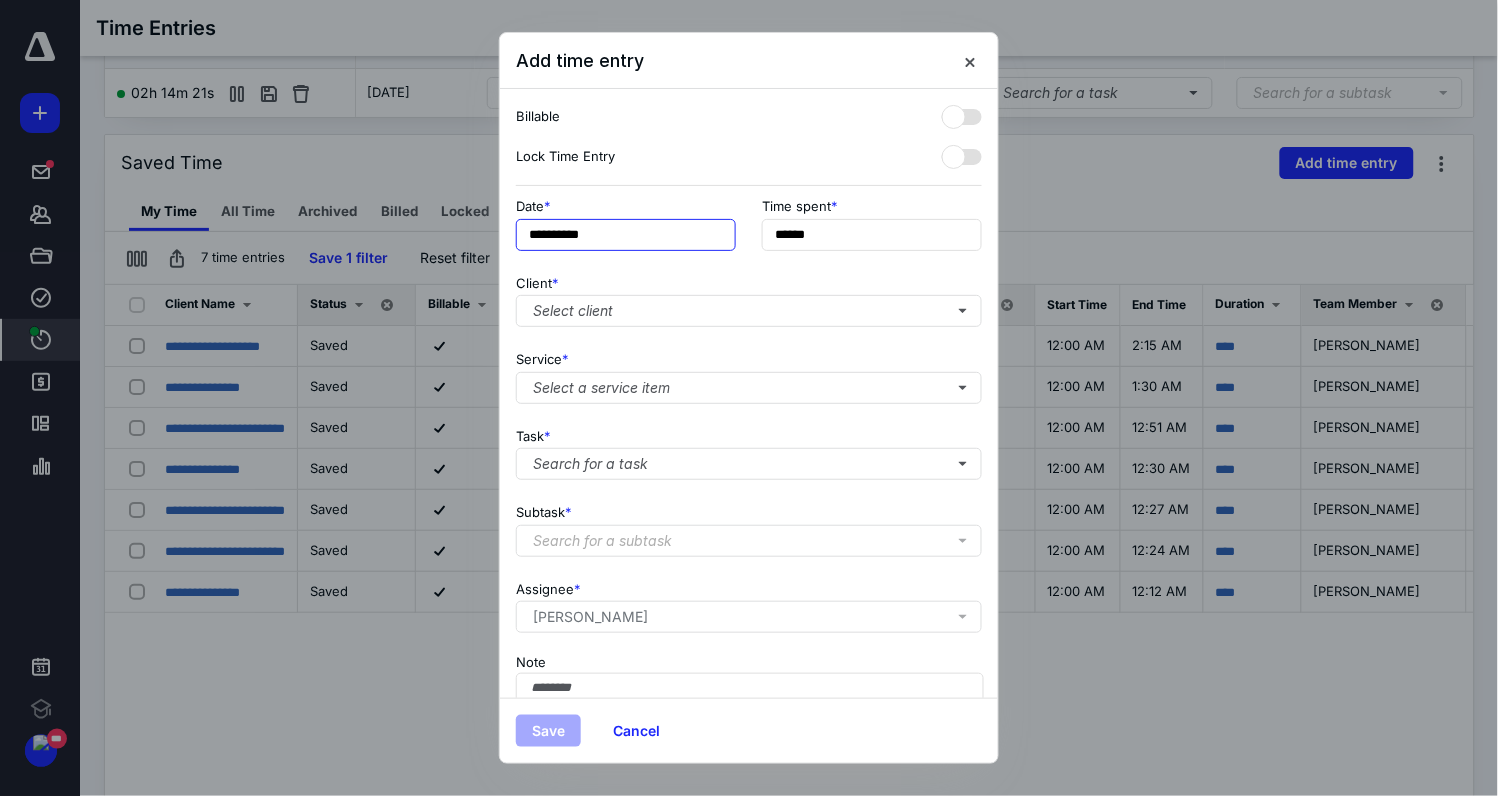 click on "**********" at bounding box center (626, 235) 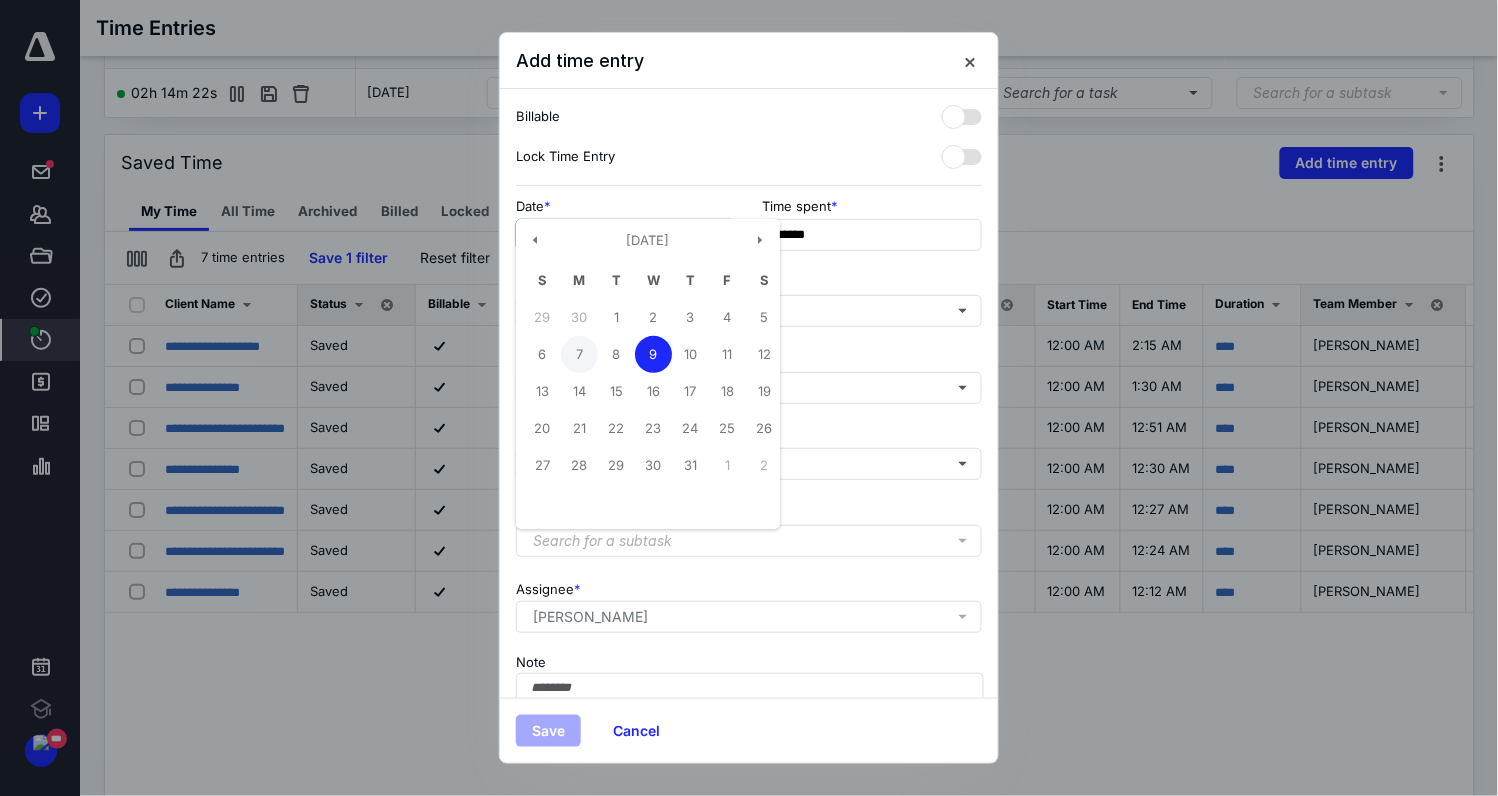 click on "7" at bounding box center (579, 354) 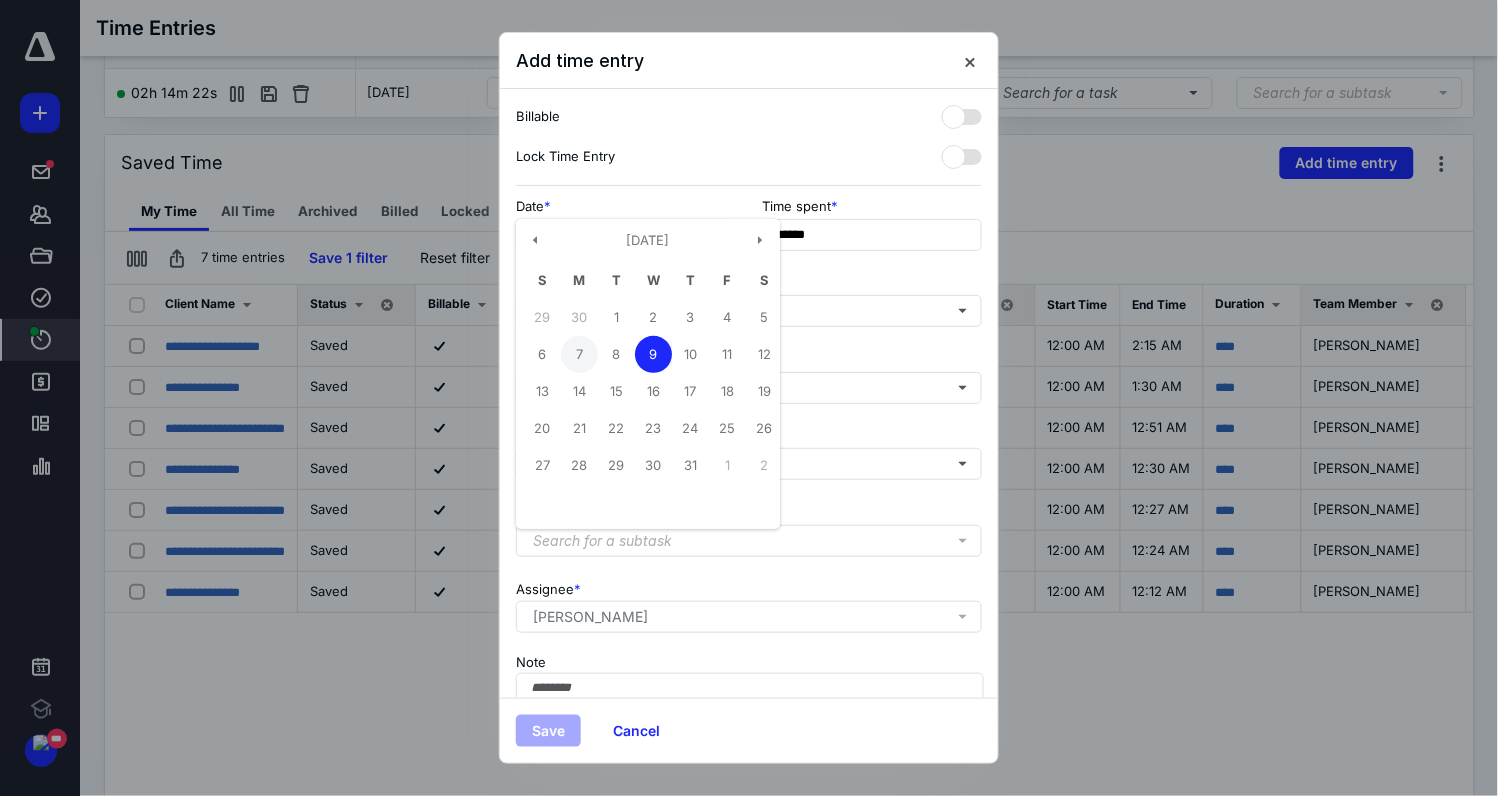 type on "**********" 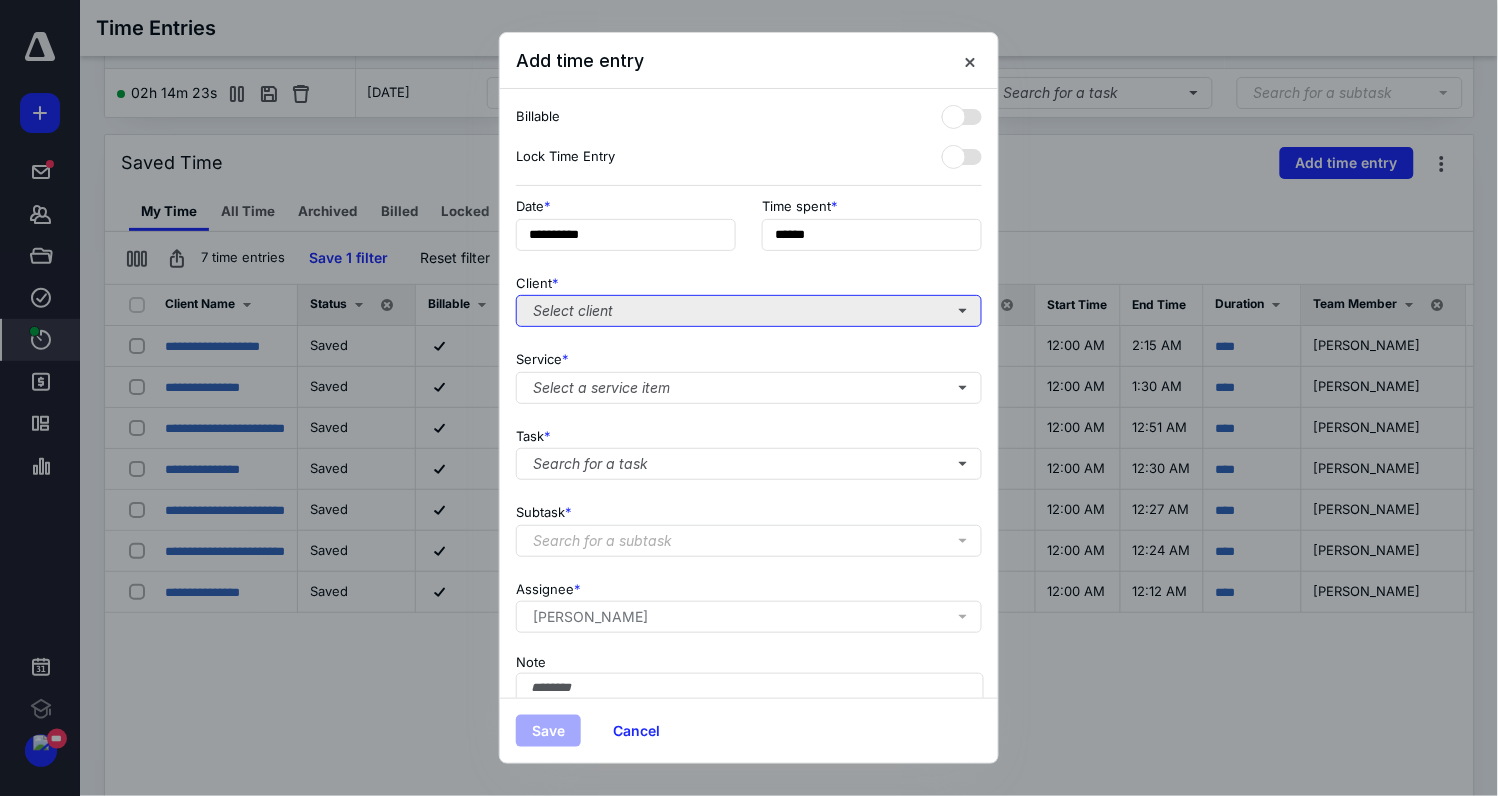 click on "Select client" at bounding box center [749, 311] 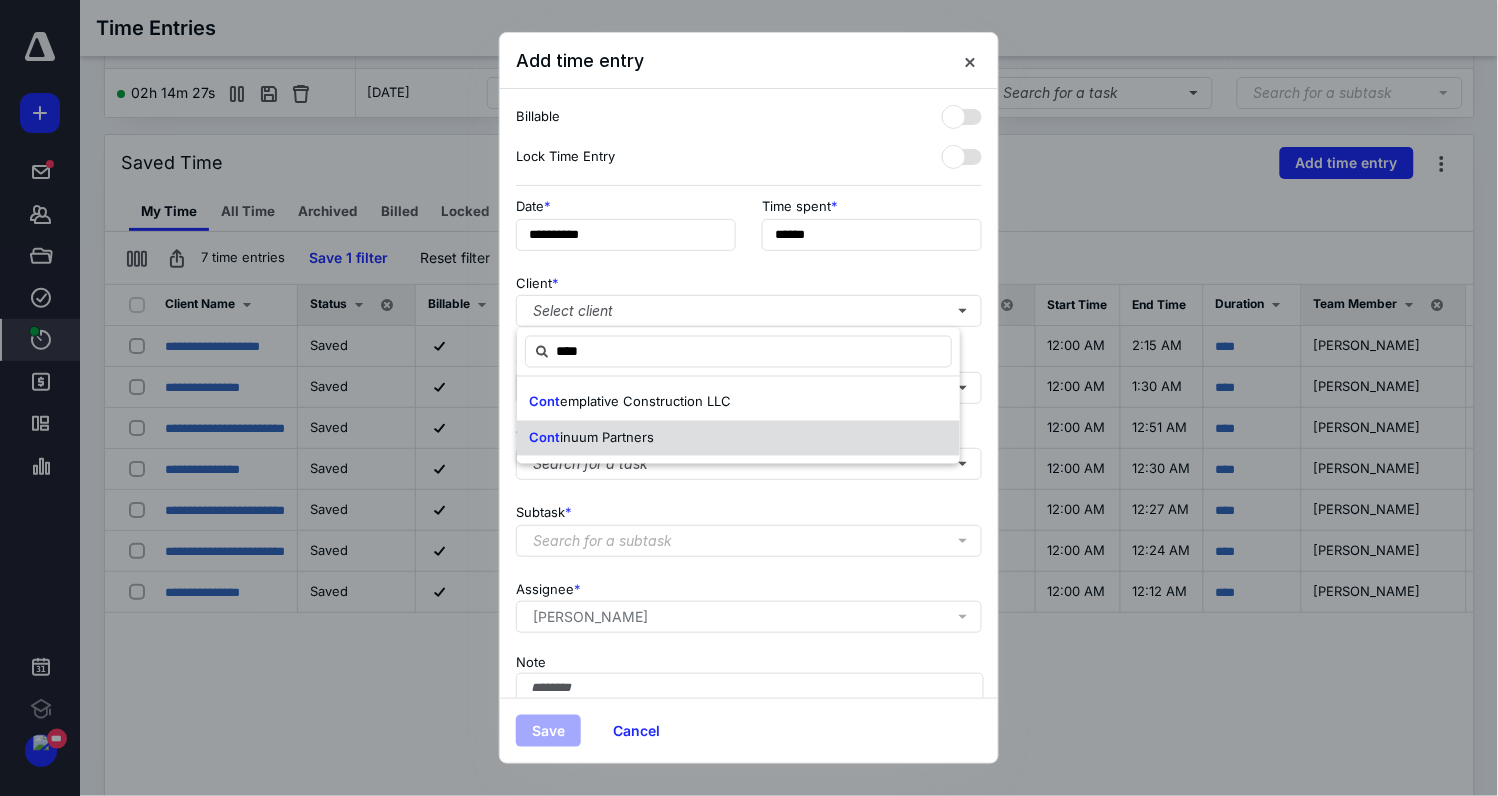 click on "Cont inuum Partners" at bounding box center (591, 438) 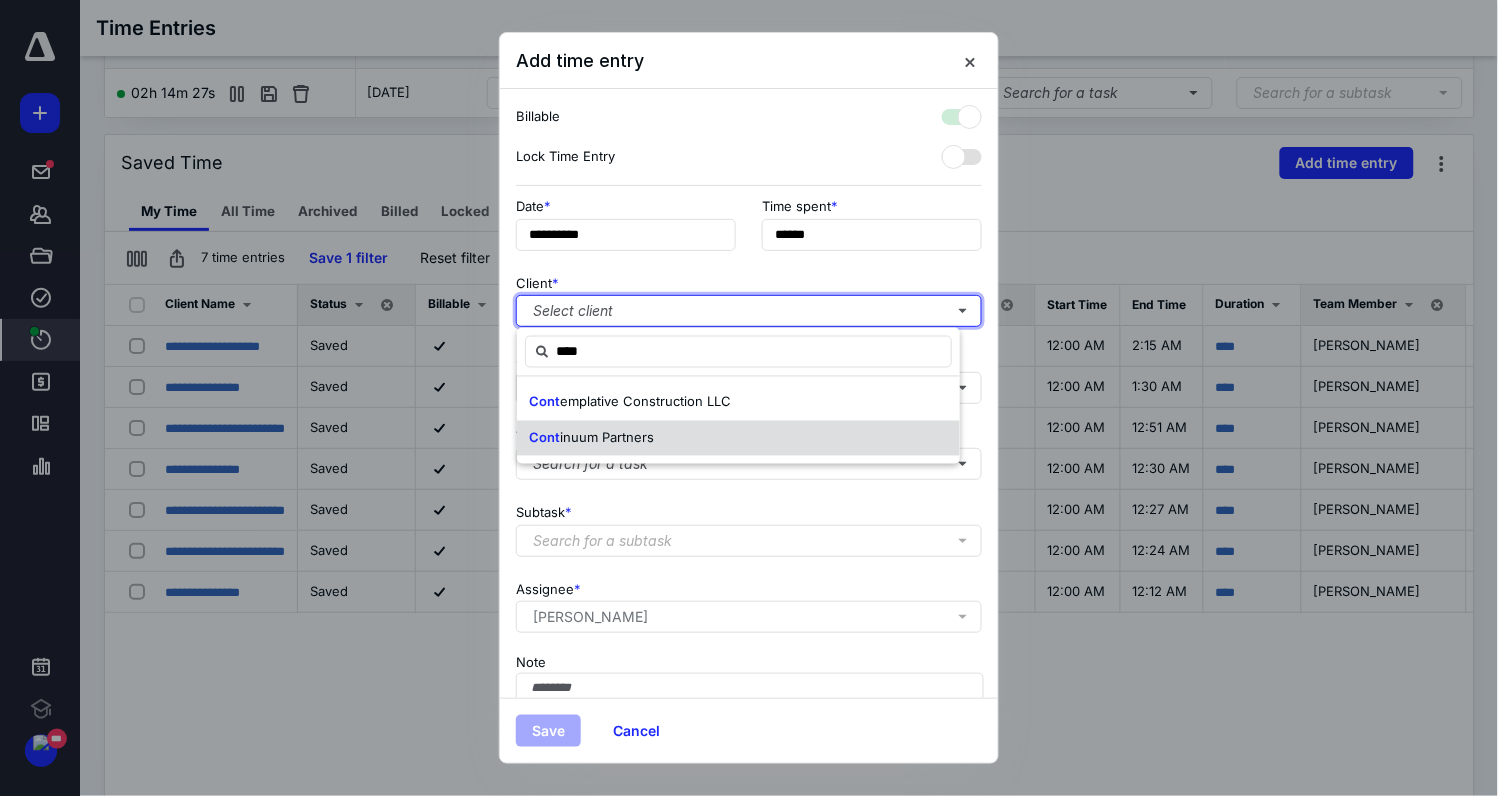 checkbox on "true" 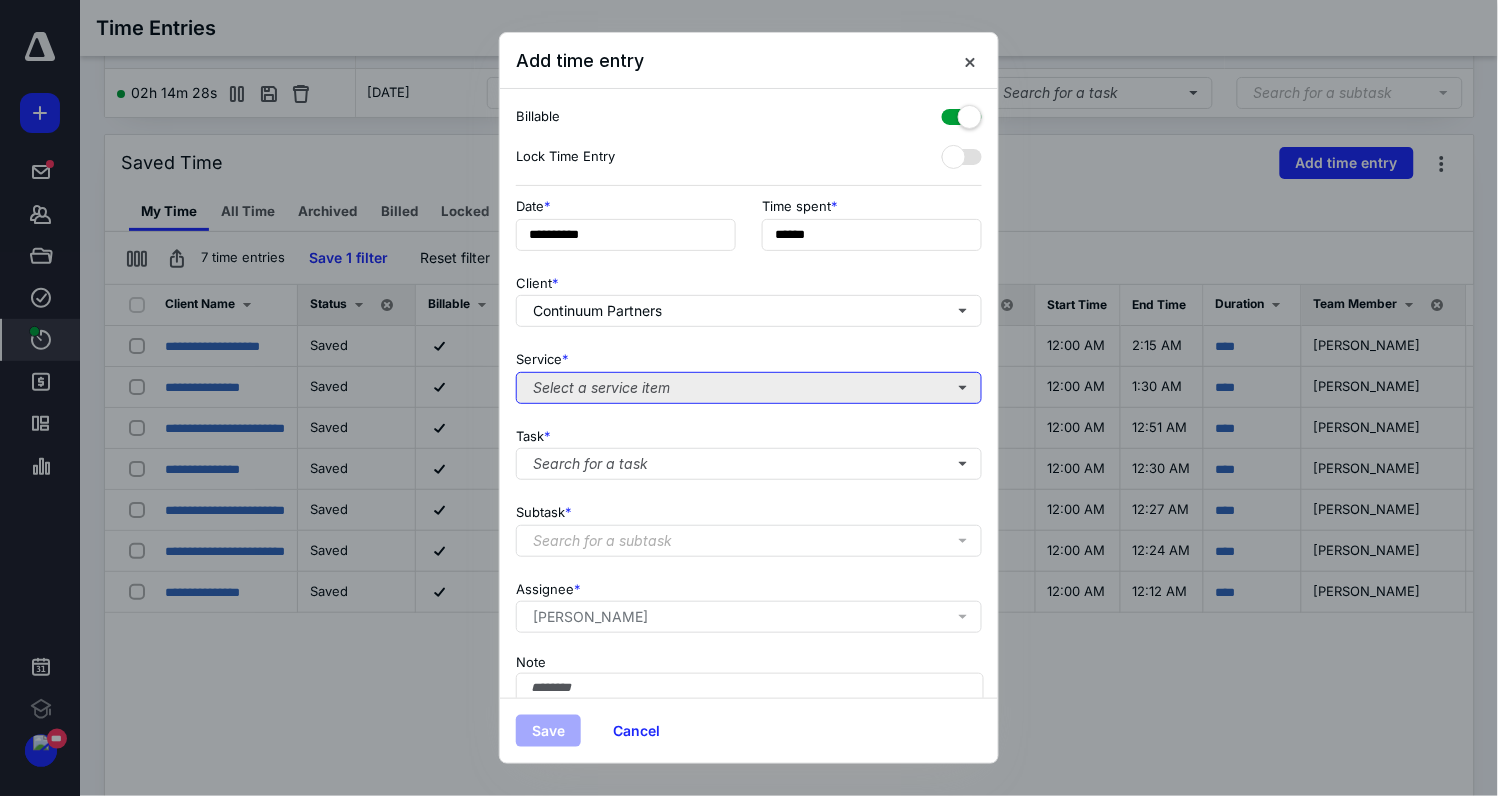 click on "Select a service item" at bounding box center [749, 388] 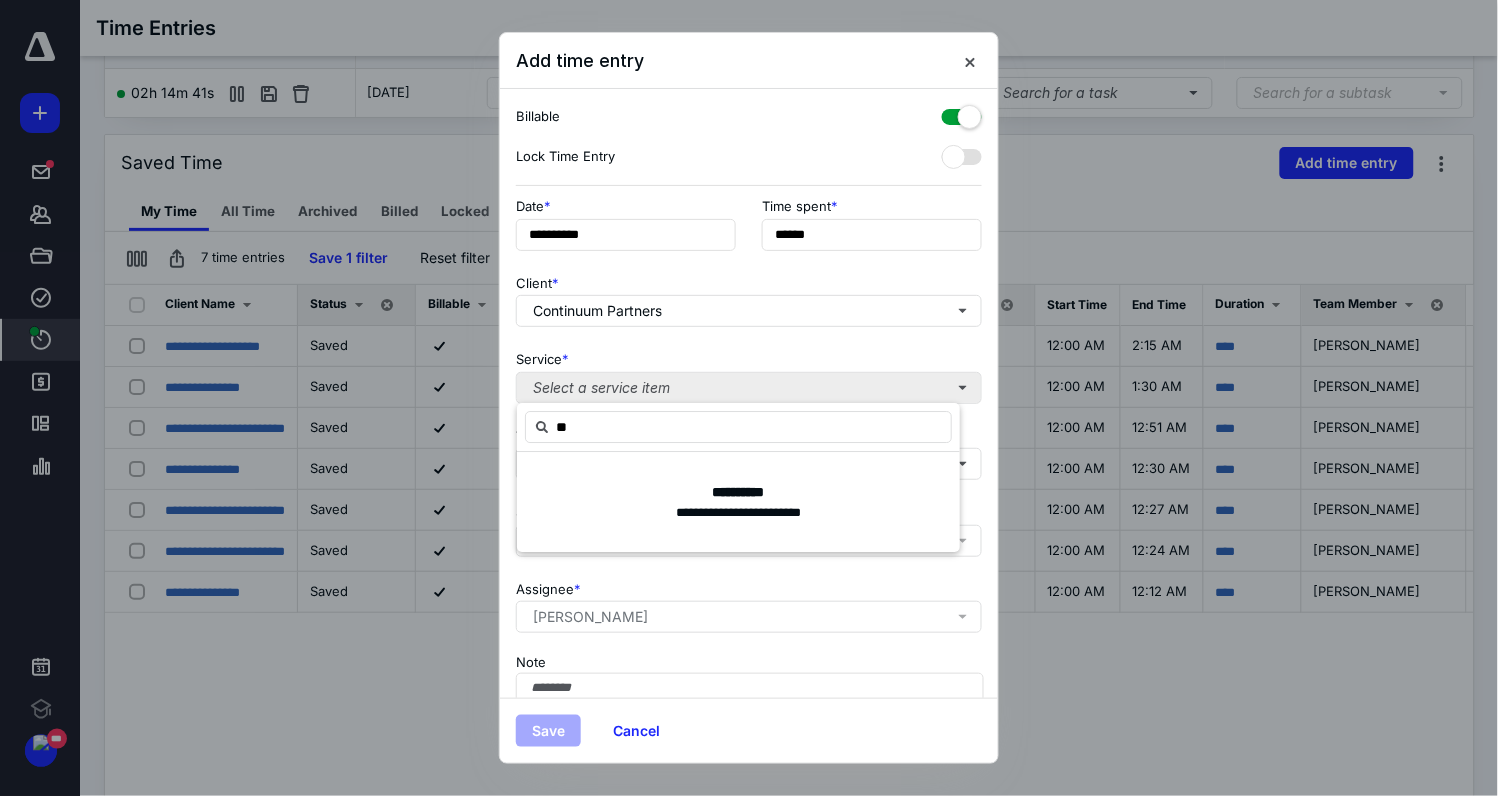 type on "*" 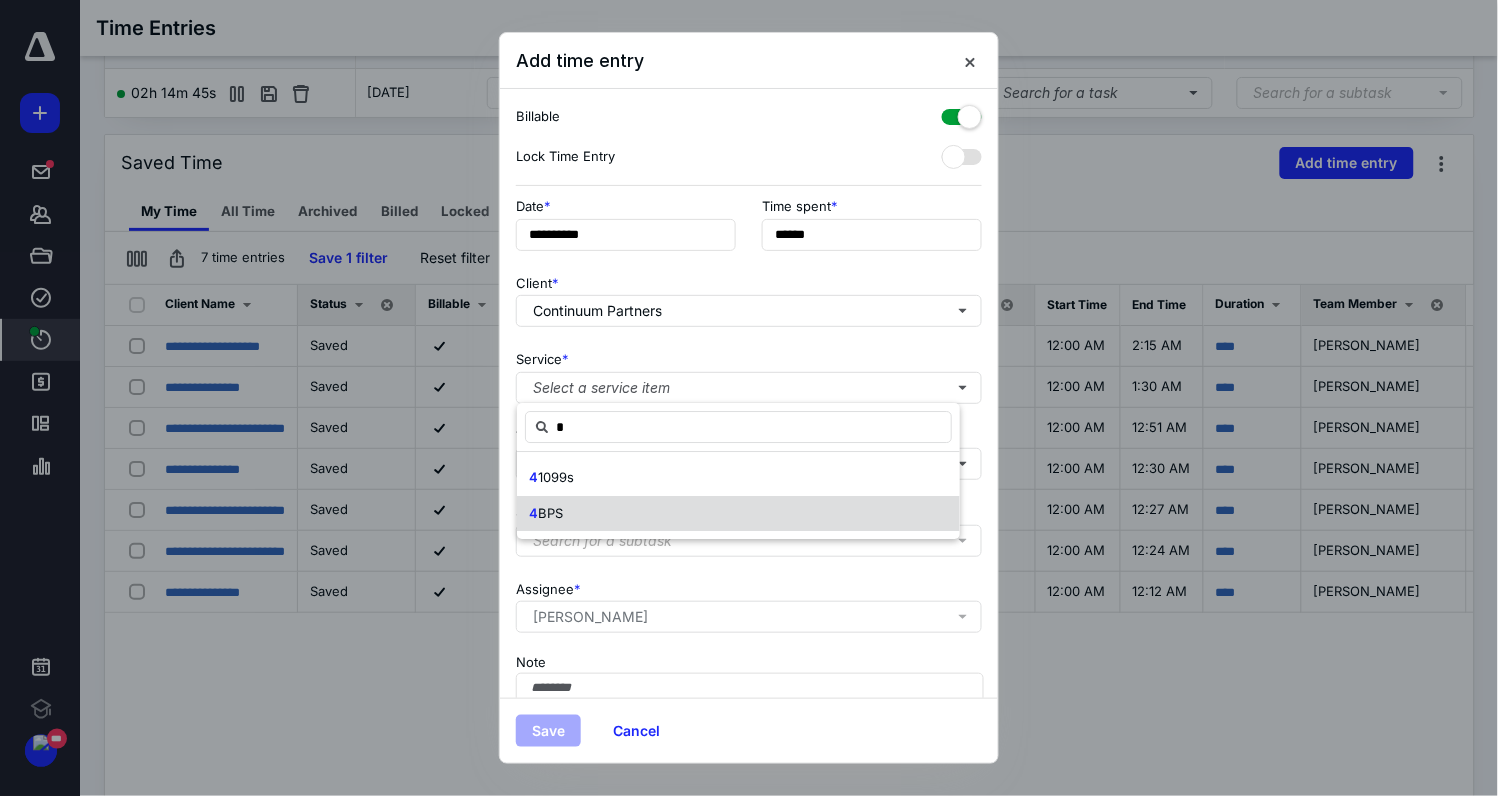 click on "4  BPS" at bounding box center [738, 514] 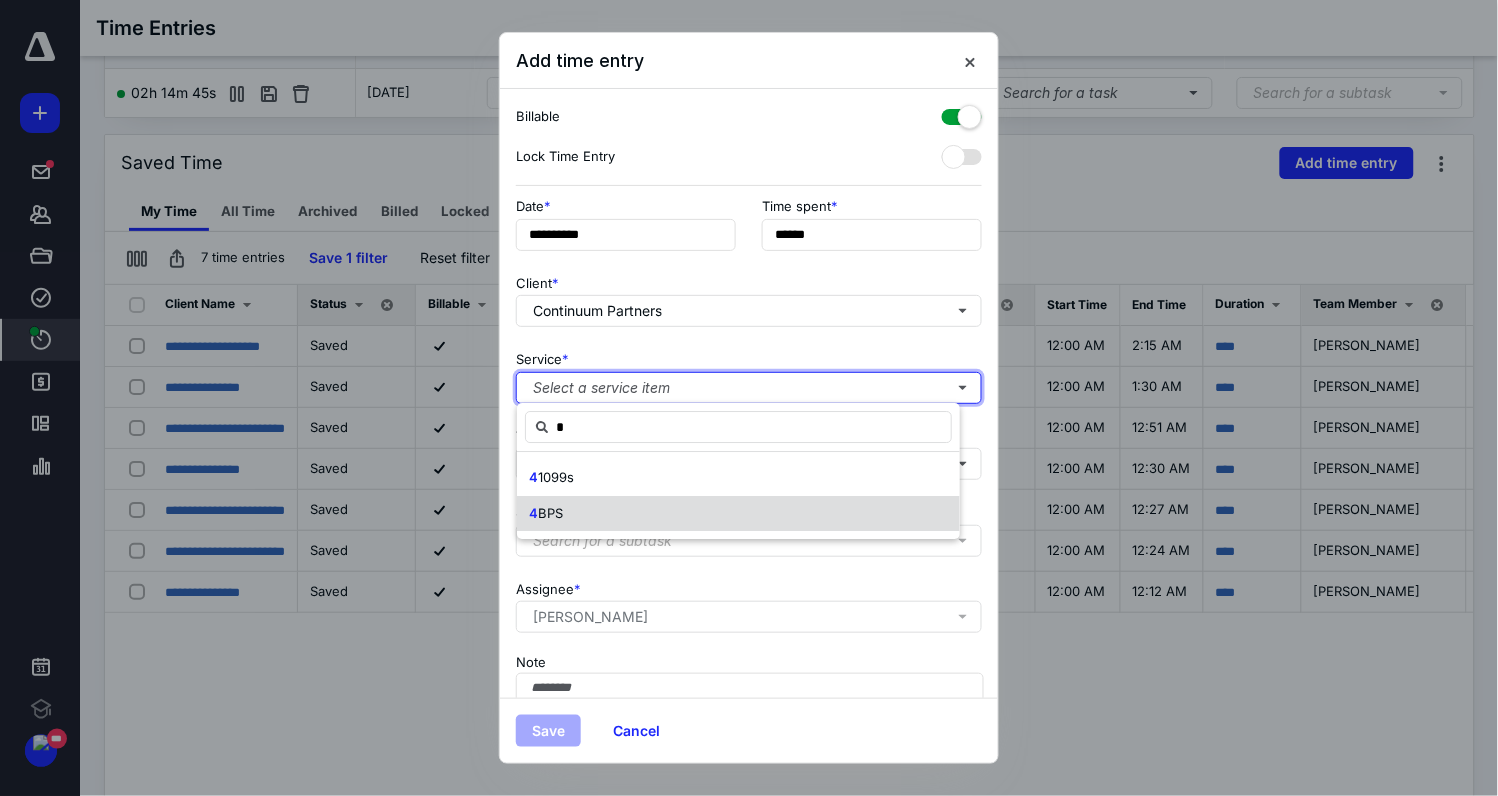 type 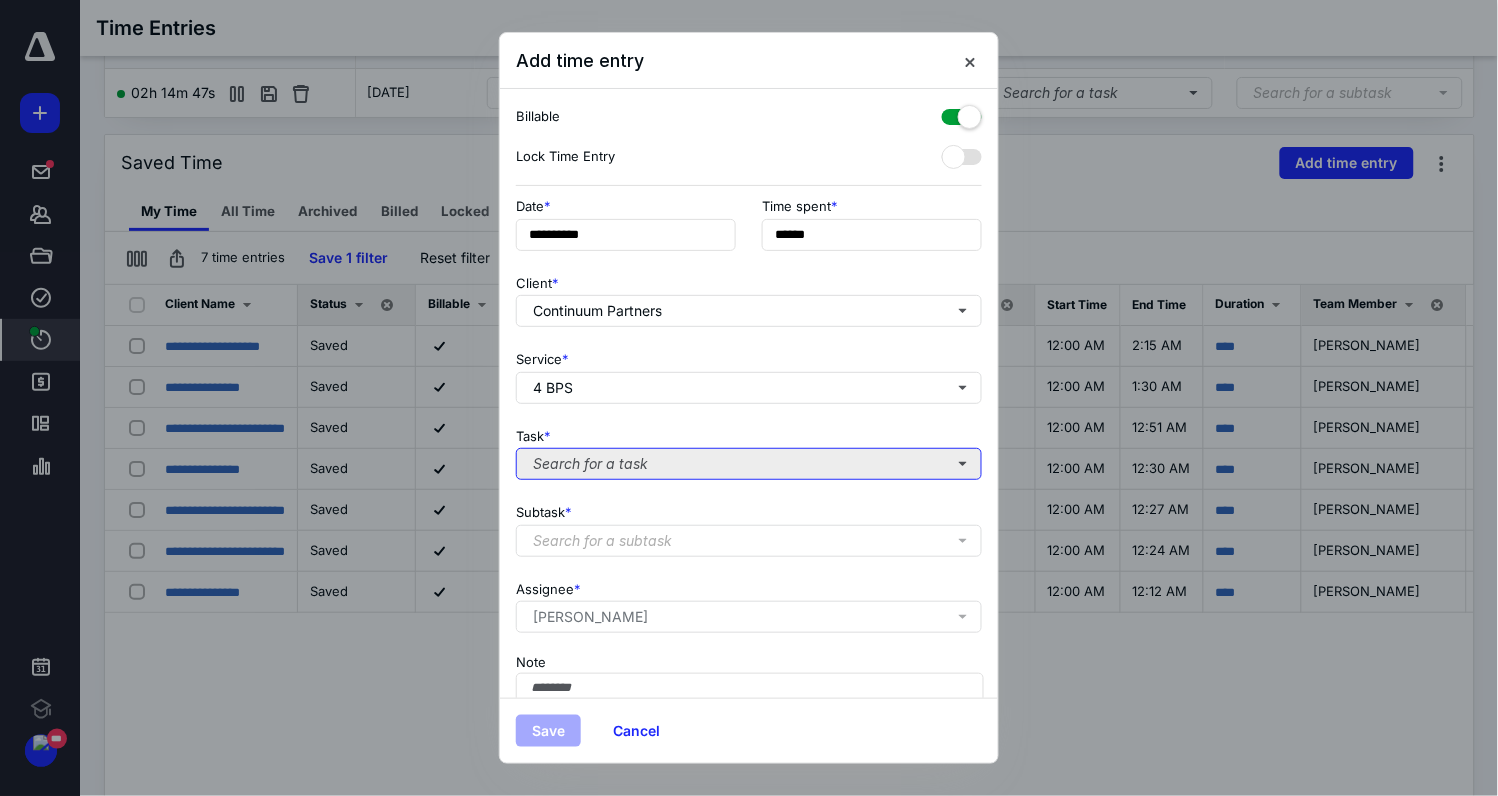 click on "Search for a task" at bounding box center [749, 464] 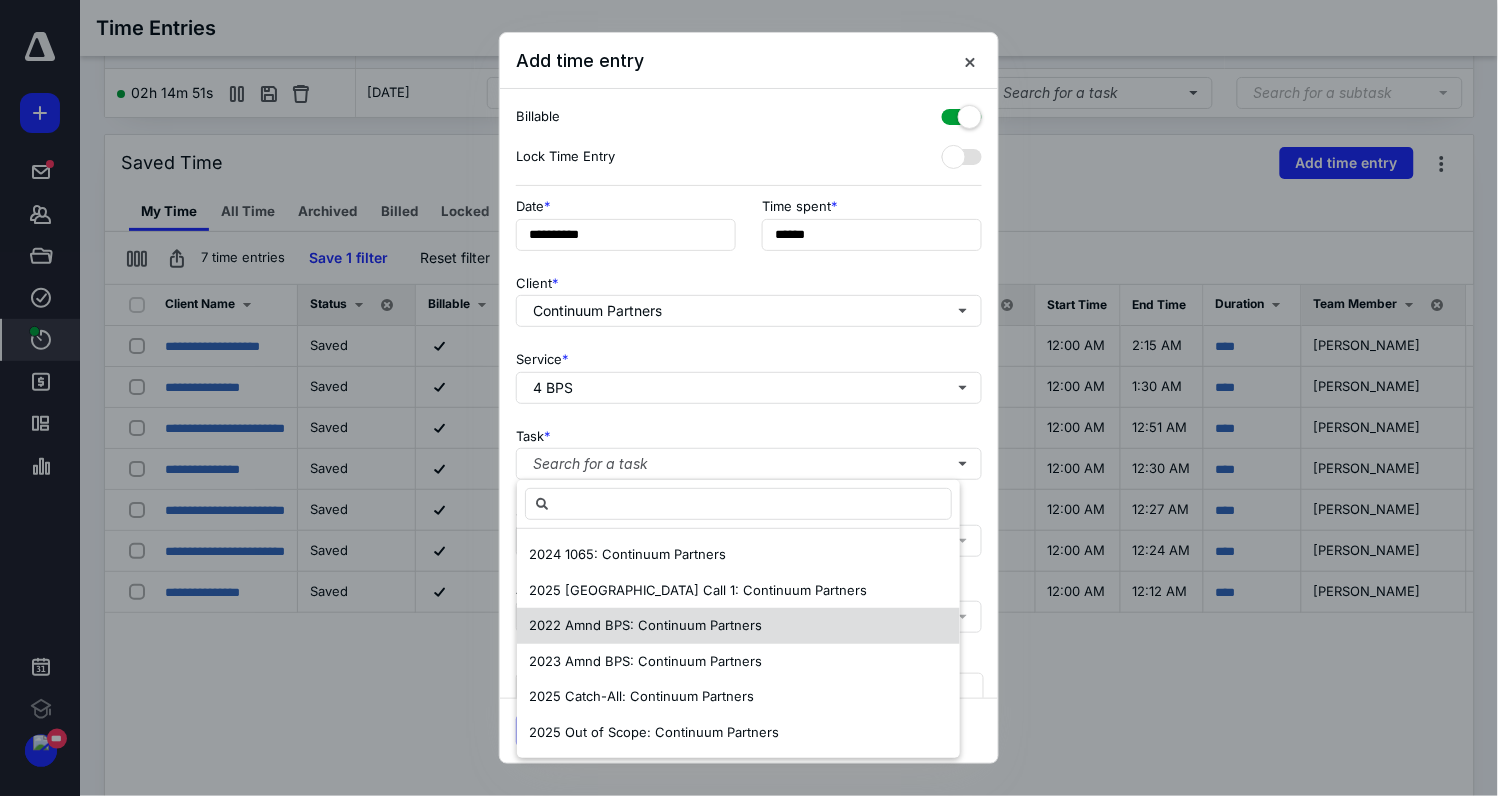 click on "2022 Amnd BPS: Continuum Partners" at bounding box center (738, 626) 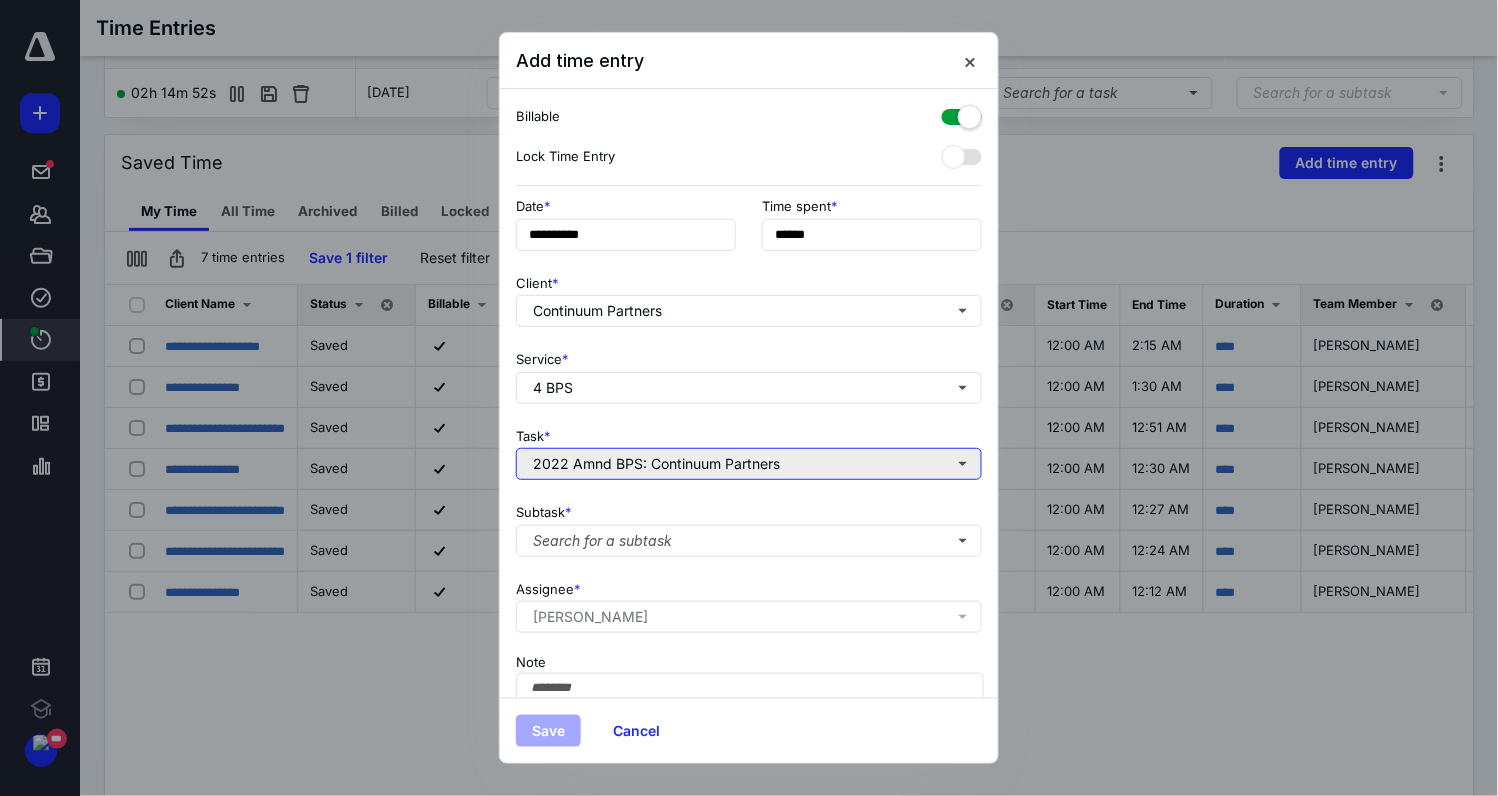 click on "2022 Amnd BPS: Continuum Partners" at bounding box center (749, 464) 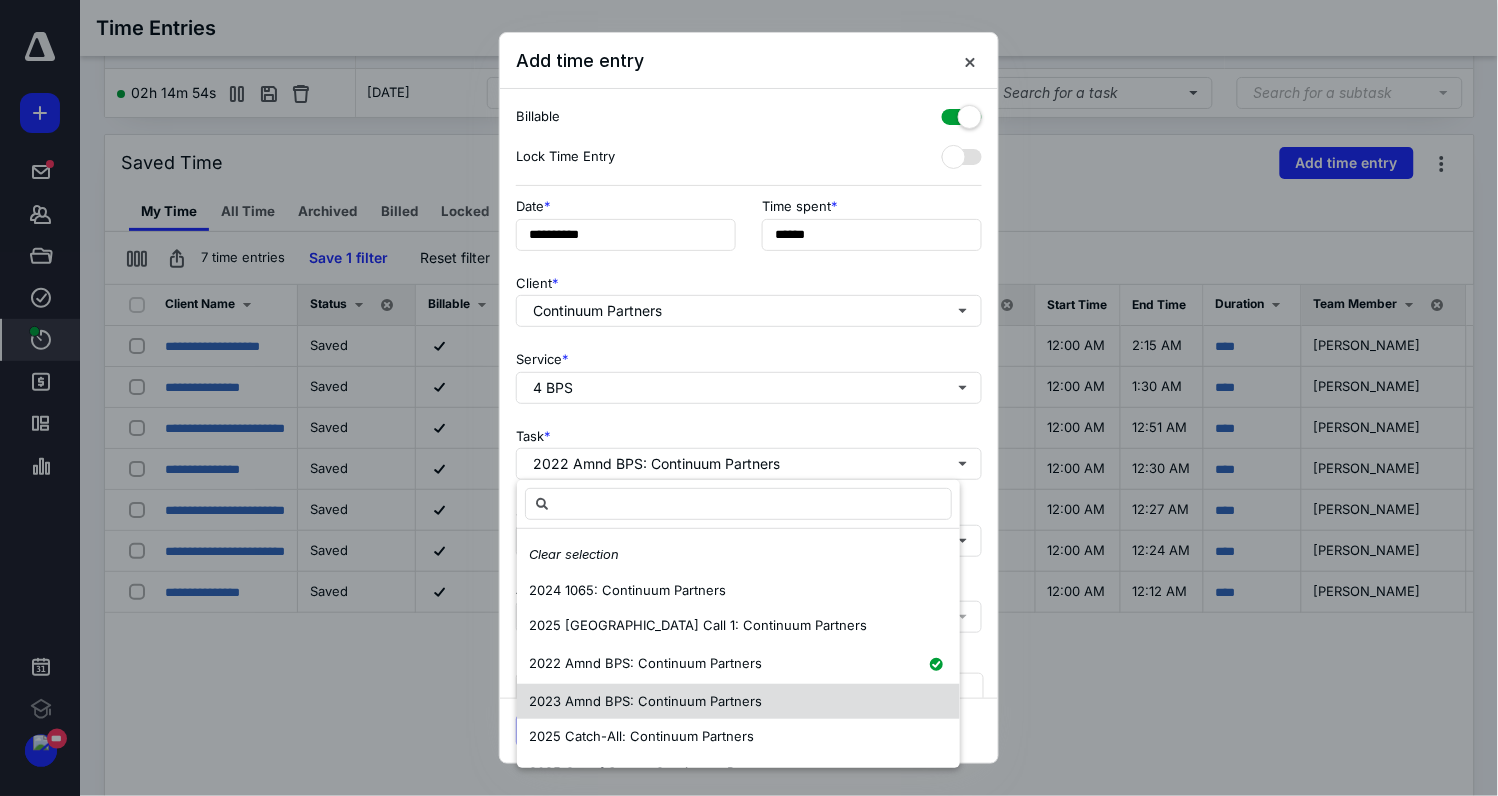 click on "2023 Amnd BPS: Continuum Partners" at bounding box center [738, 702] 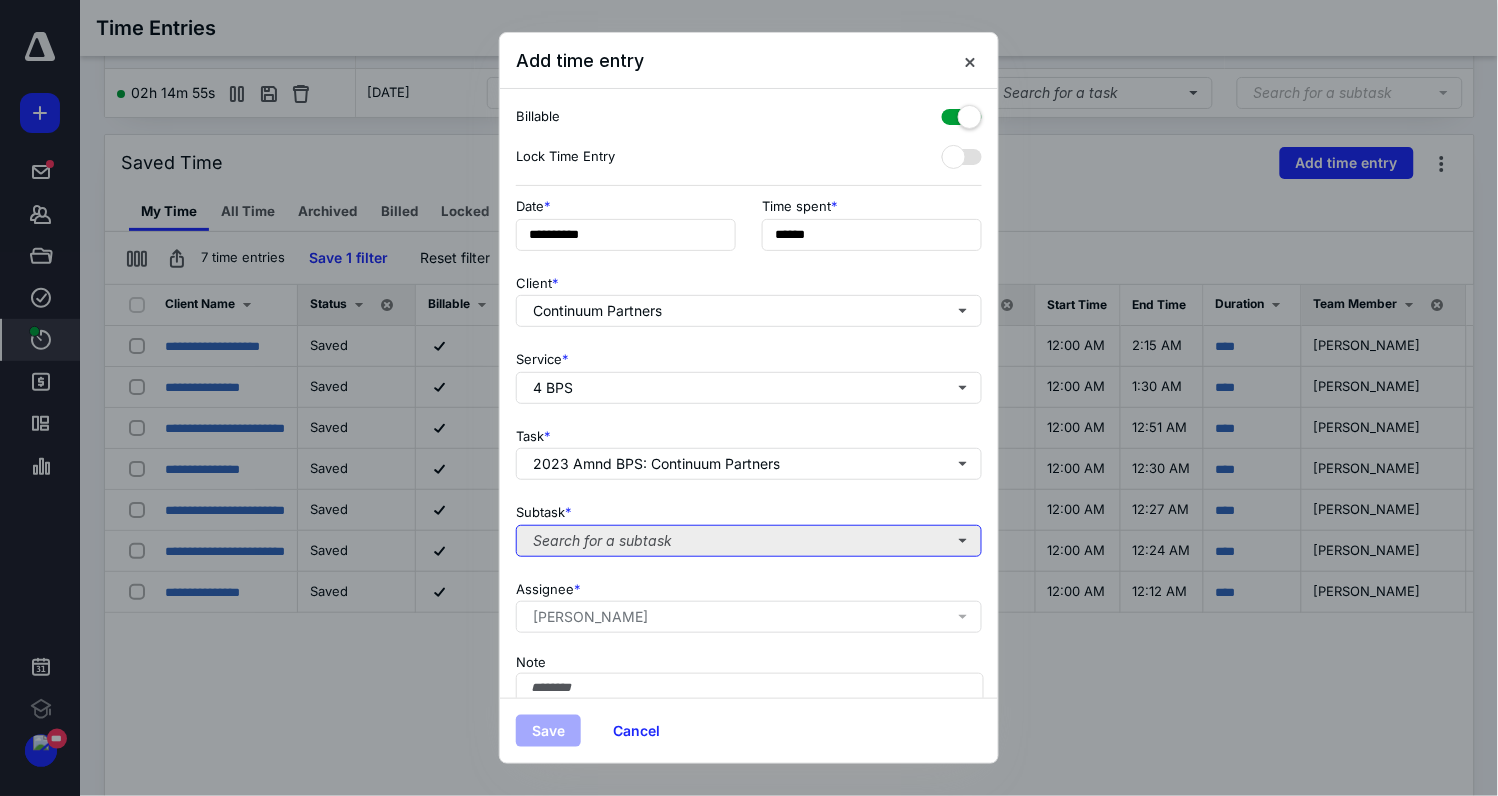 click on "Search for a subtask" at bounding box center (749, 541) 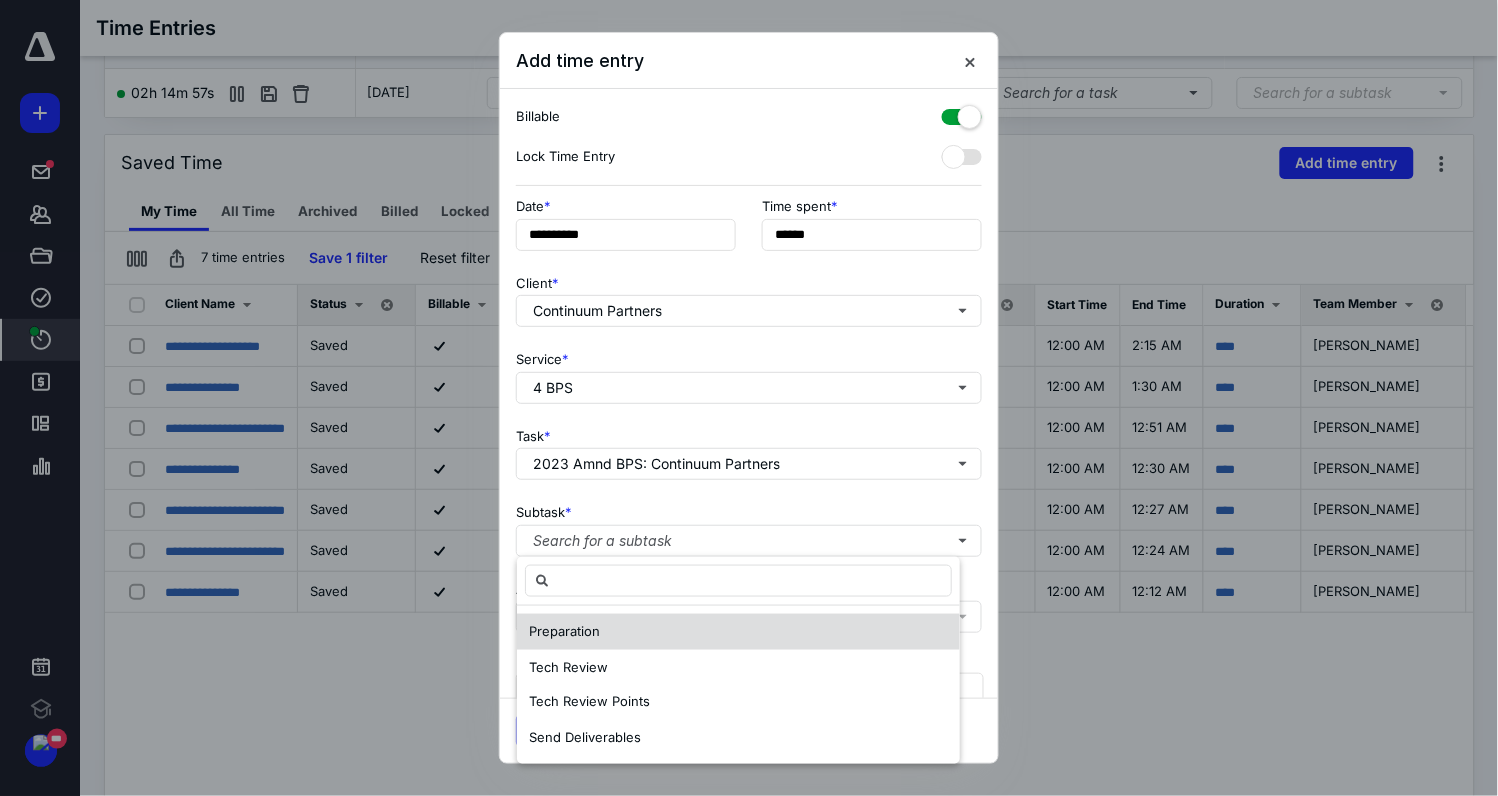 click on "Preparation" at bounding box center [564, 631] 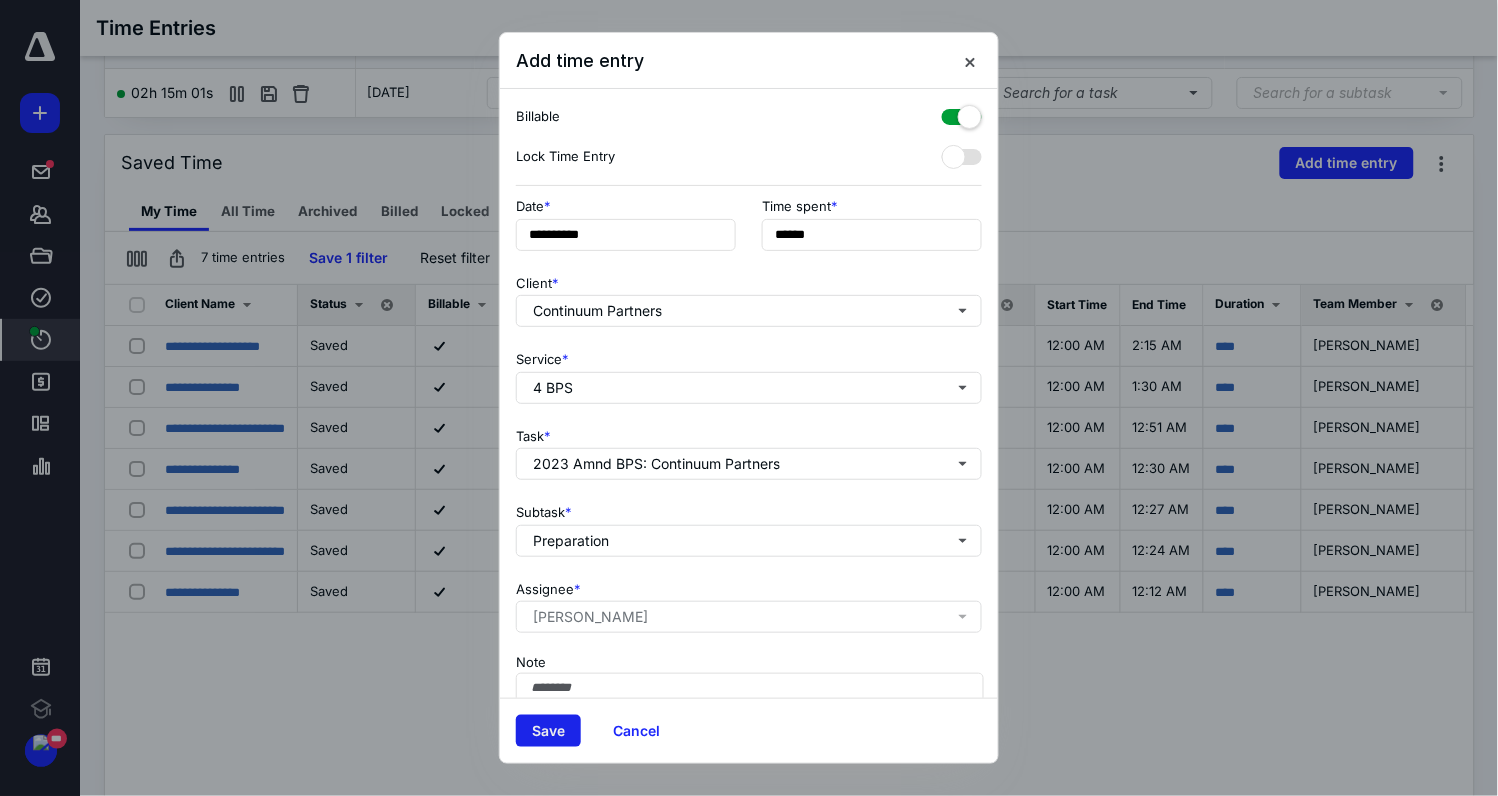 click on "Save" at bounding box center (548, 731) 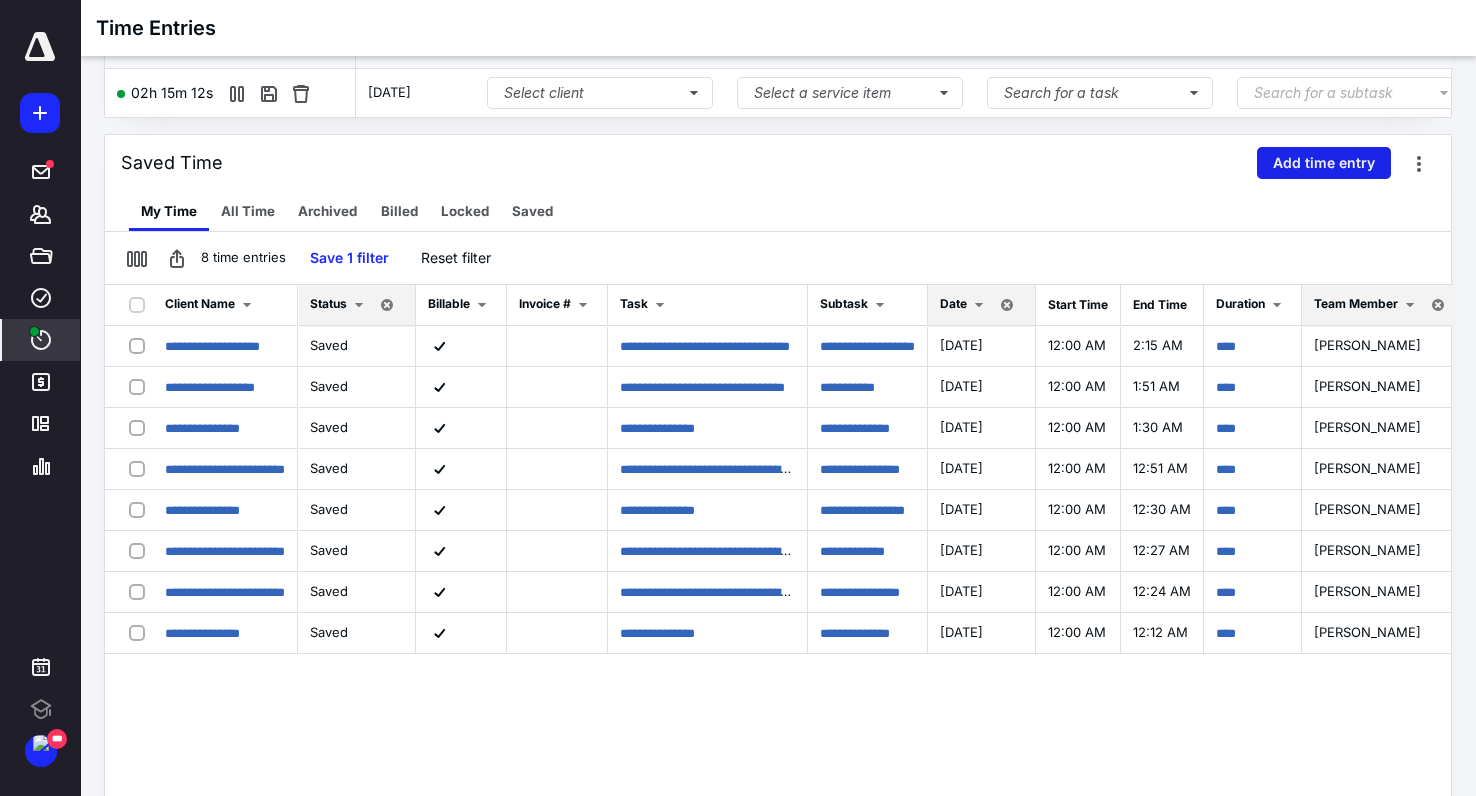 click on "Add time entry" at bounding box center [1324, 163] 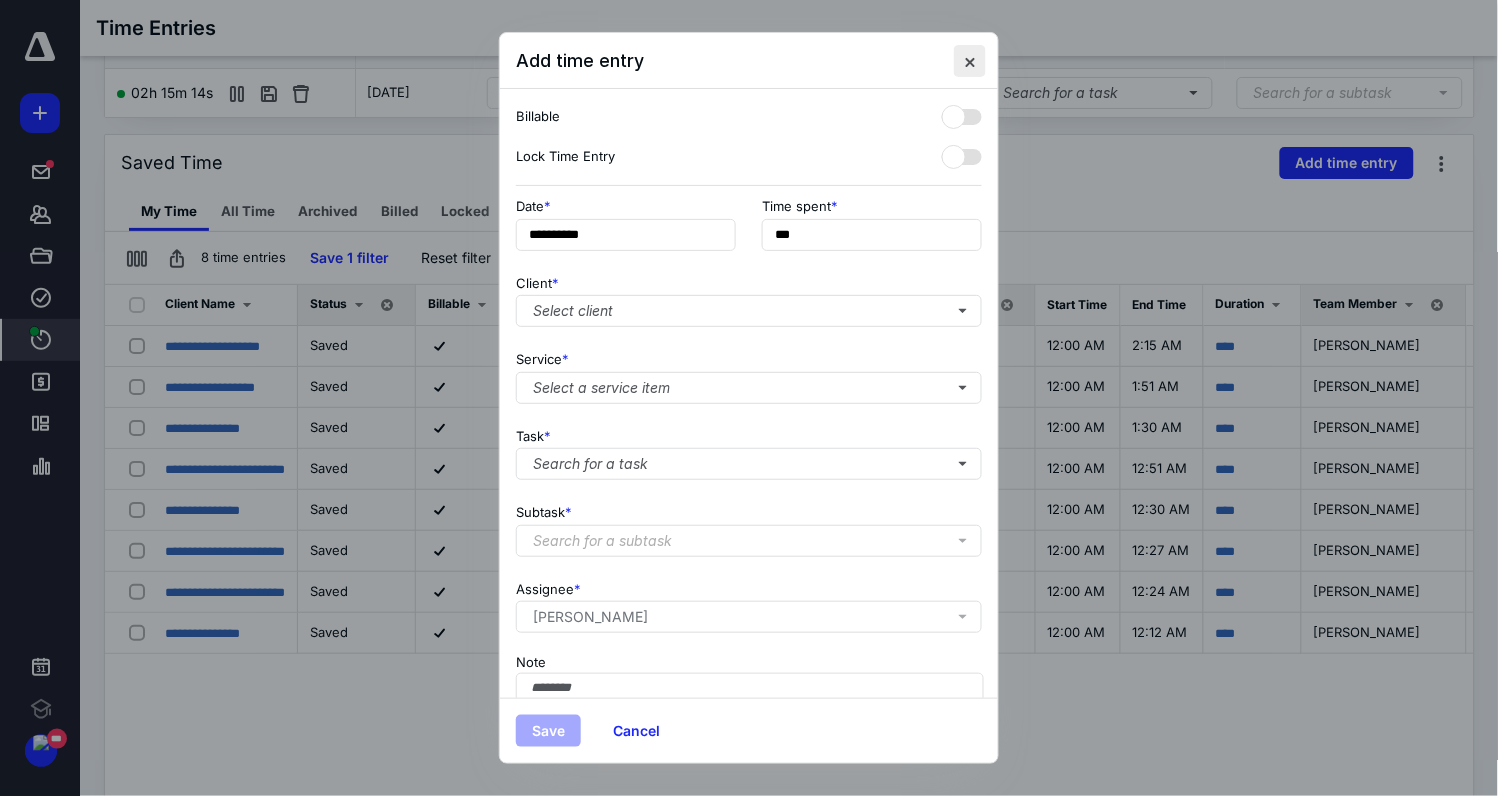 click at bounding box center (970, 61) 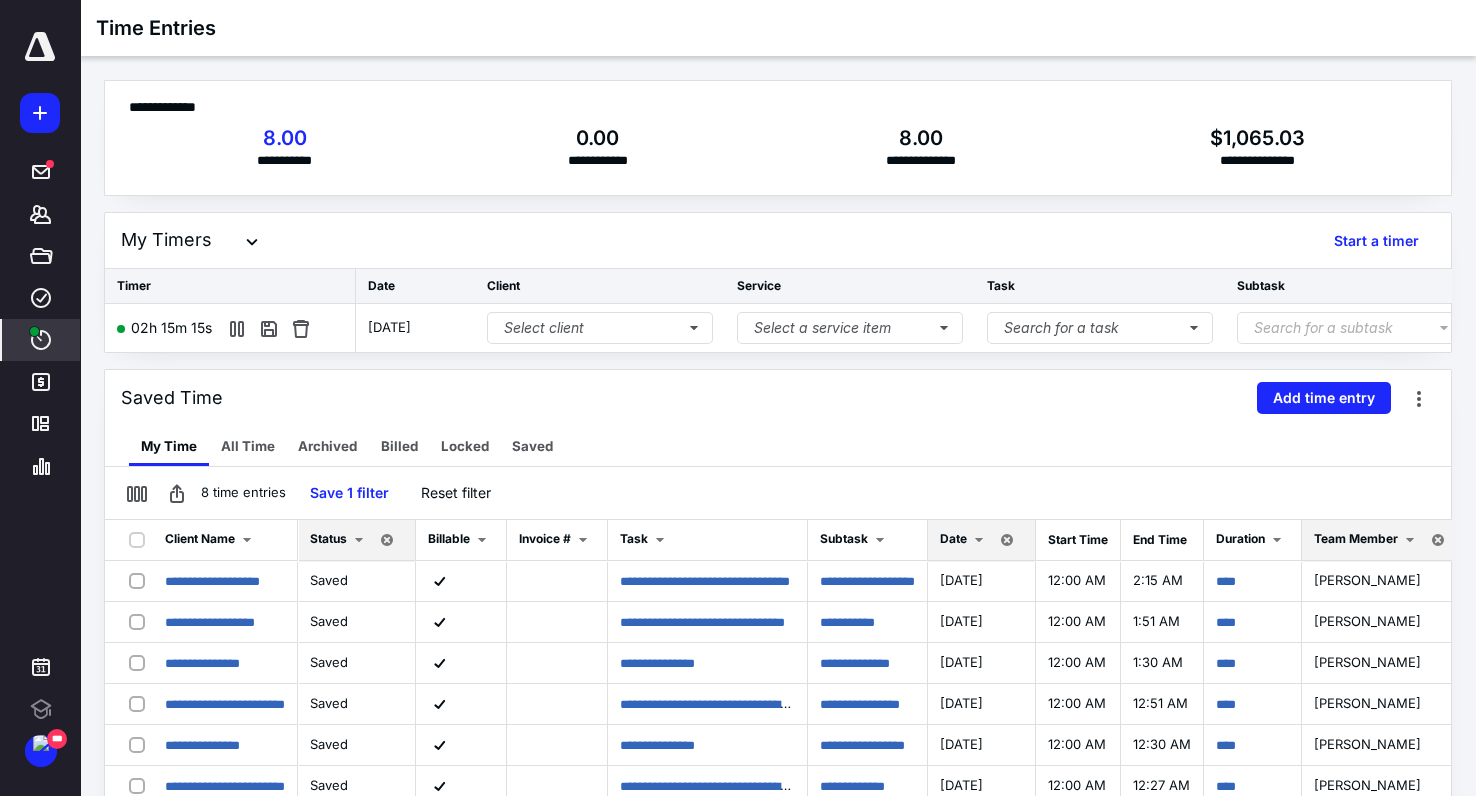 scroll, scrollTop: 335, scrollLeft: 0, axis: vertical 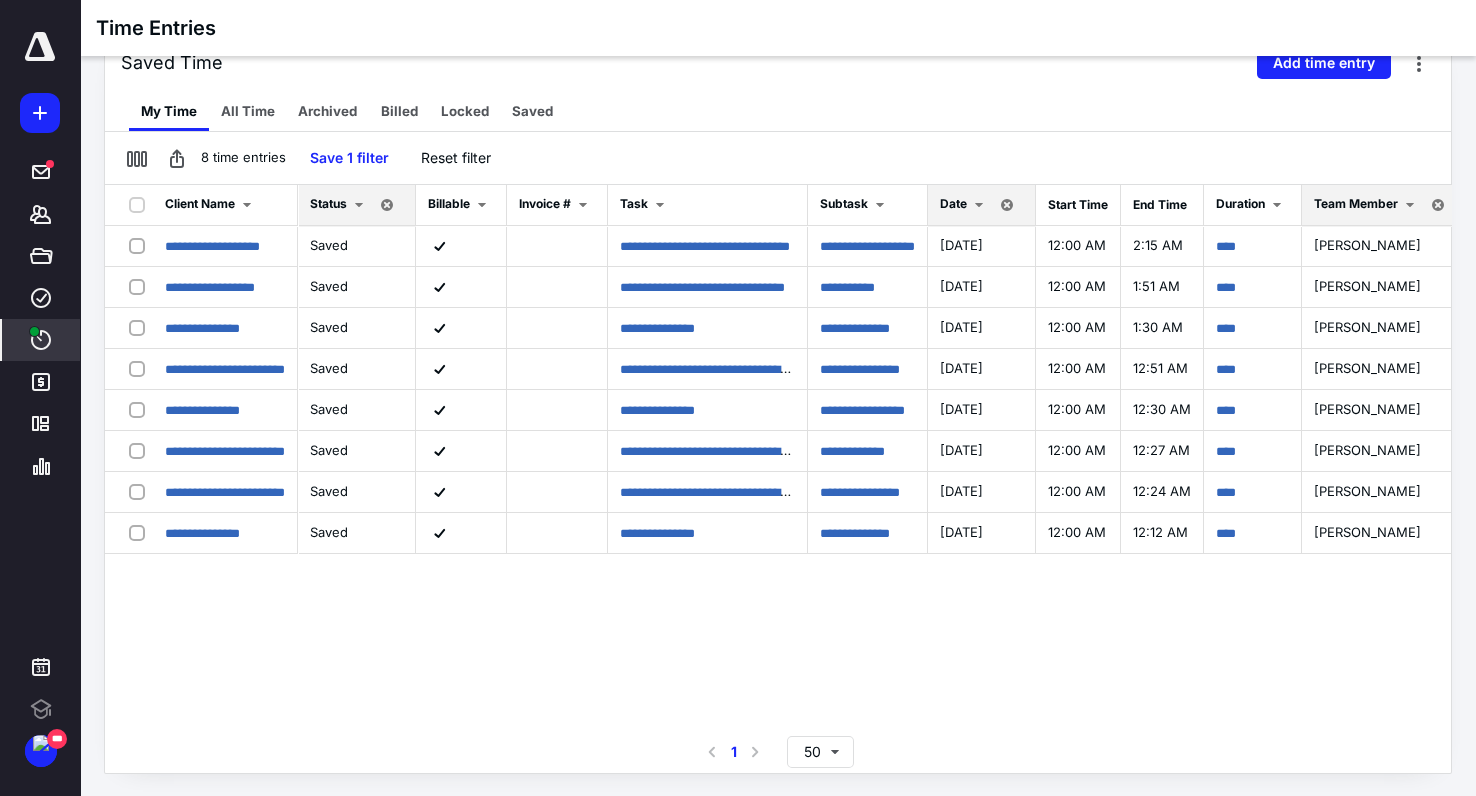 click on "Date" at bounding box center [965, 205] 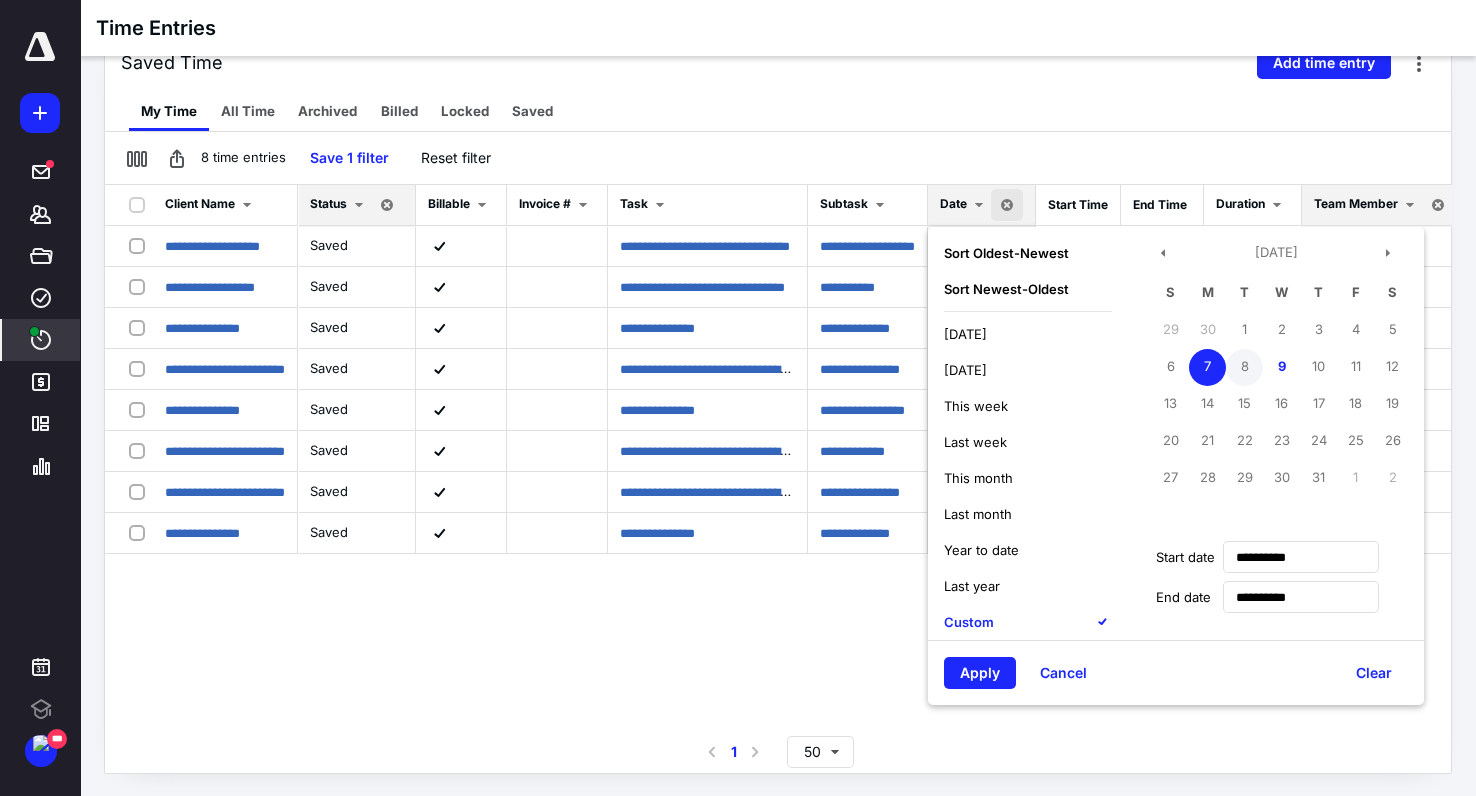 click on "8" at bounding box center (1244, 367) 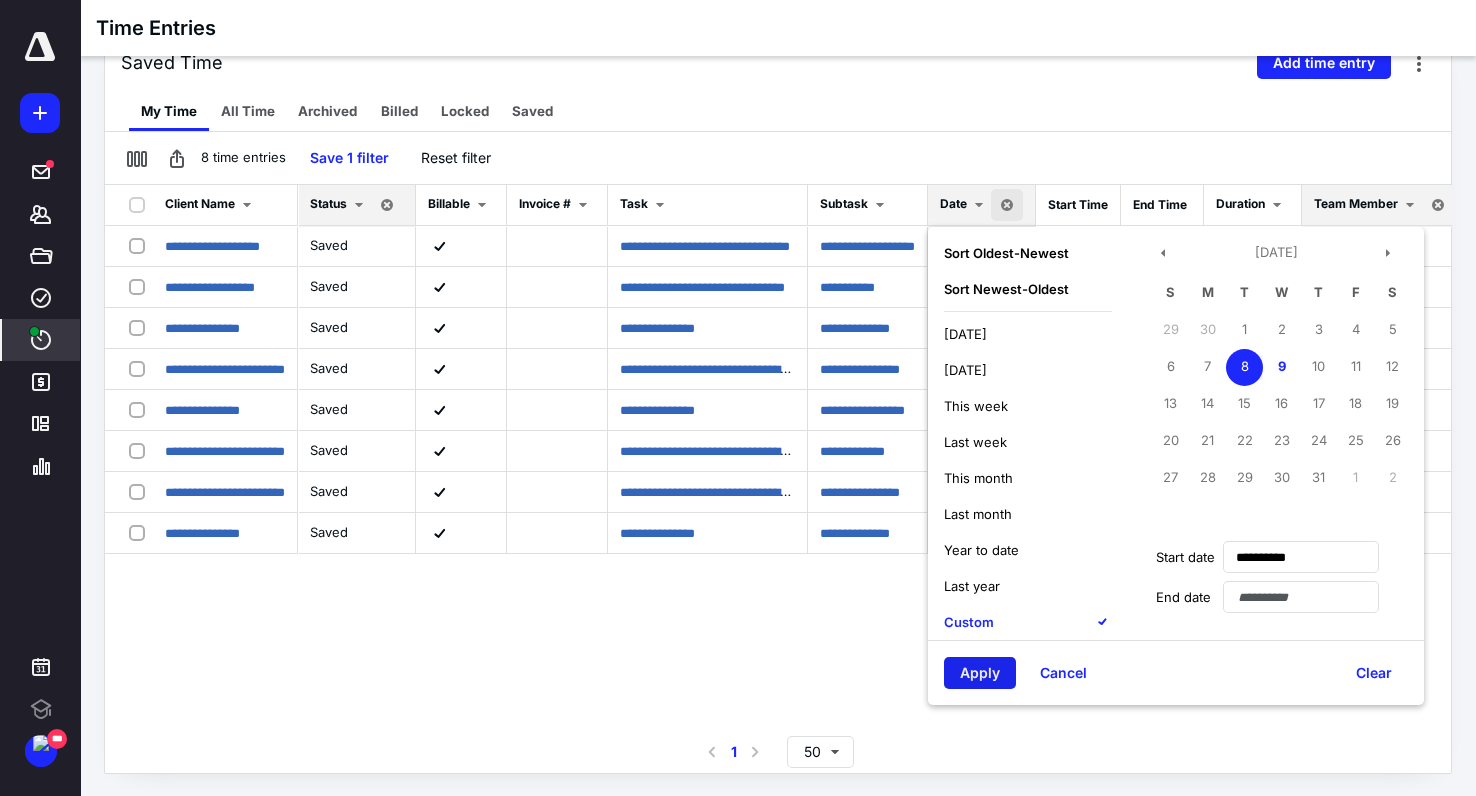 click on "Apply" at bounding box center (980, 673) 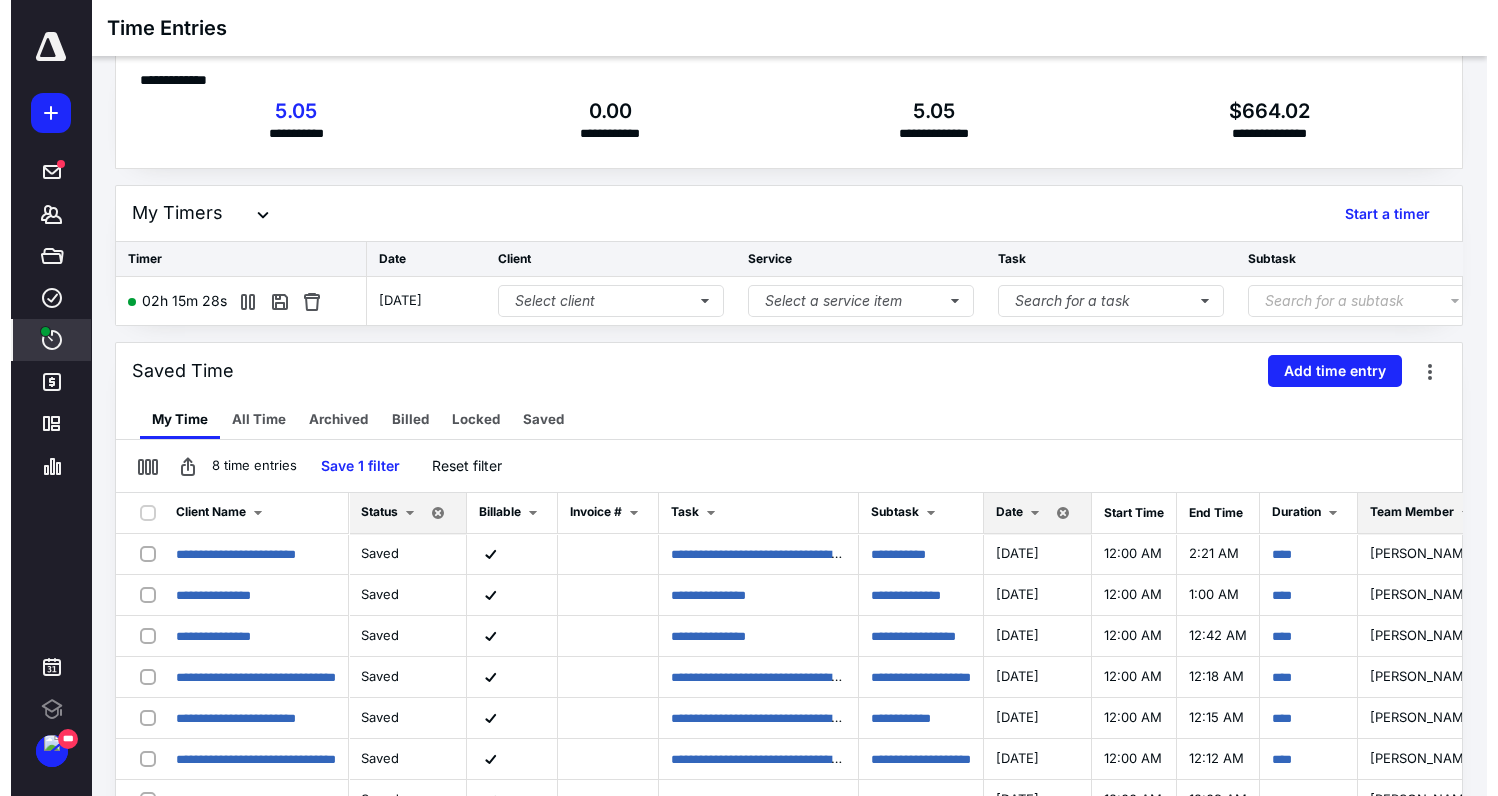 scroll, scrollTop: 11, scrollLeft: 0, axis: vertical 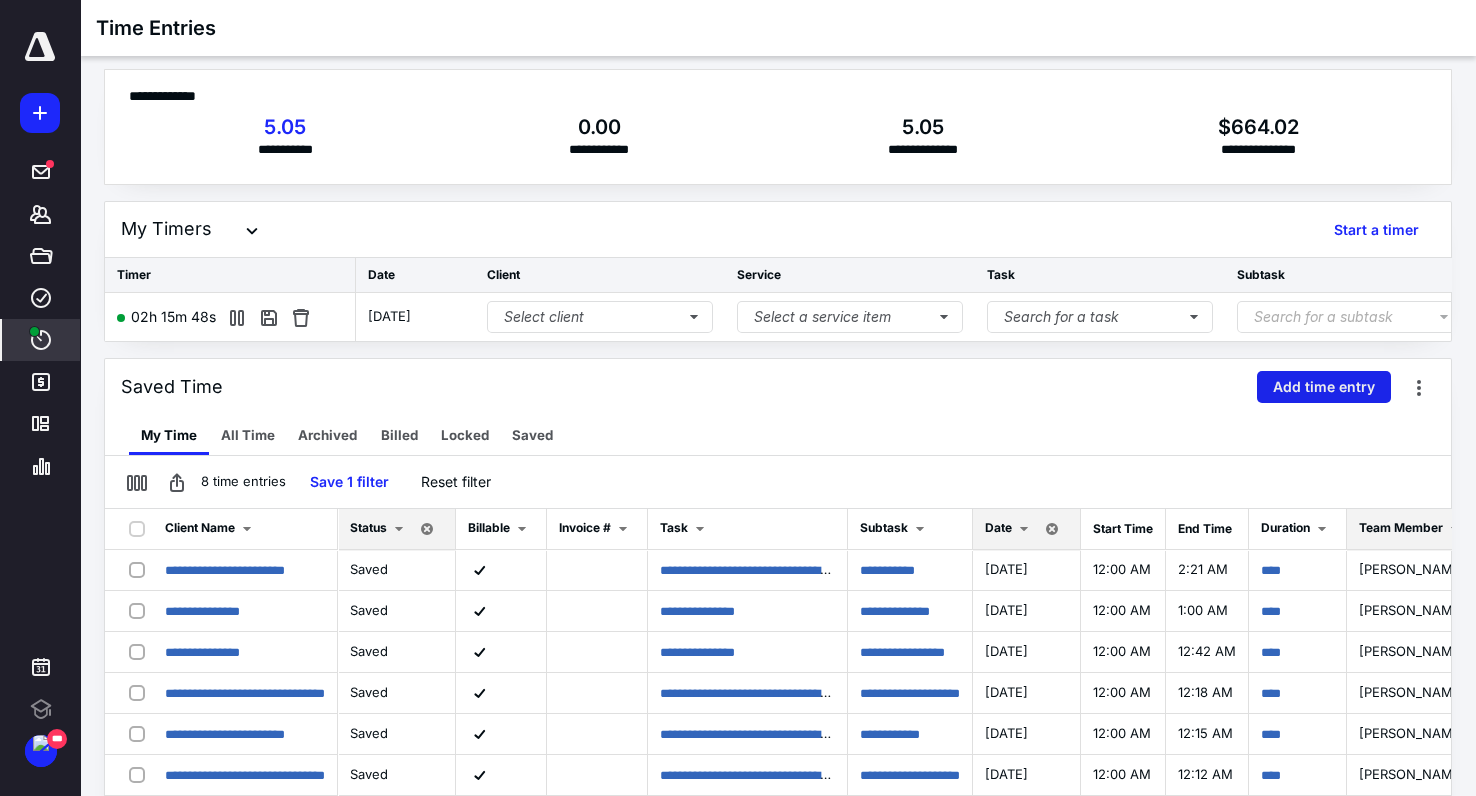 click on "Add time entry" at bounding box center [1324, 387] 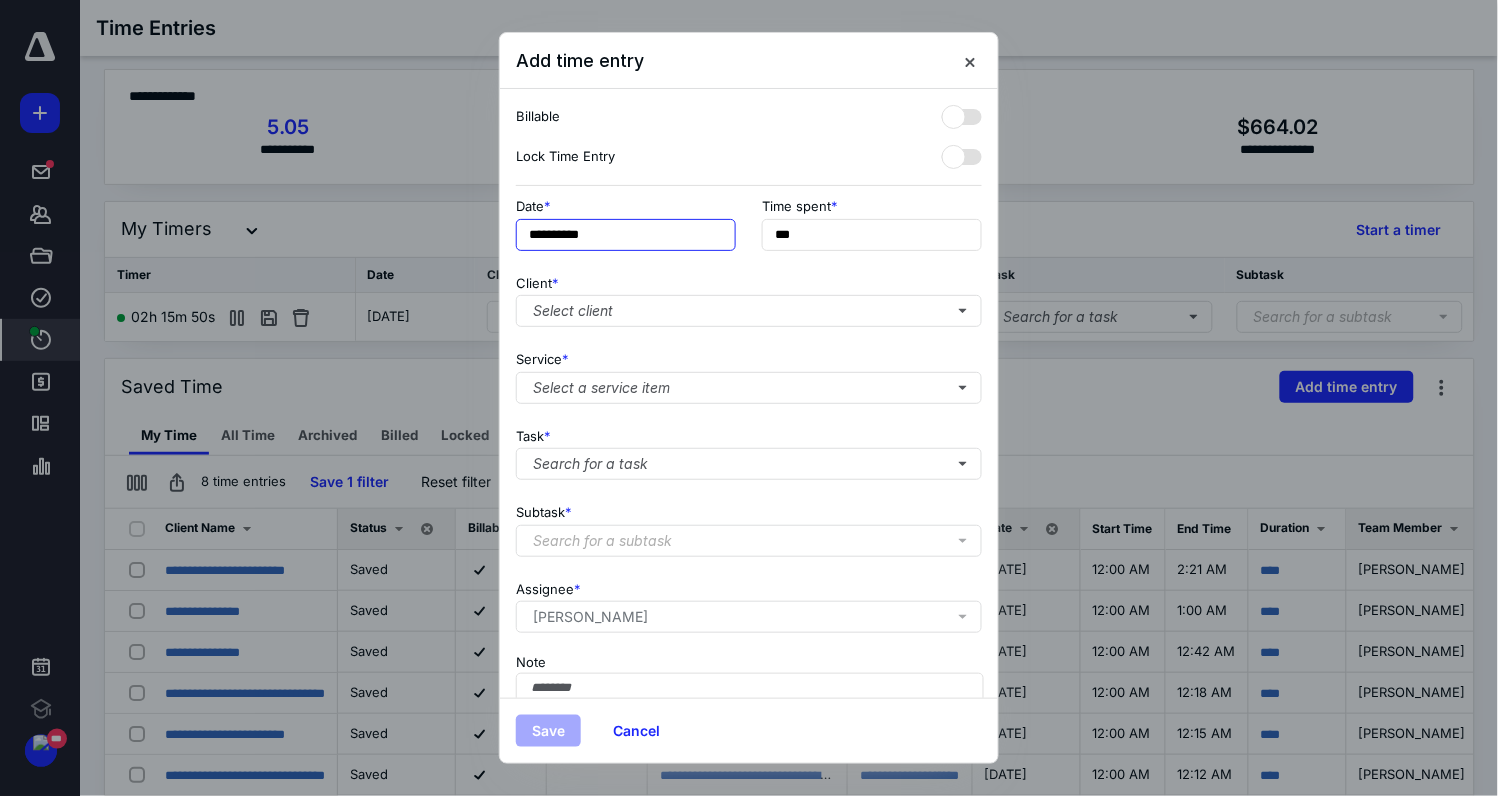 click on "**********" at bounding box center [626, 235] 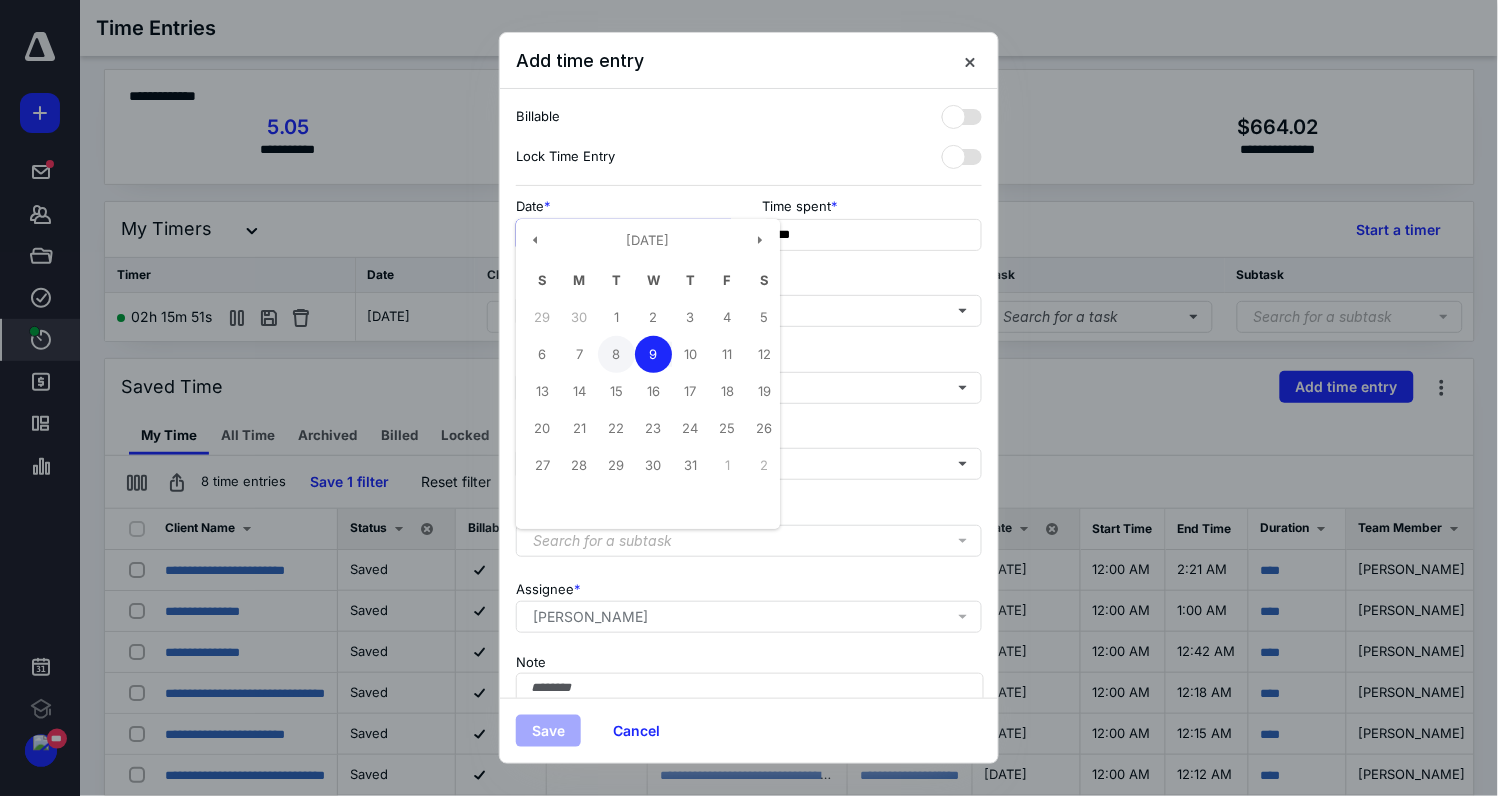 click on "8" at bounding box center [616, 354] 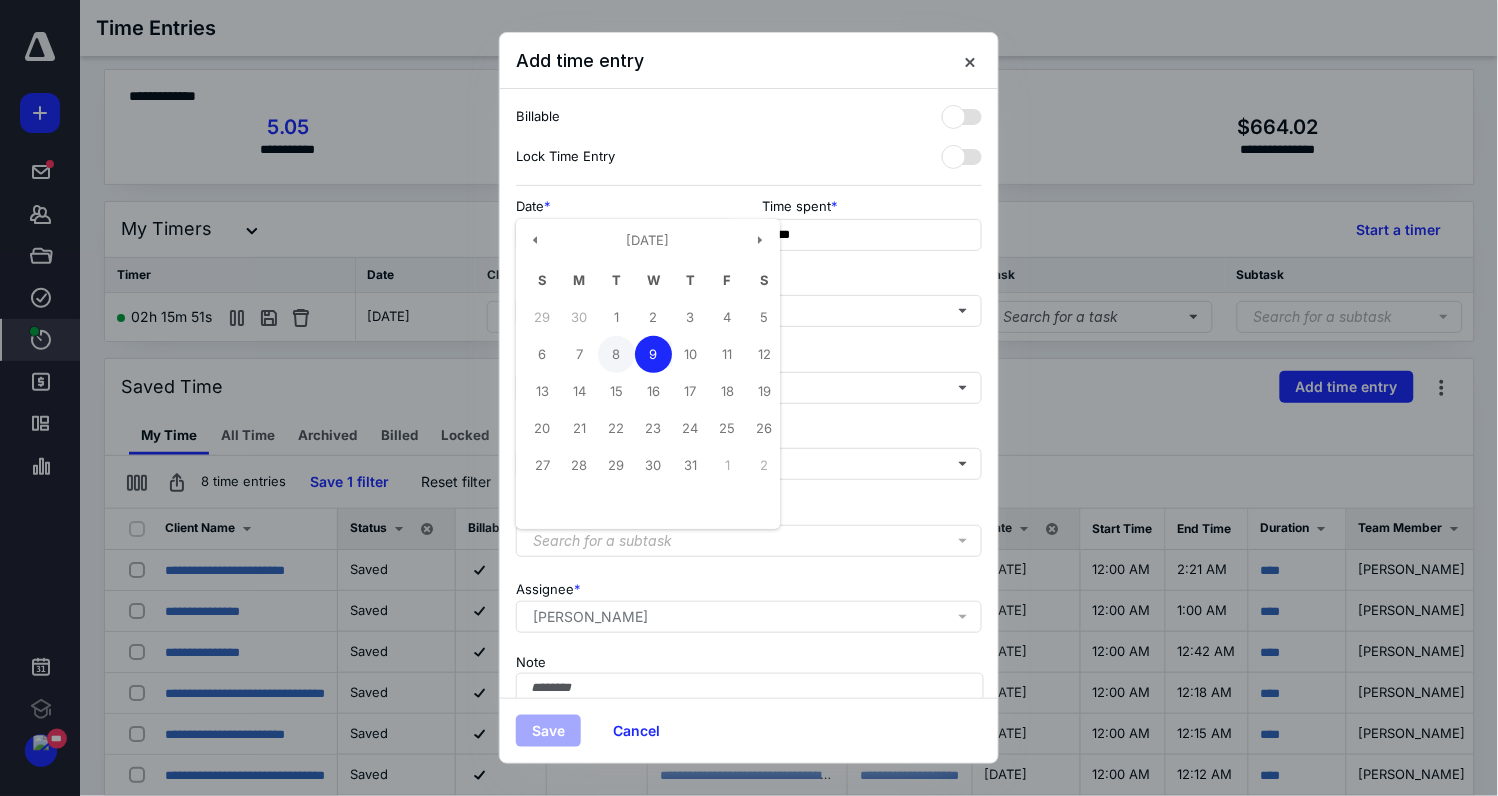 type on "**********" 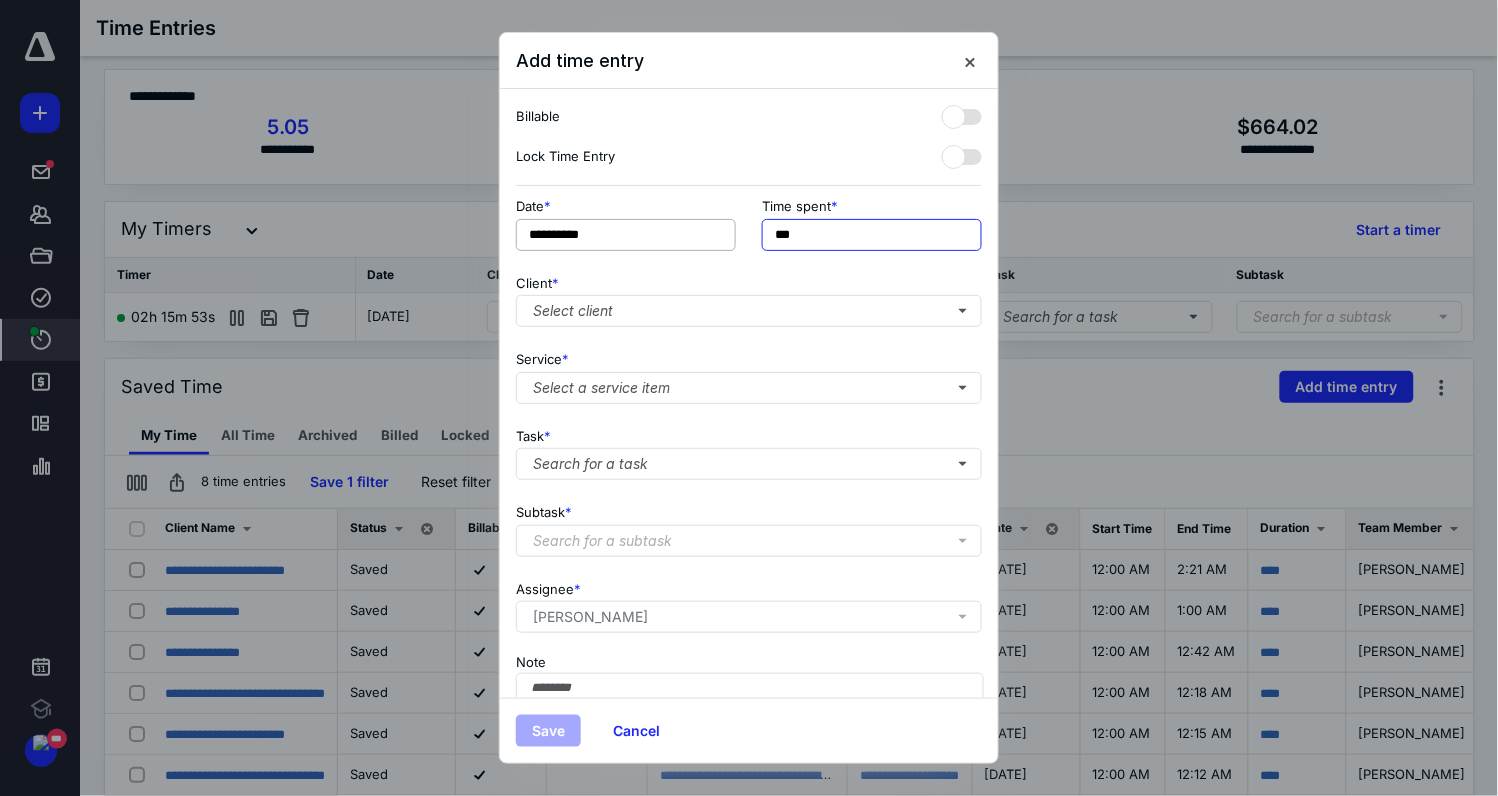 drag, startPoint x: 826, startPoint y: 228, endPoint x: 617, endPoint y: 242, distance: 209.46837 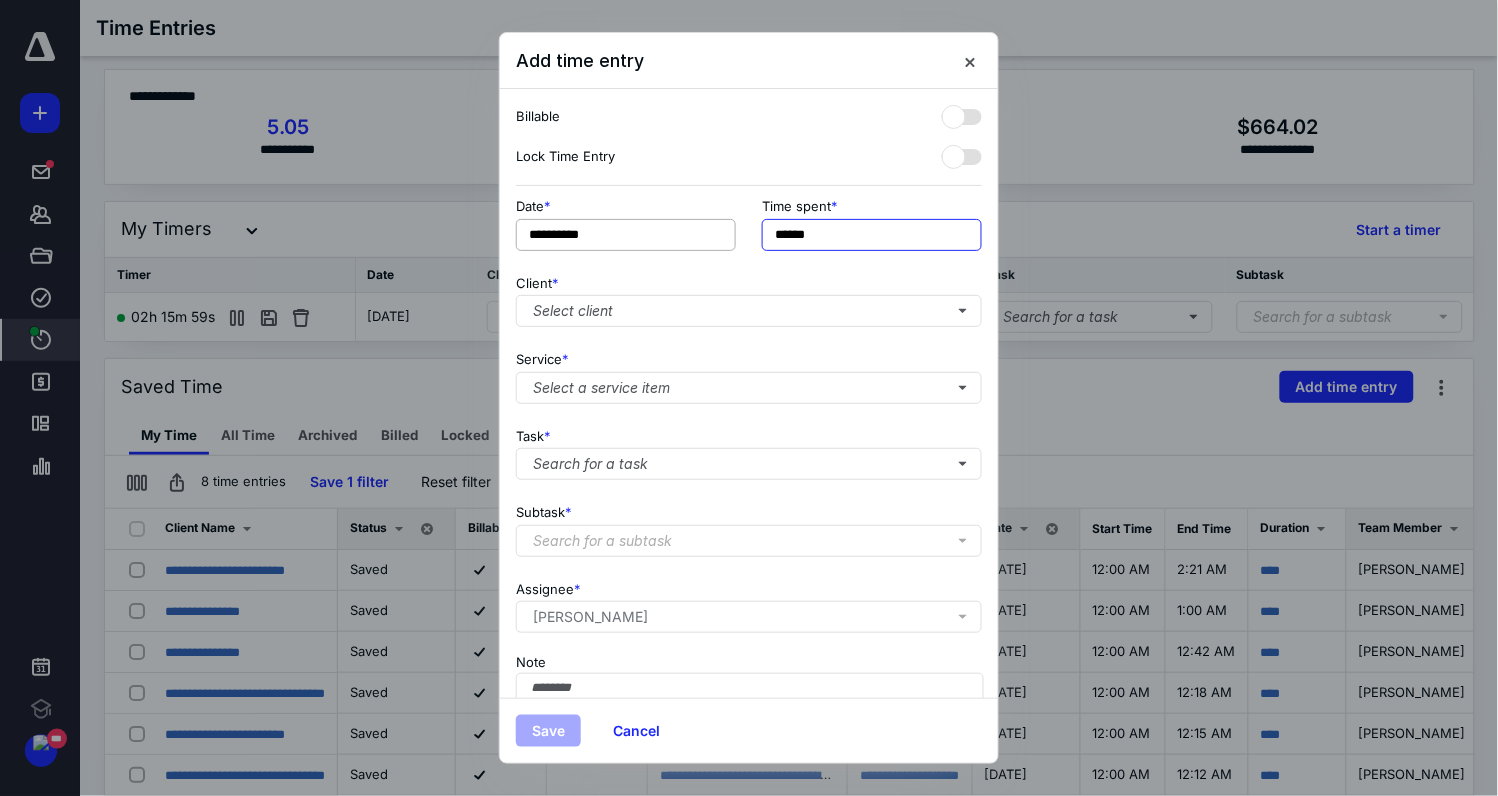 type on "******" 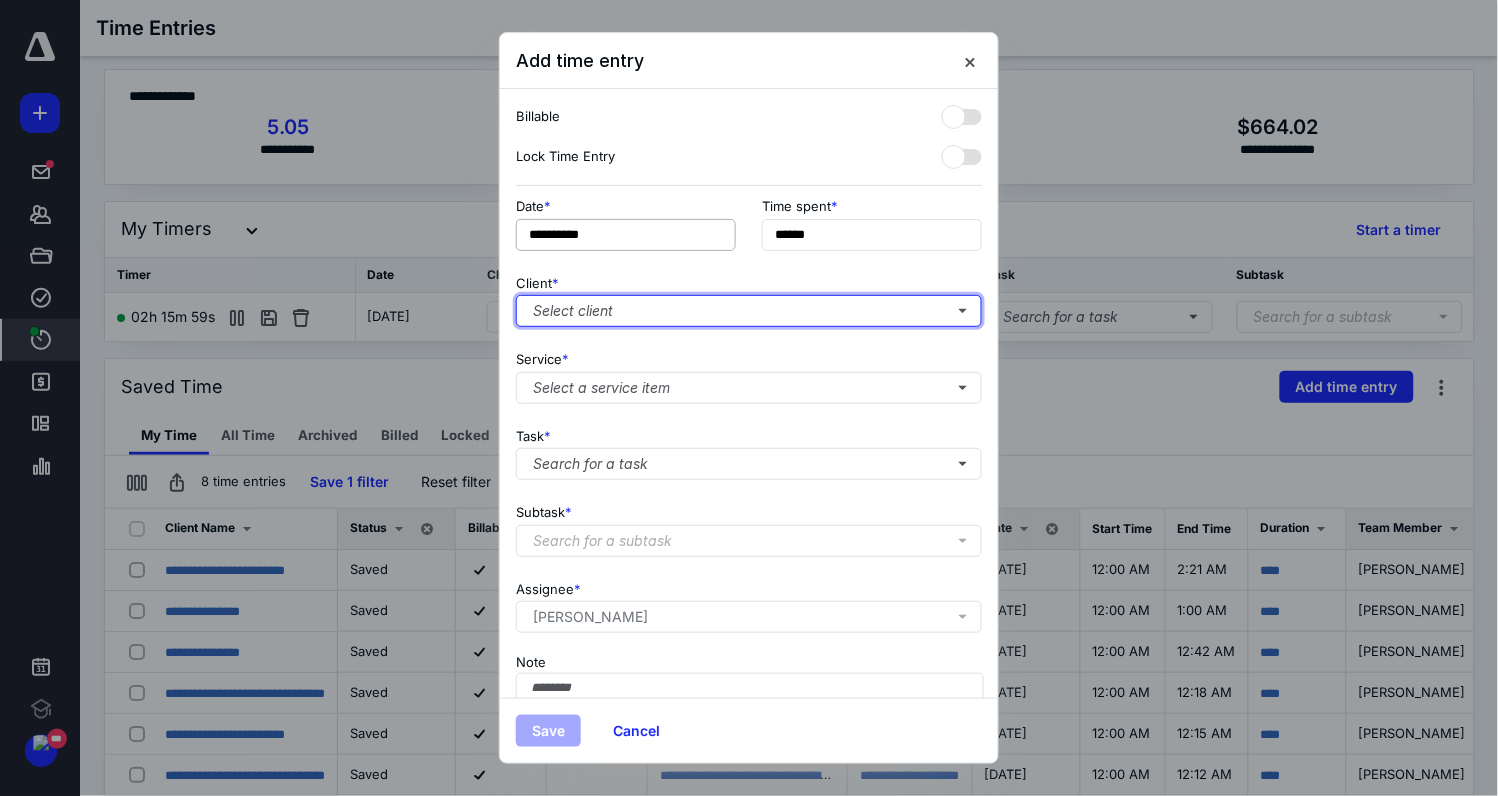 type 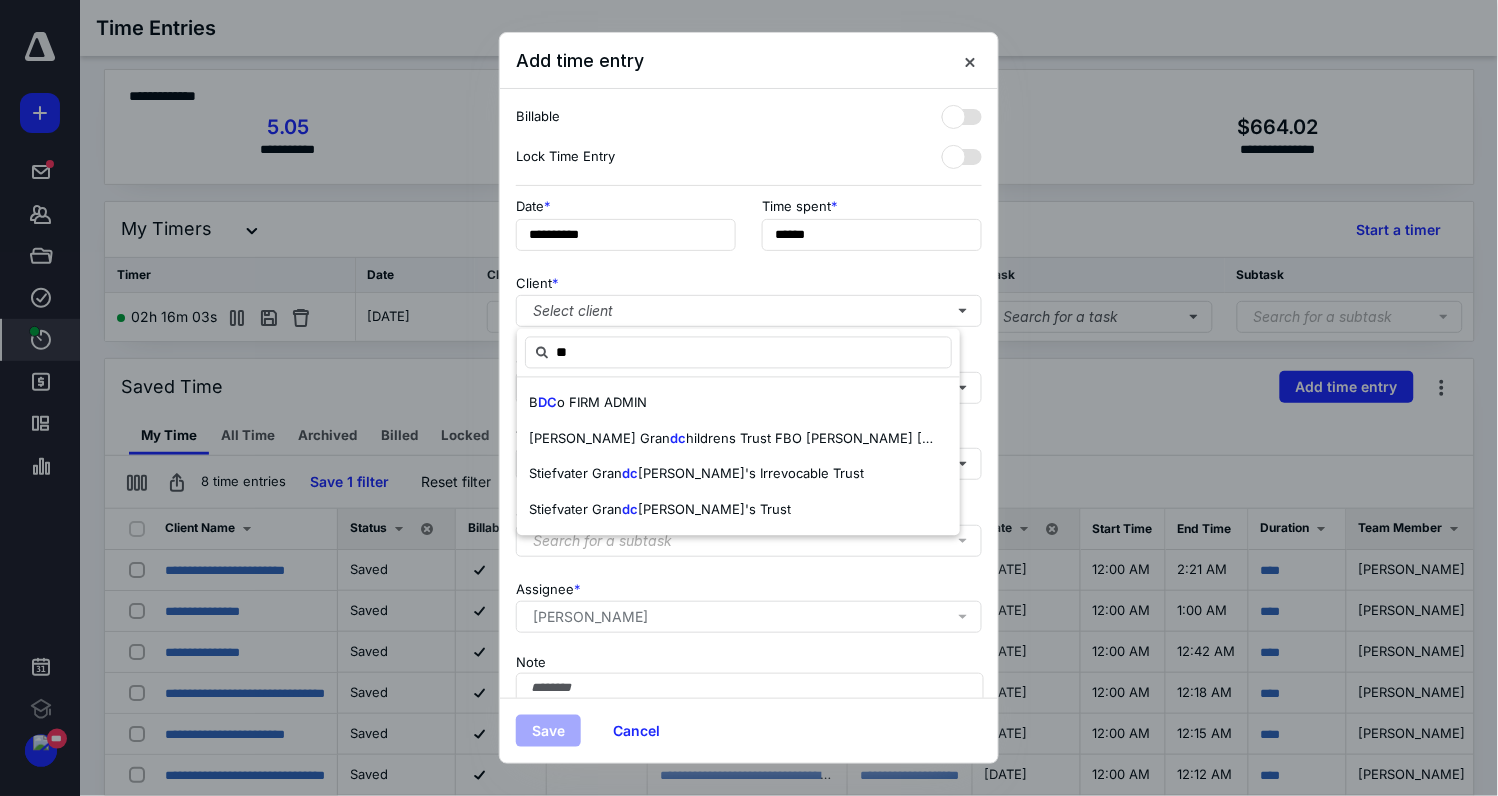 type on "**" 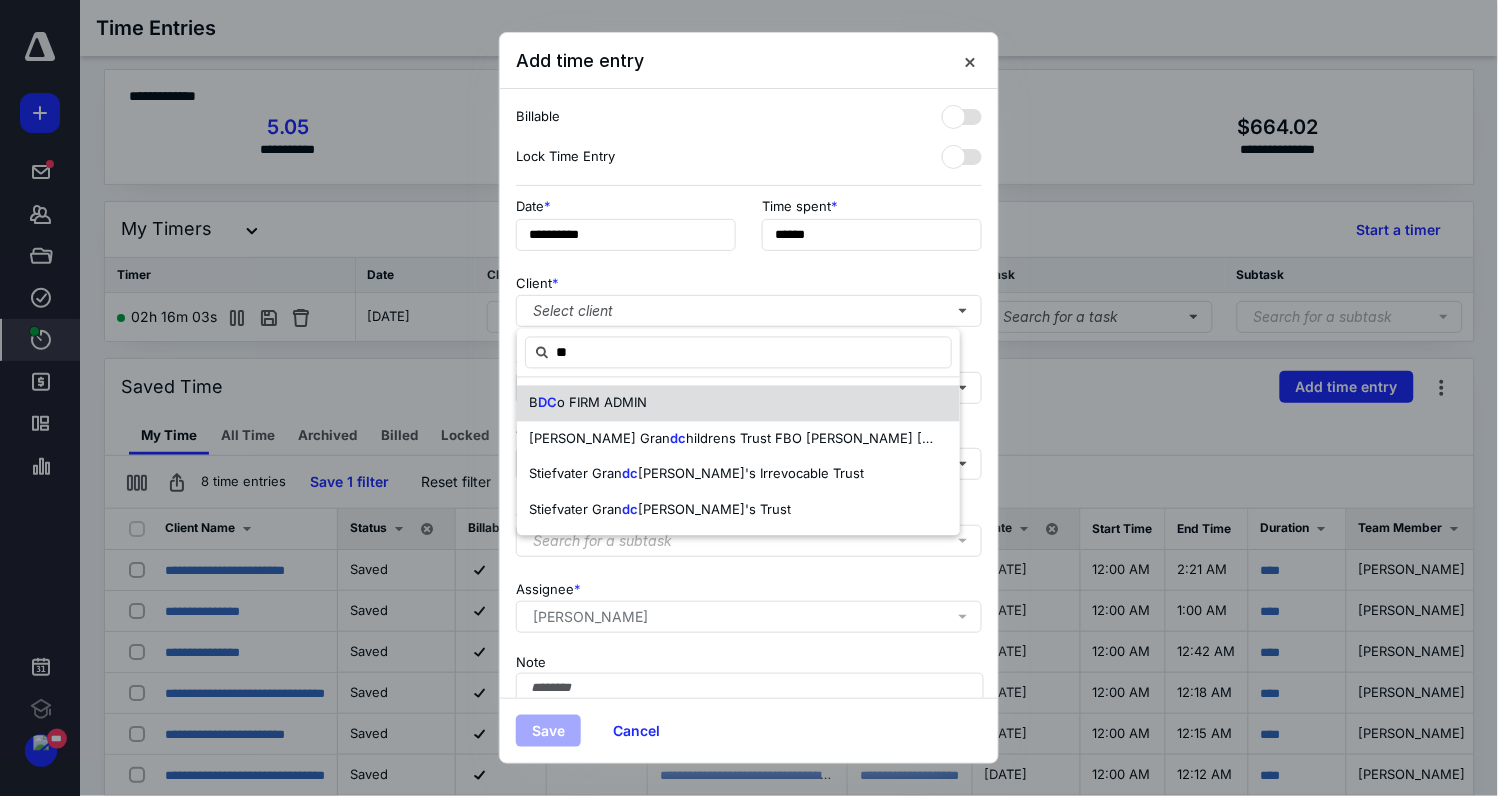 drag, startPoint x: 566, startPoint y: 383, endPoint x: 561, endPoint y: 397, distance: 14.866069 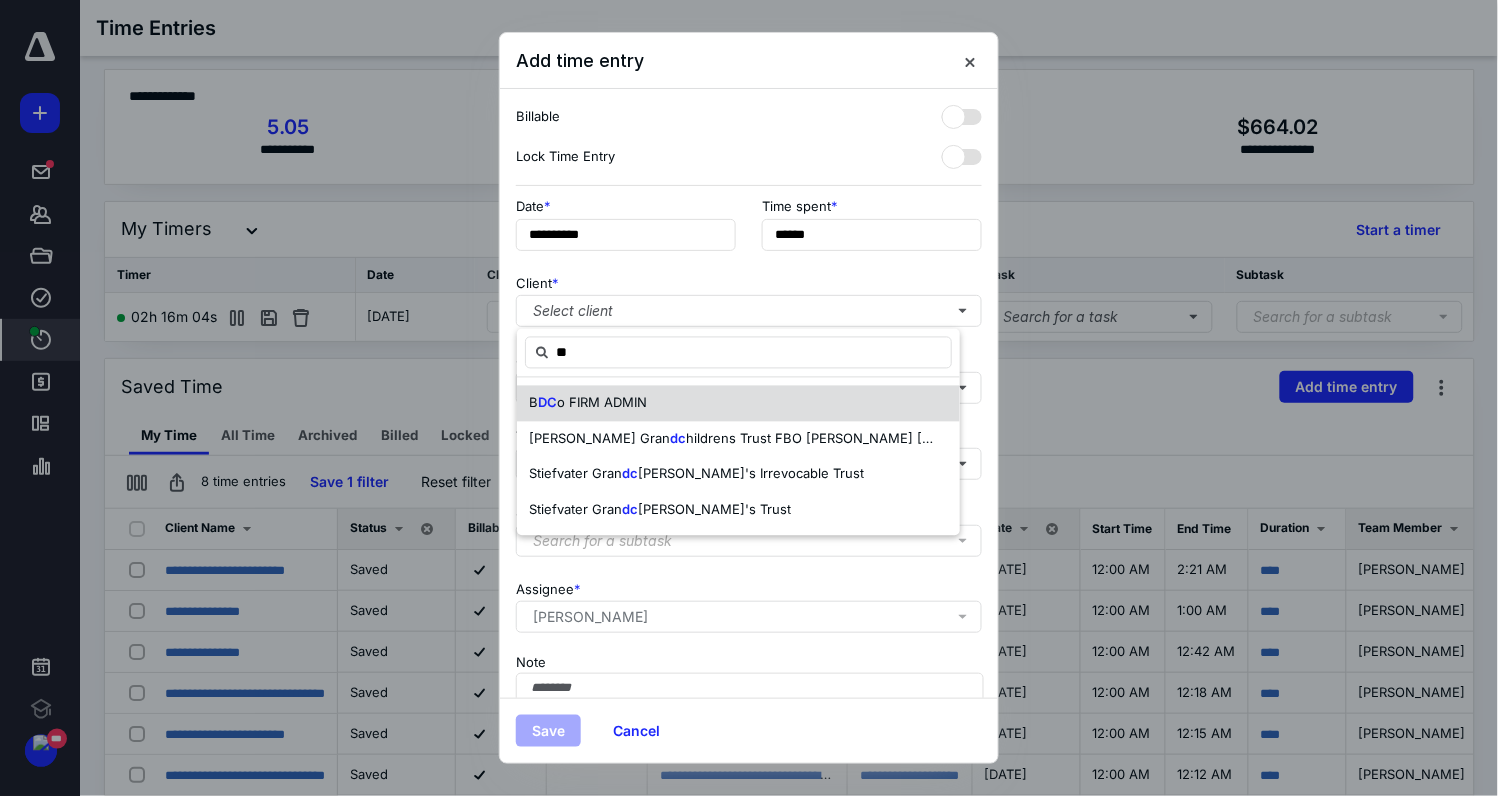 click on "o FIRM ADMIN" at bounding box center [602, 403] 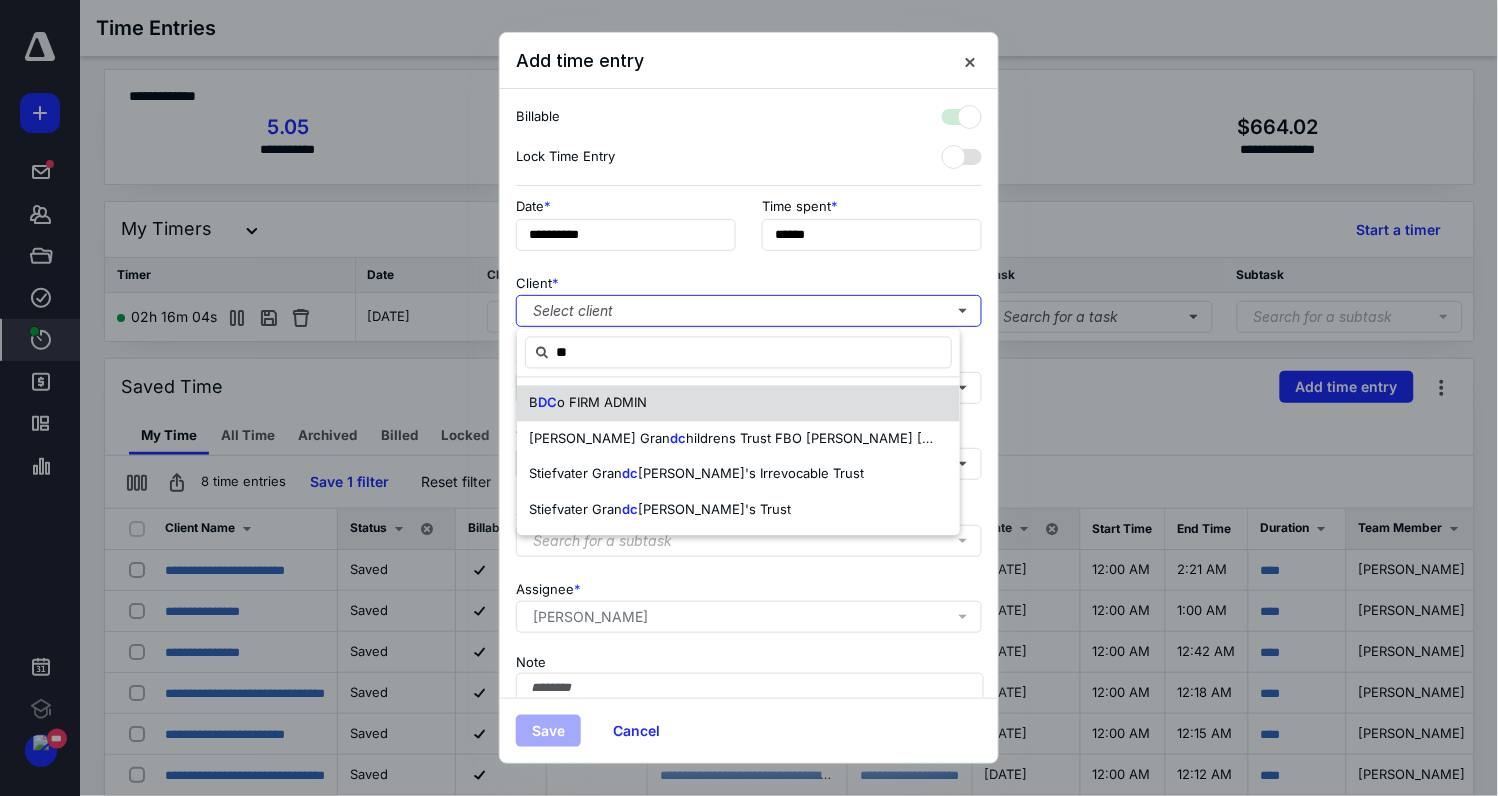 checkbox on "true" 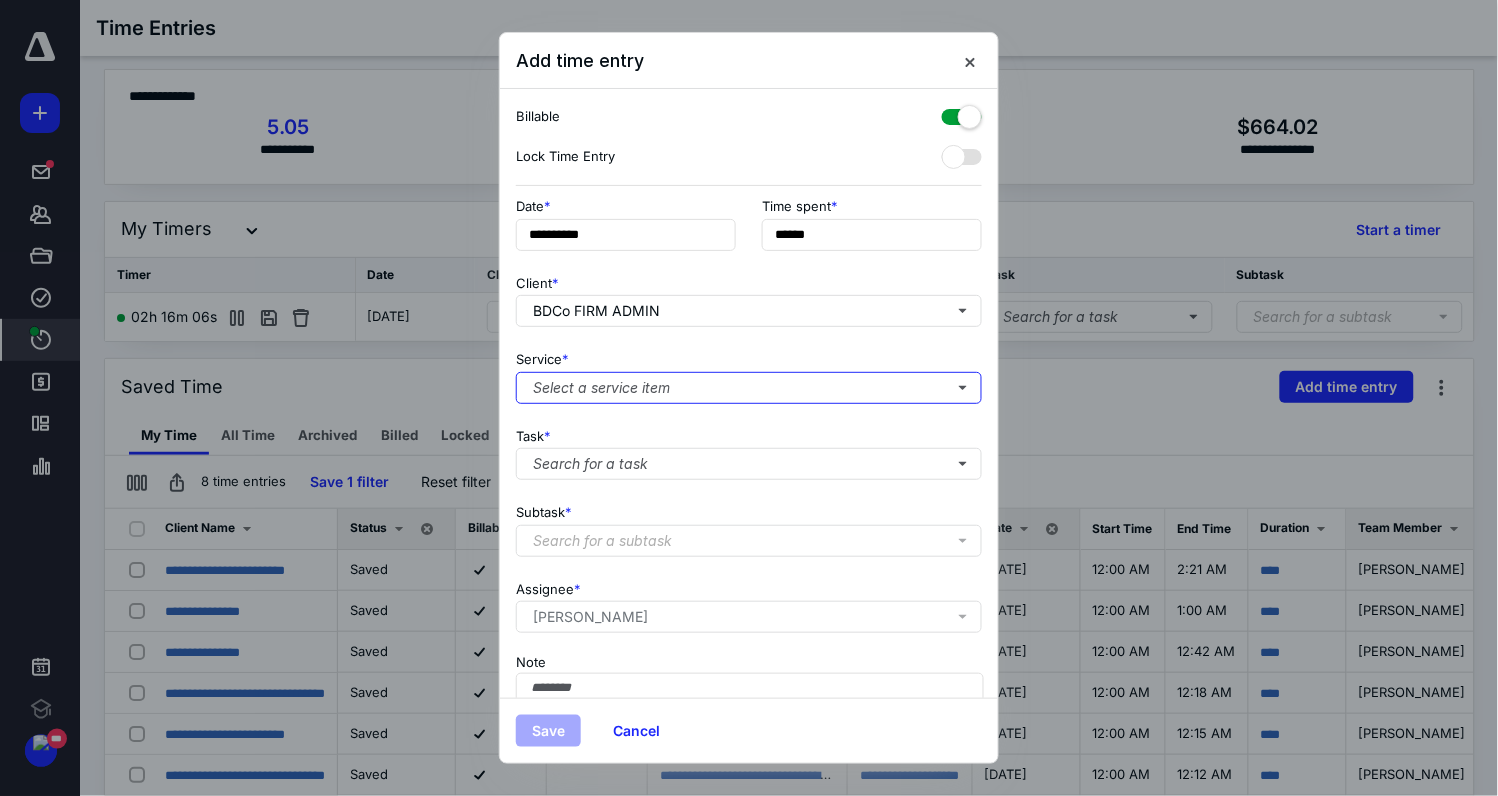 click on "Select a service item" at bounding box center (749, 388) 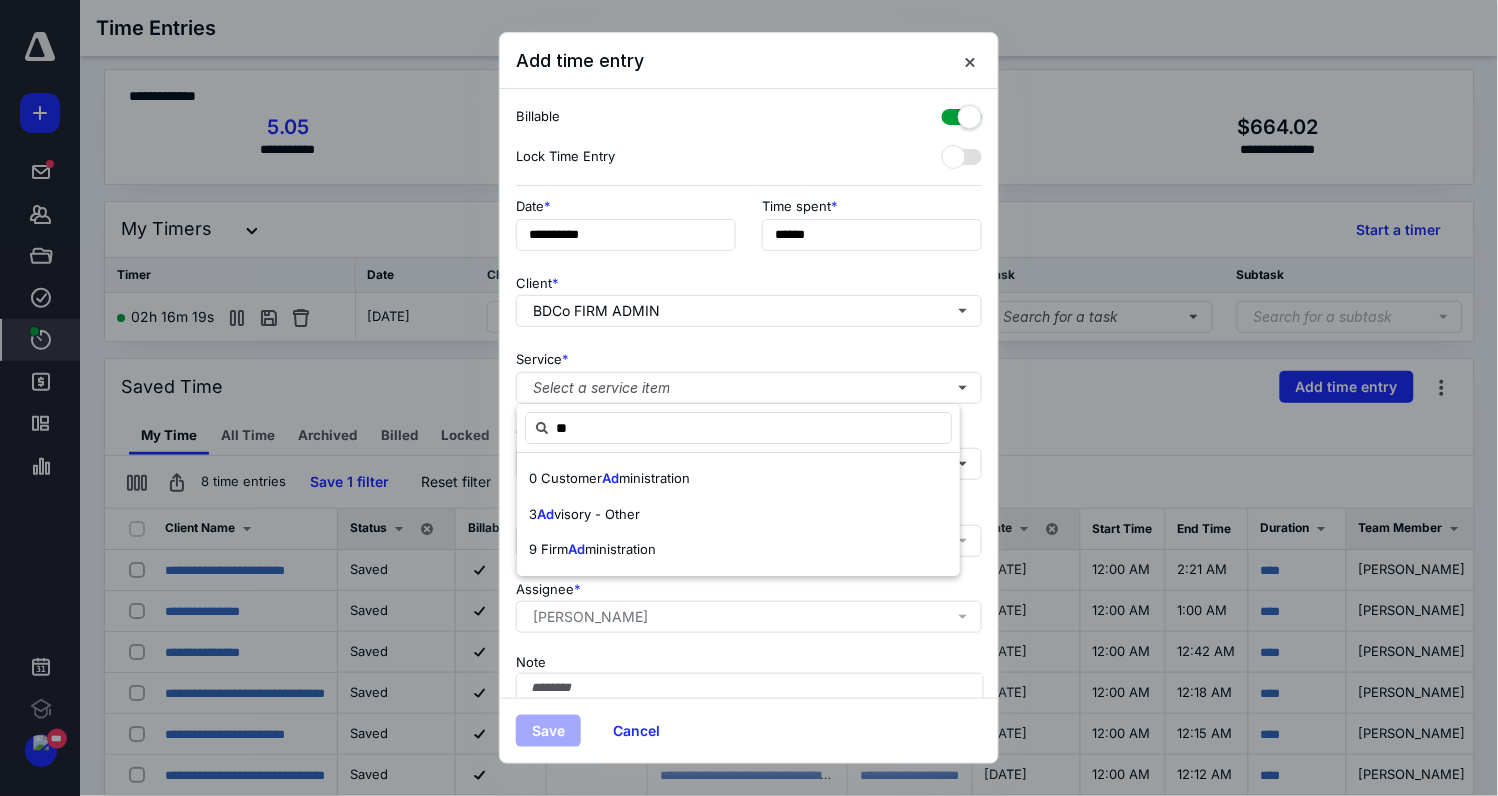type on "*" 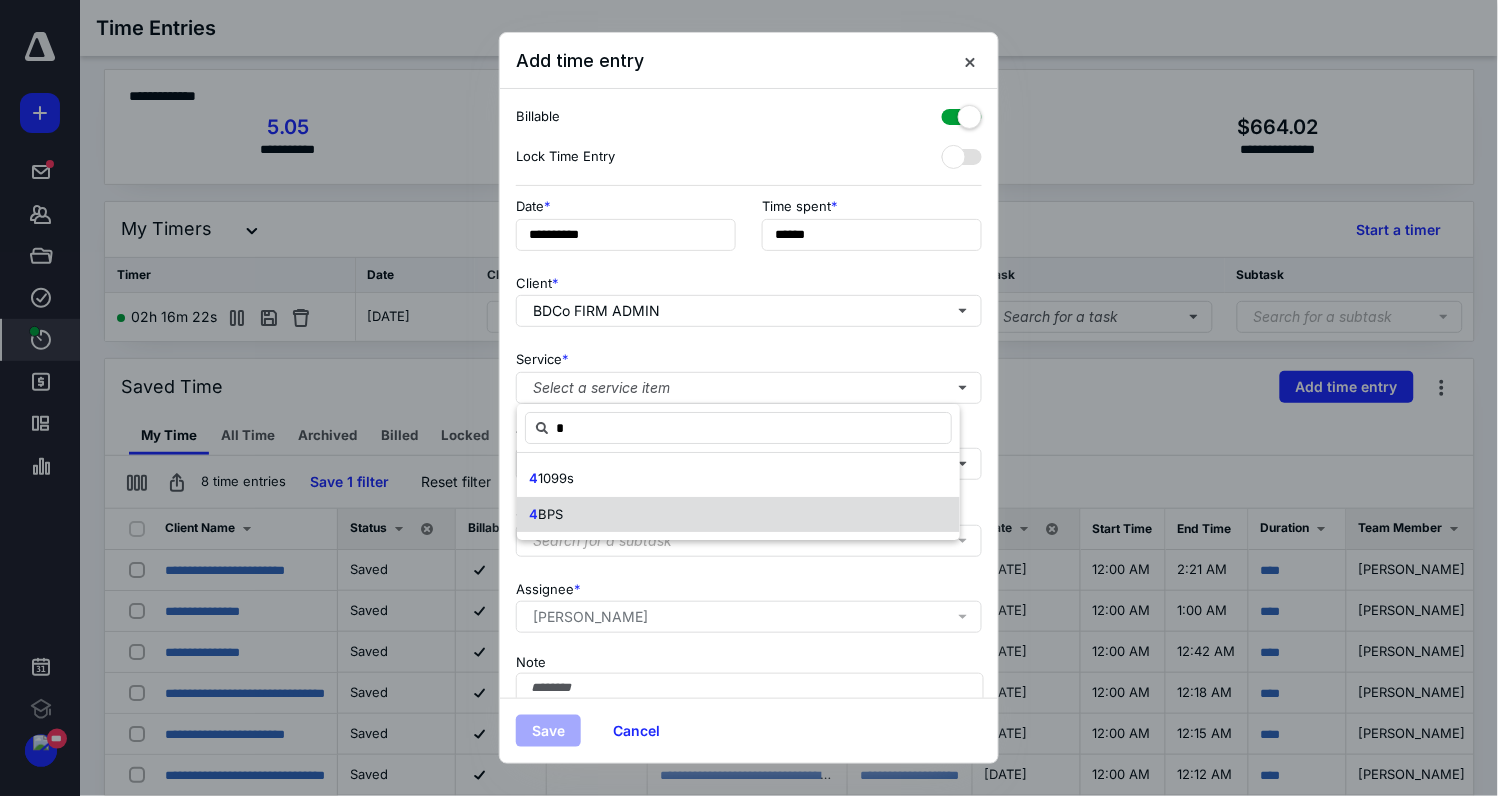 click on "4  BPS" at bounding box center [738, 515] 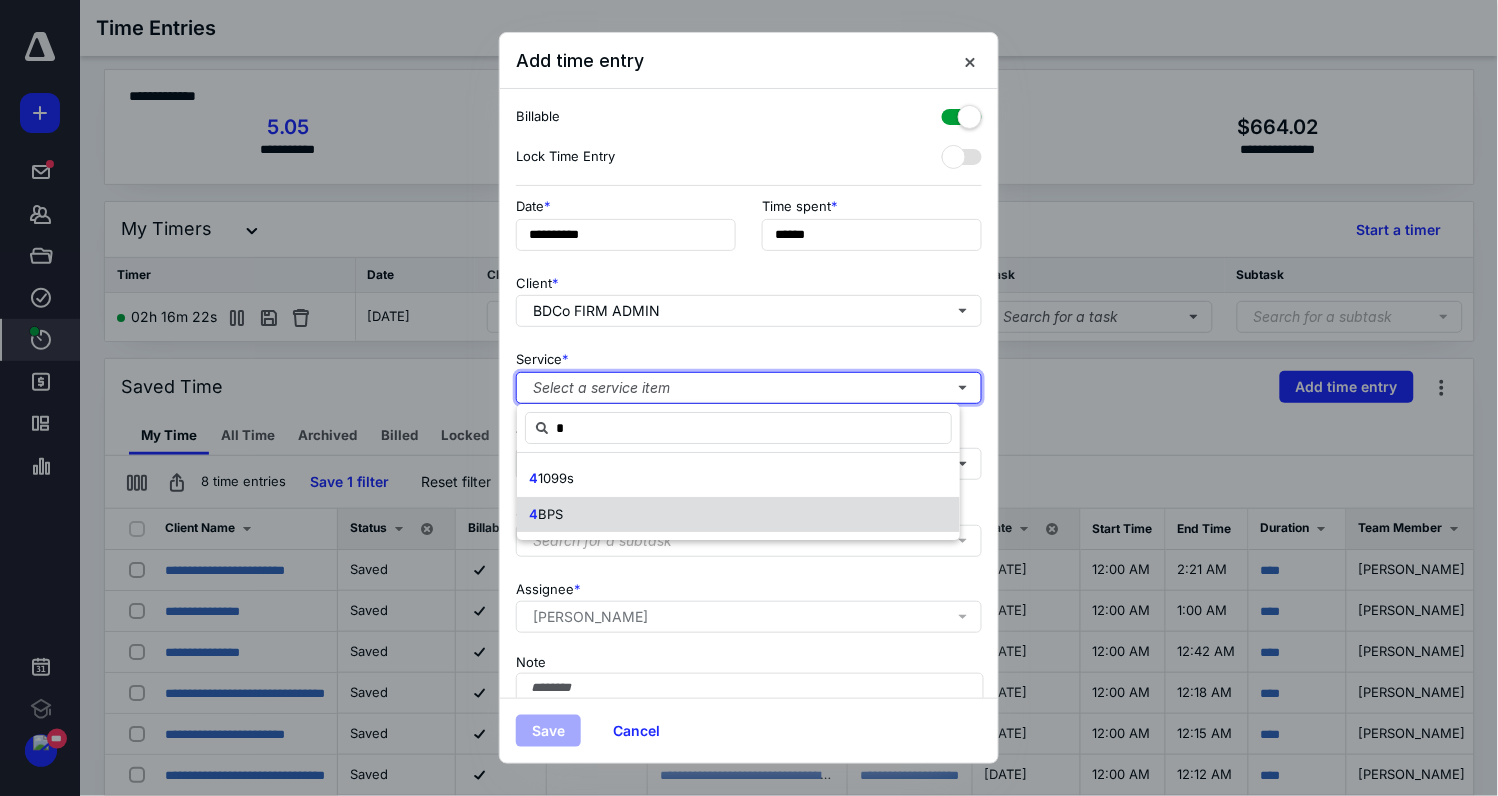 type 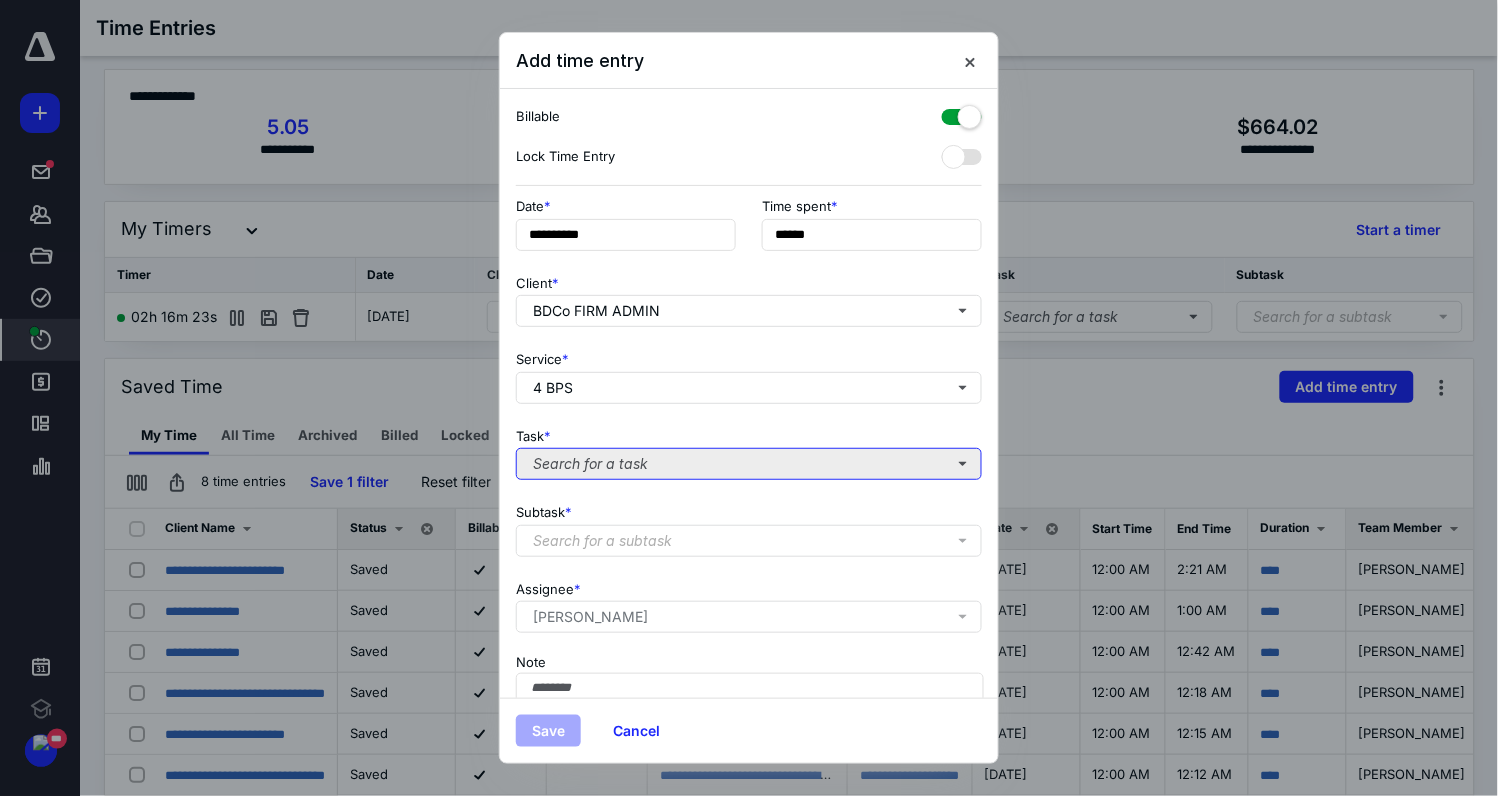 click on "Search for a task" at bounding box center [749, 464] 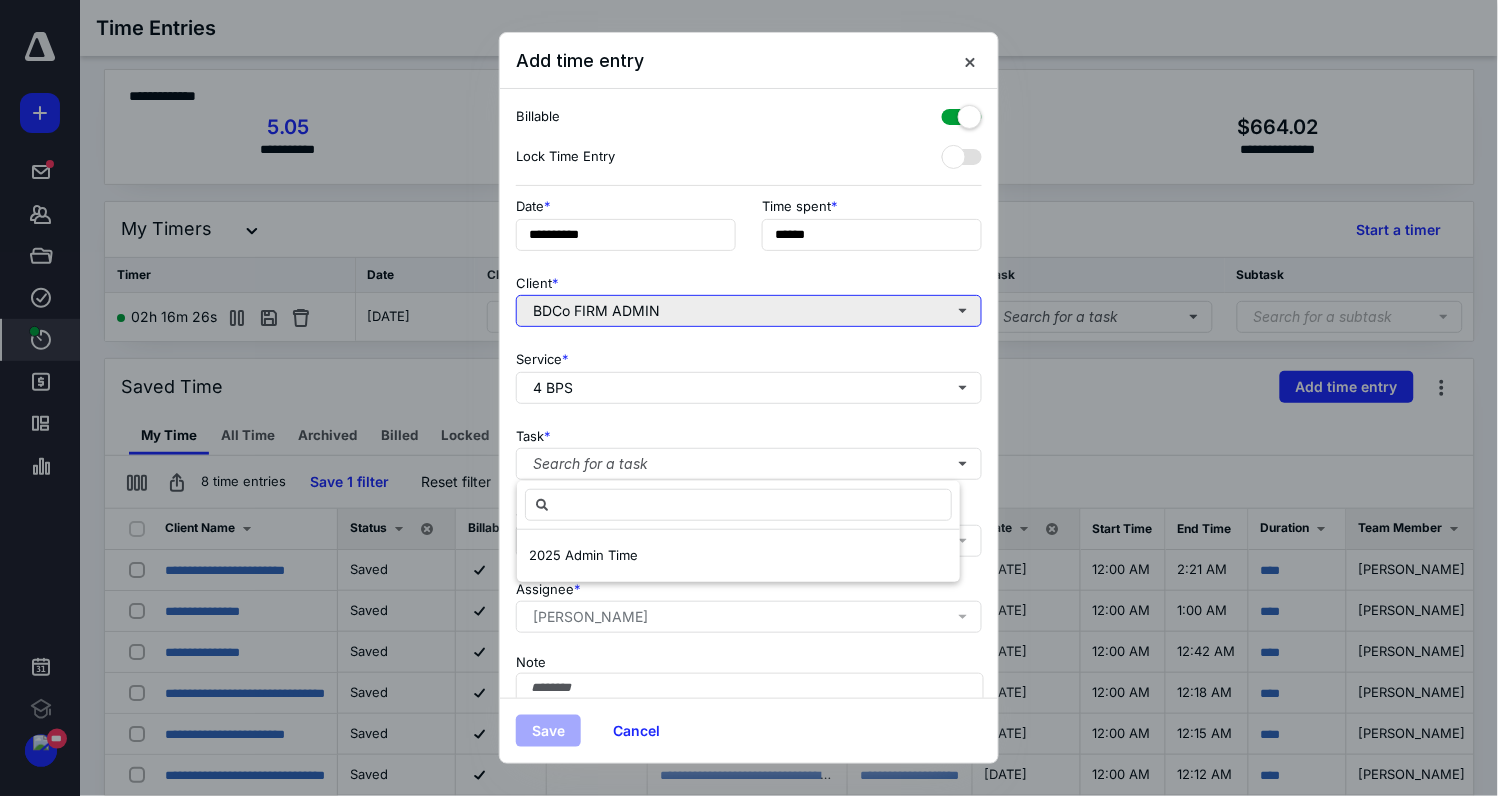 click on "BDCo FIRM ADMIN" at bounding box center (749, 311) 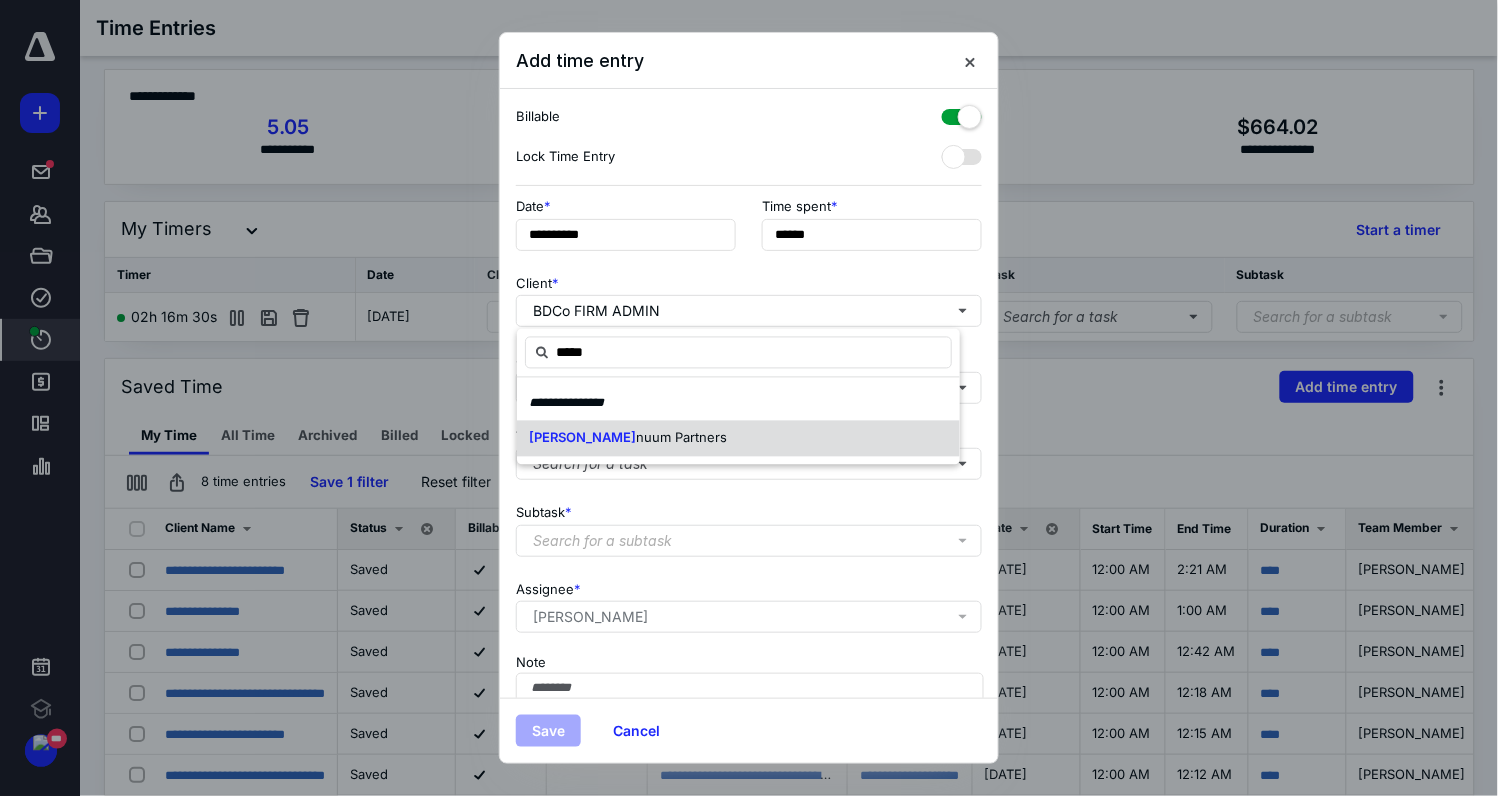 click on "[PERSON_NAME] nuum Partners" at bounding box center (738, 439) 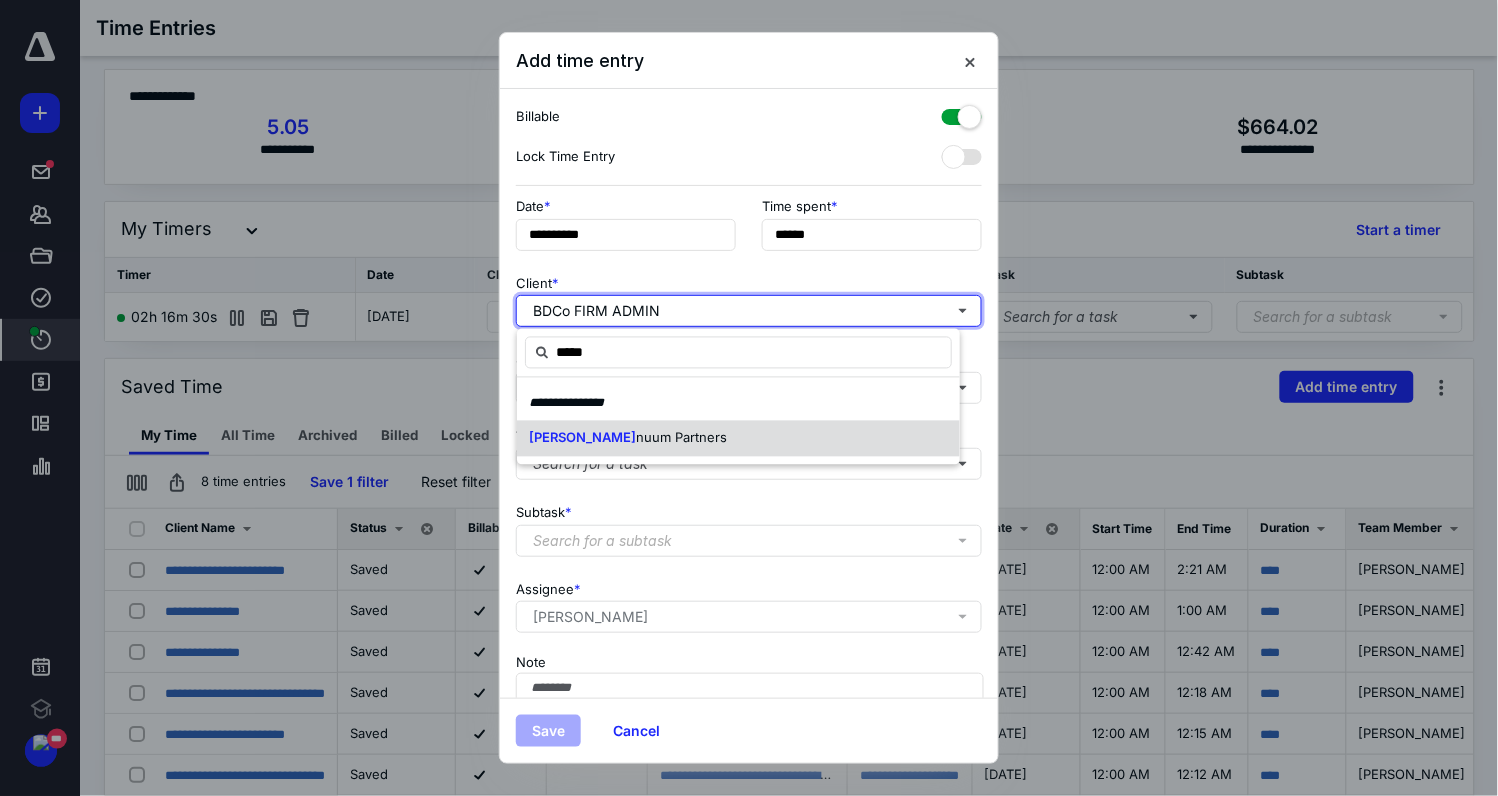 type 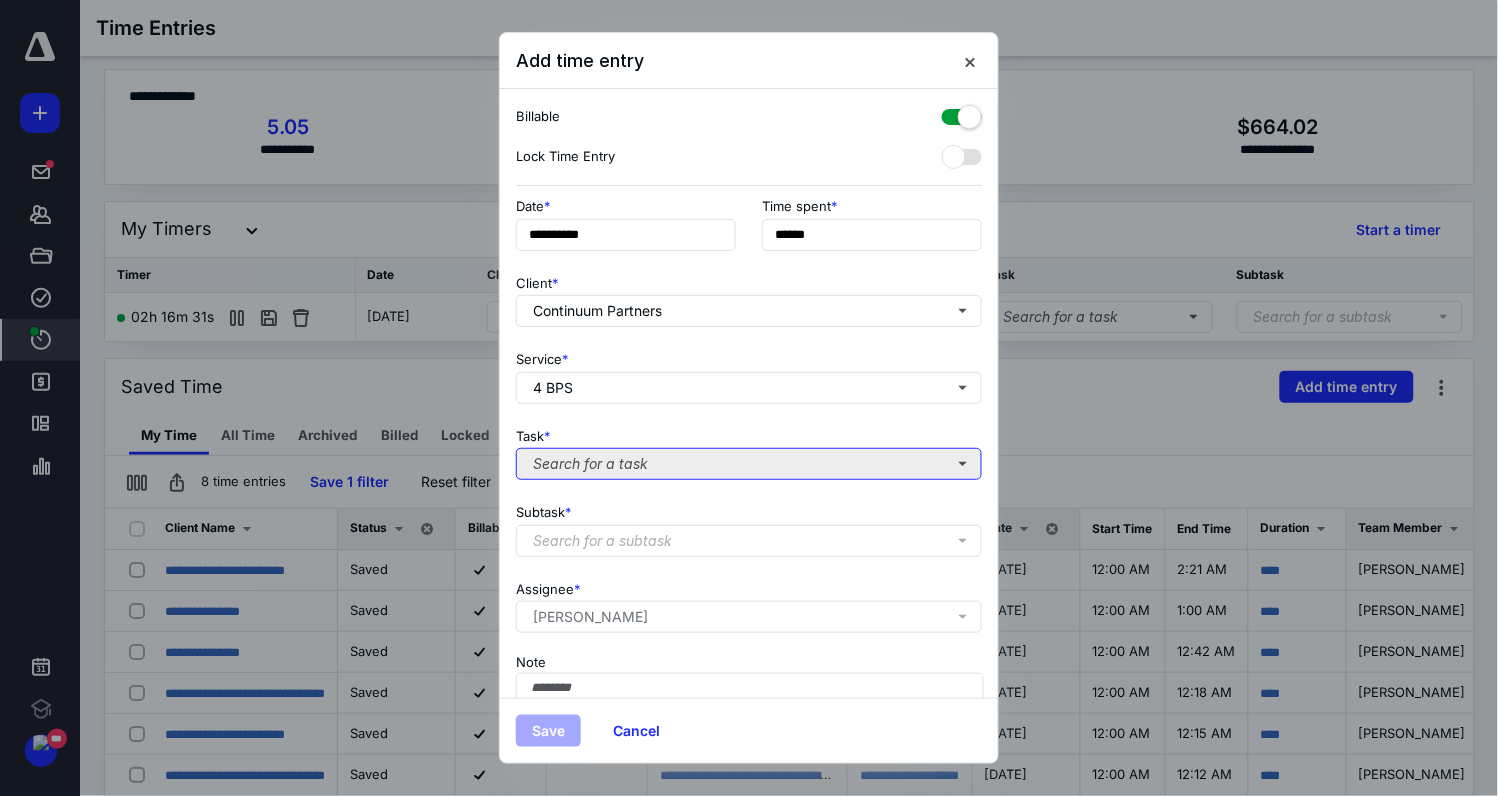 click on "Search for a task" at bounding box center [749, 464] 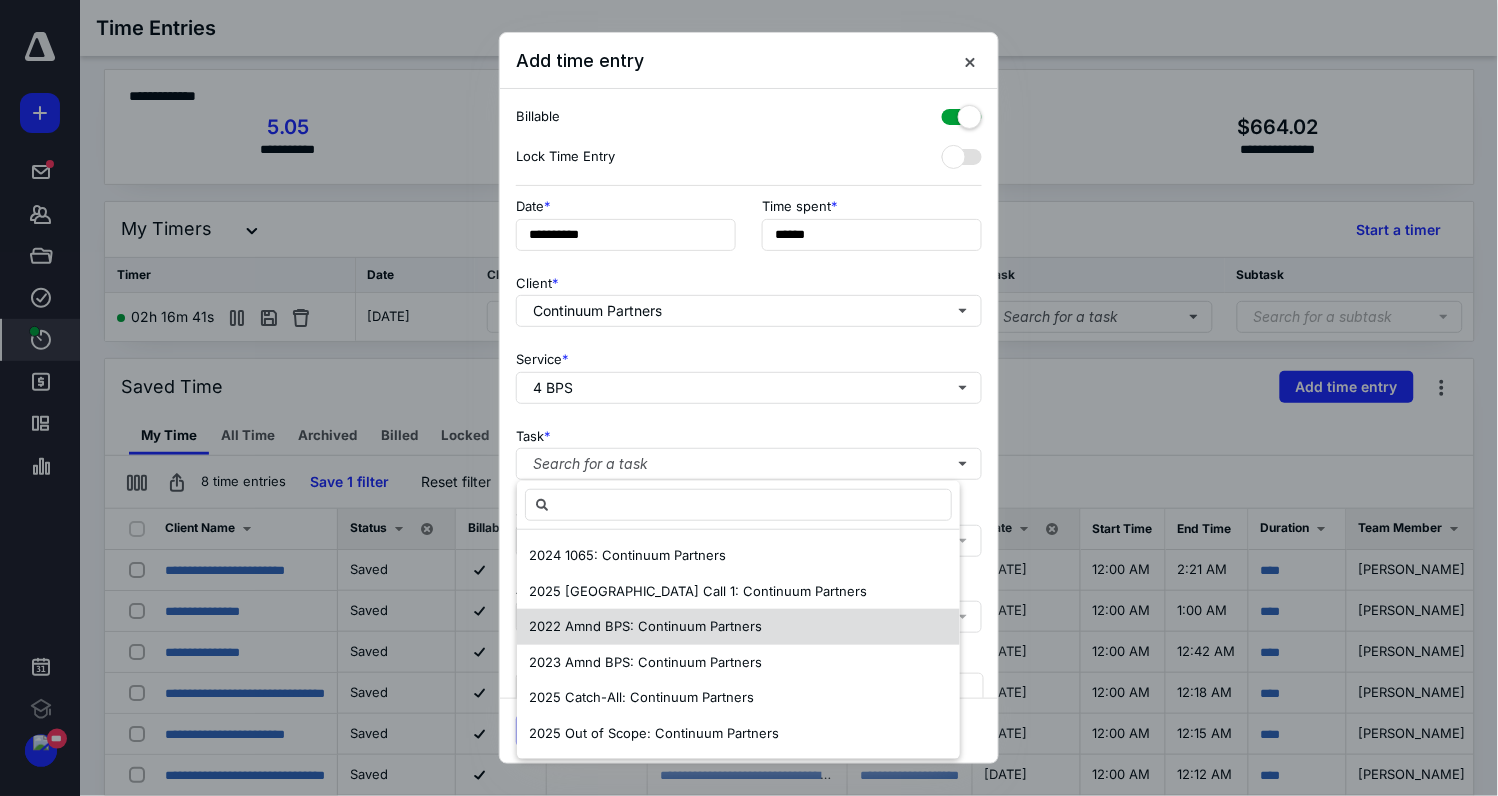 click on "2022 Amnd BPS: Continuum Partners" at bounding box center (645, 627) 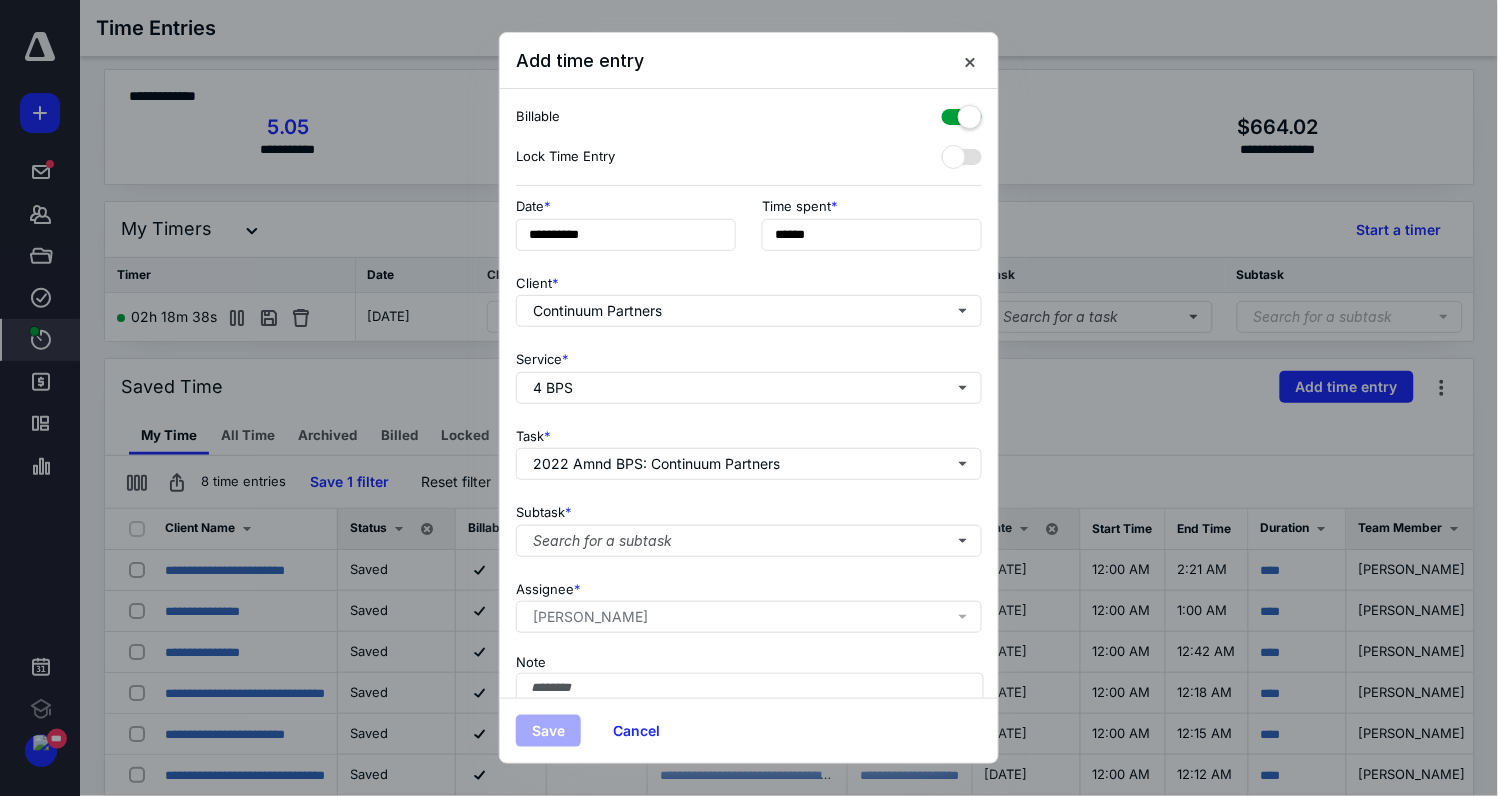 click on "Save" at bounding box center [548, 731] 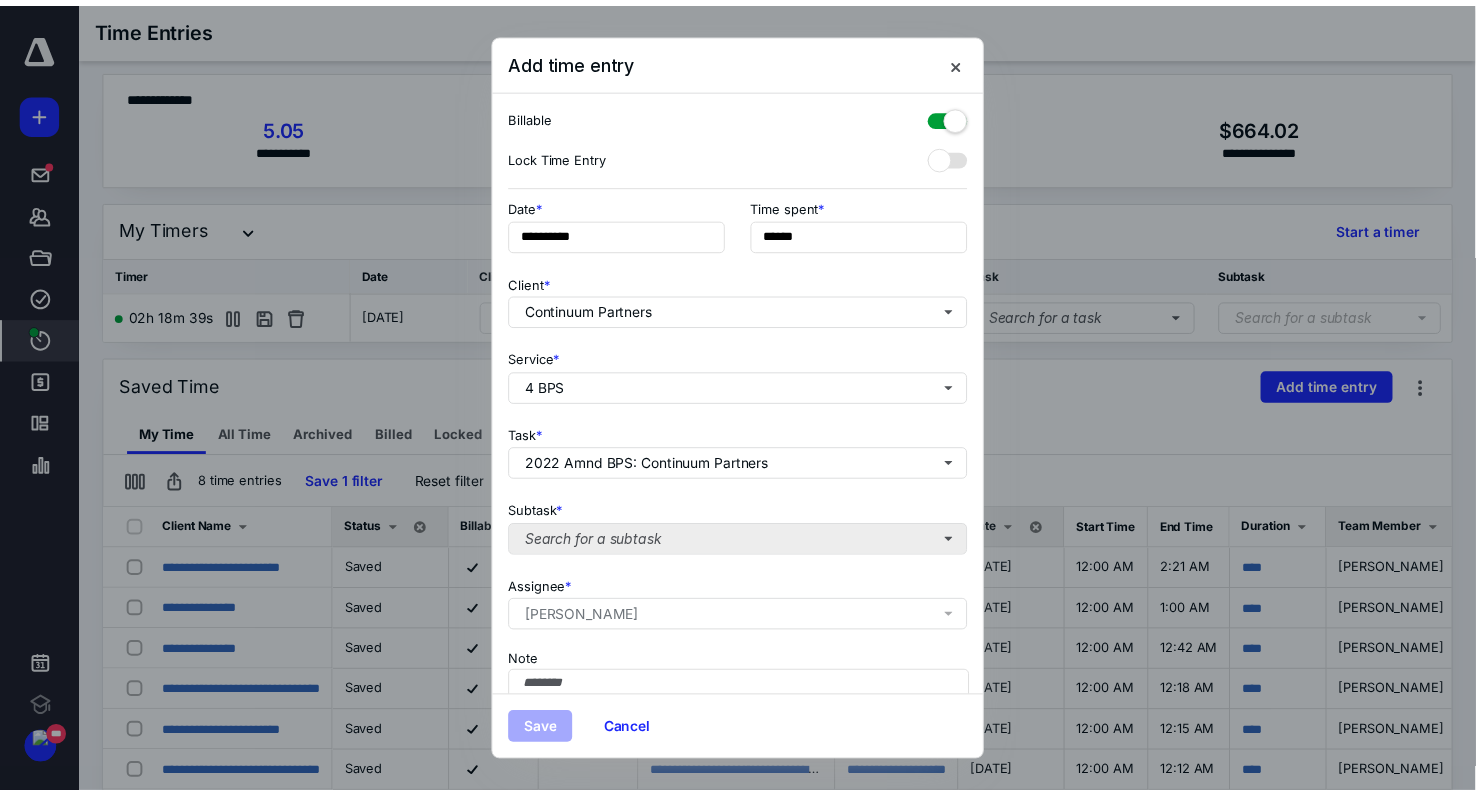 scroll, scrollTop: 112, scrollLeft: 0, axis: vertical 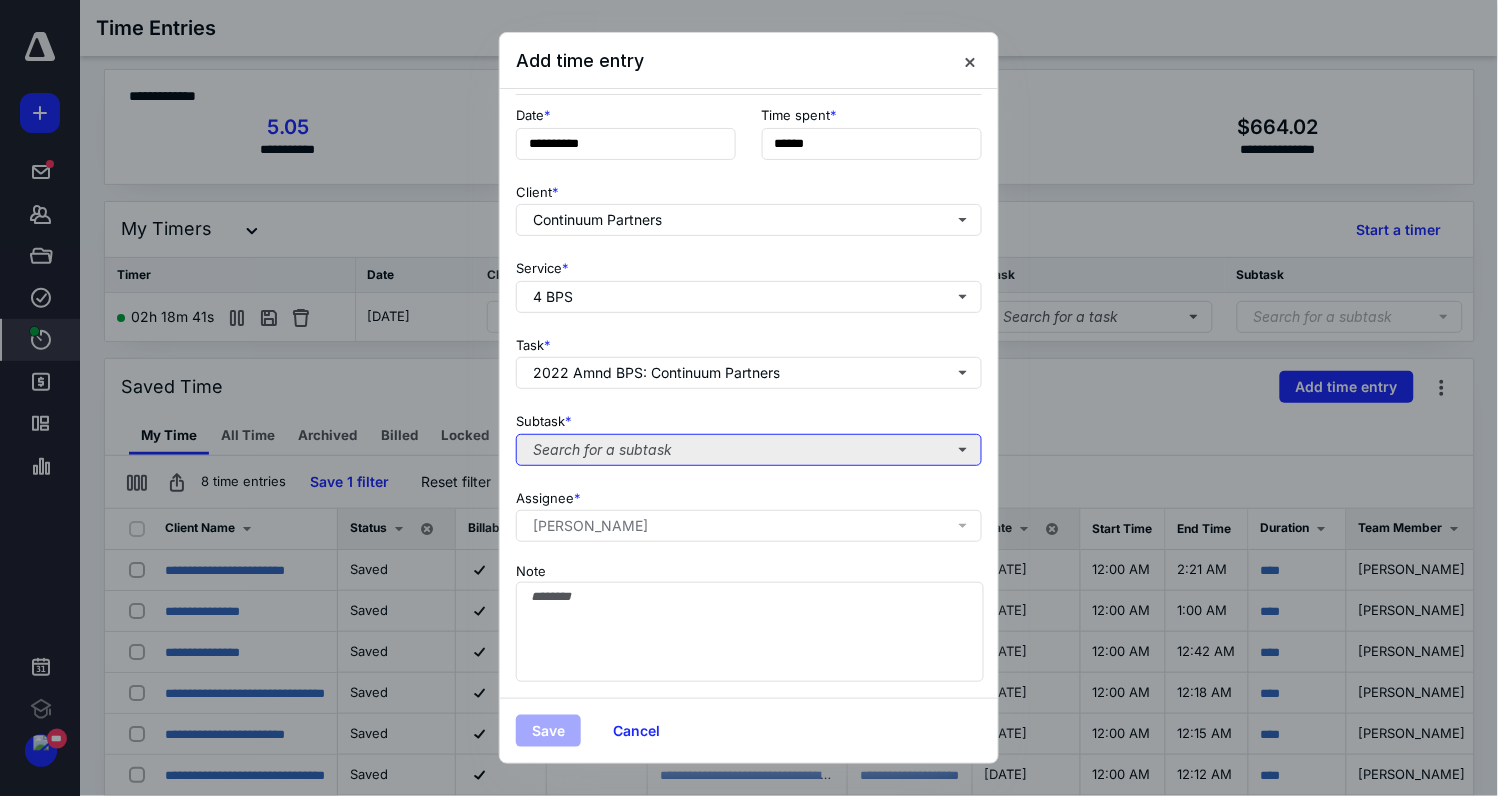 click on "Search for a subtask" at bounding box center [749, 450] 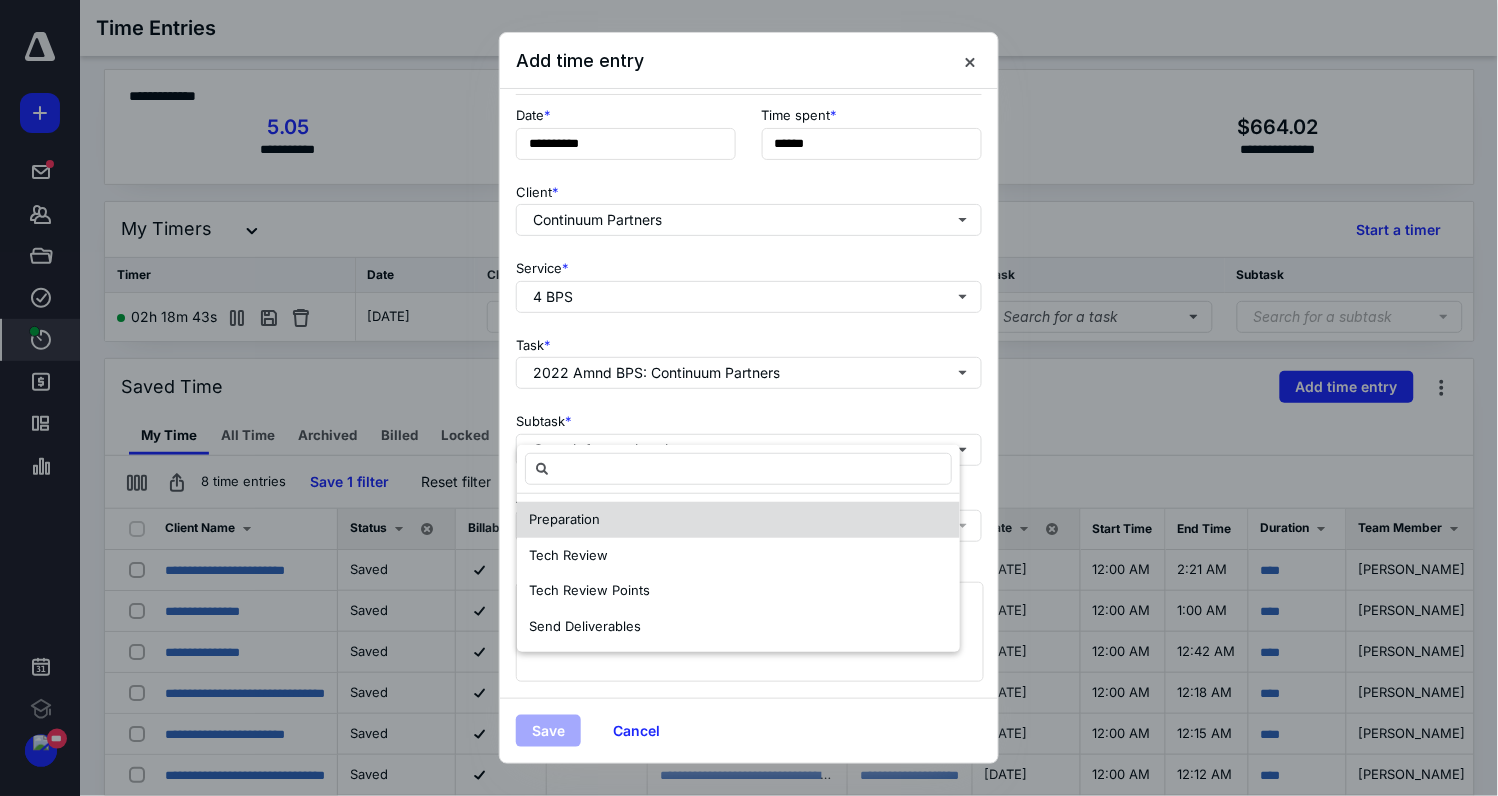 click on "Preparation" at bounding box center (738, 520) 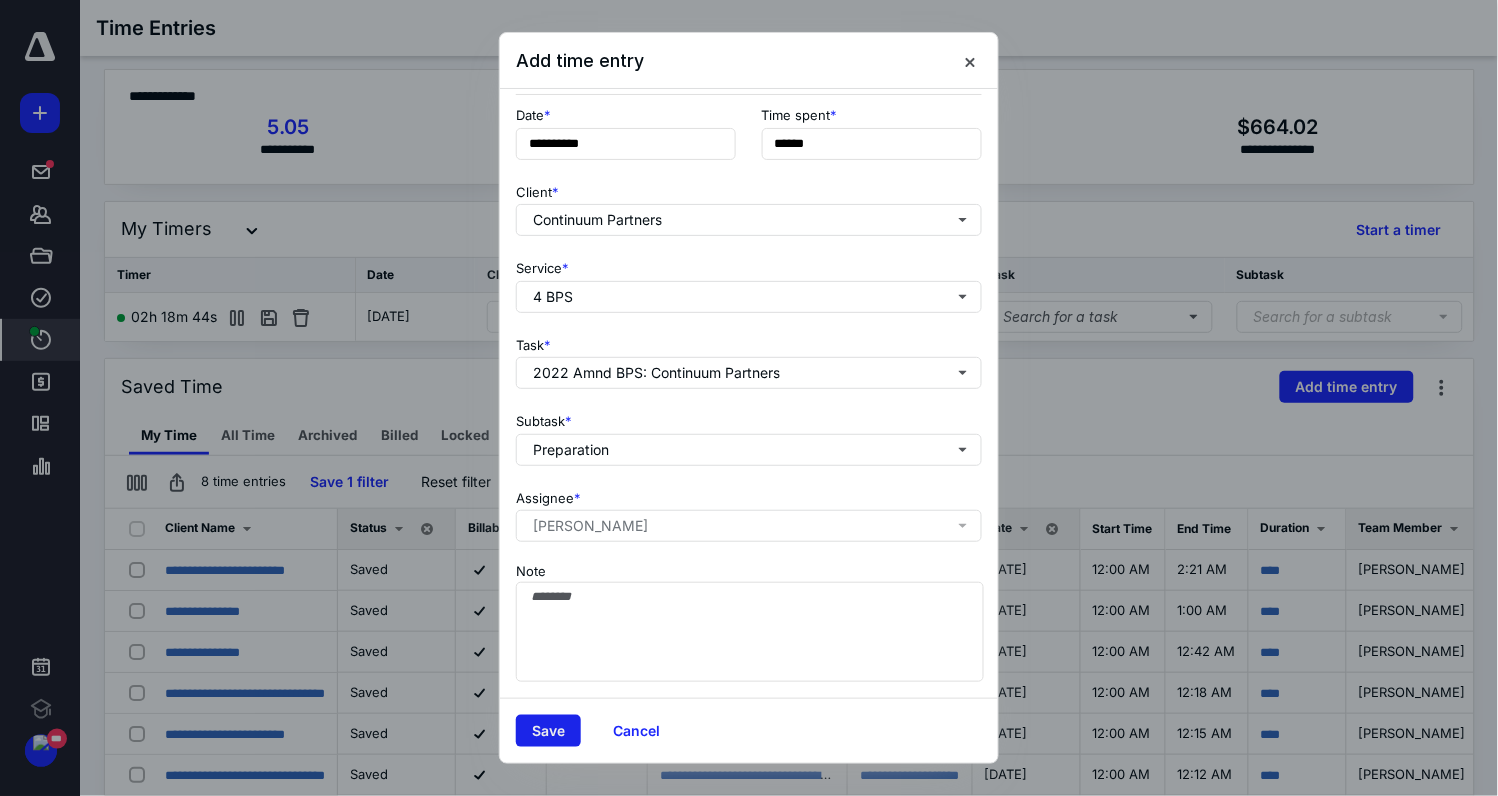 click on "Save" at bounding box center (548, 731) 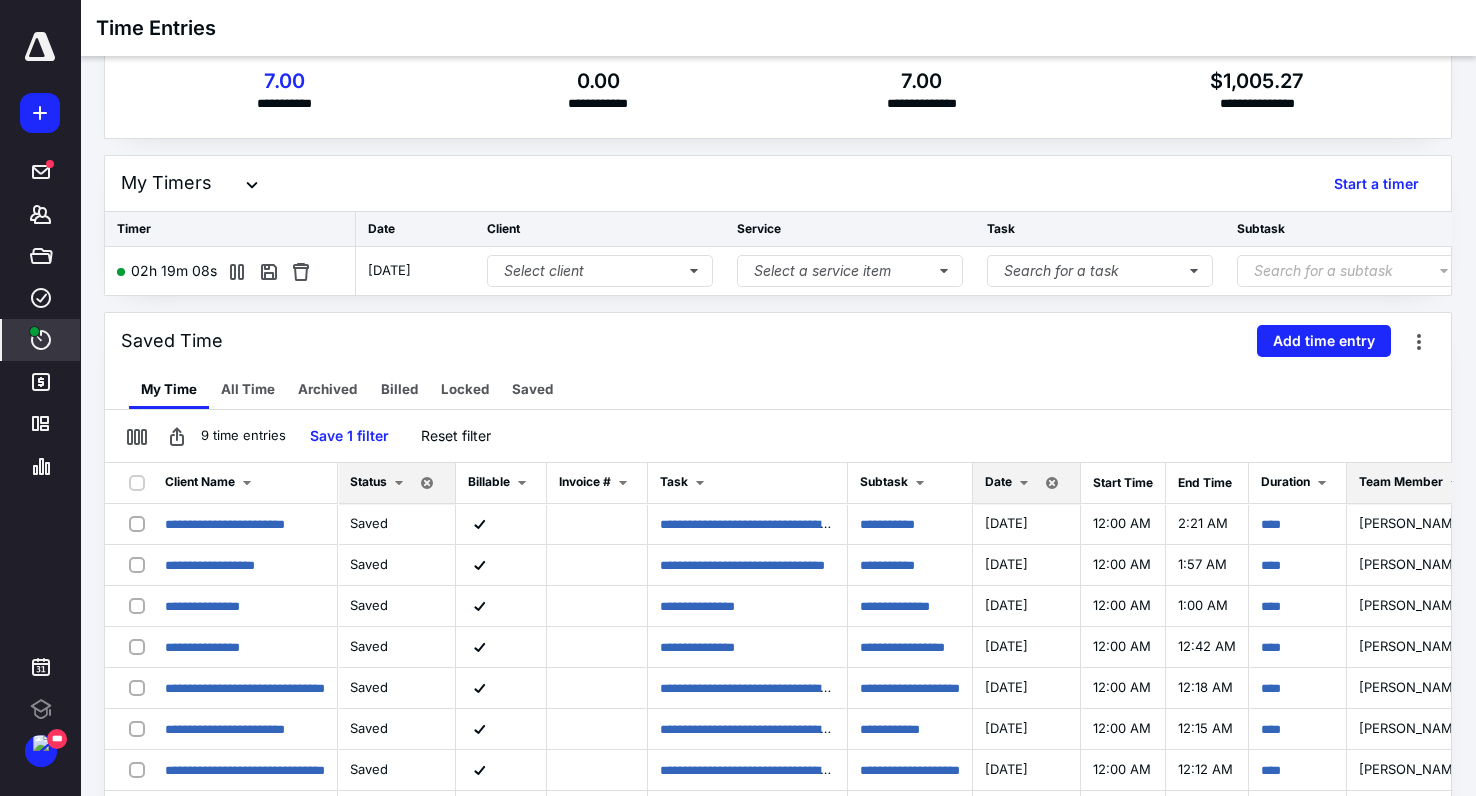 scroll, scrollTop: 58, scrollLeft: 0, axis: vertical 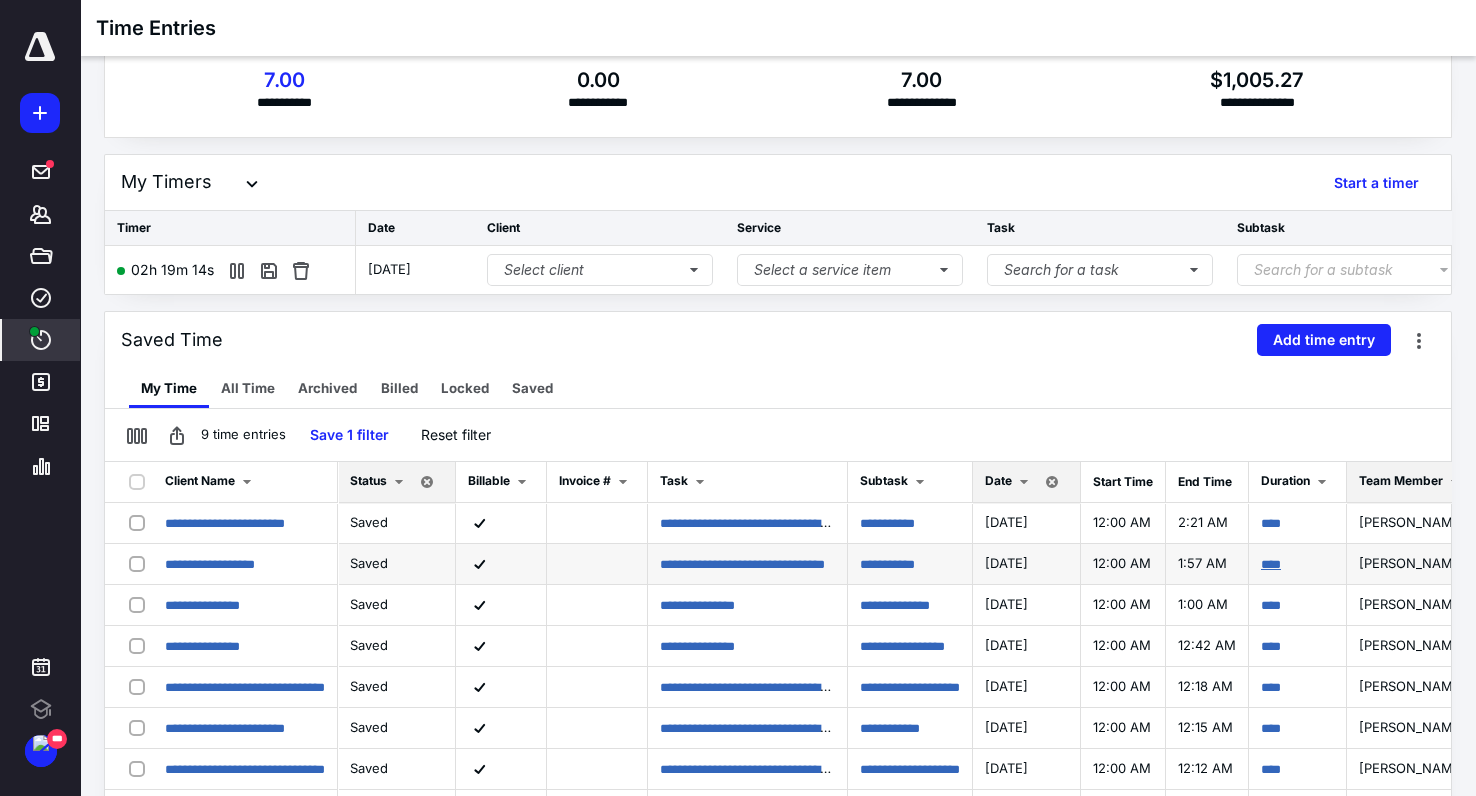click on "****" at bounding box center [1271, 564] 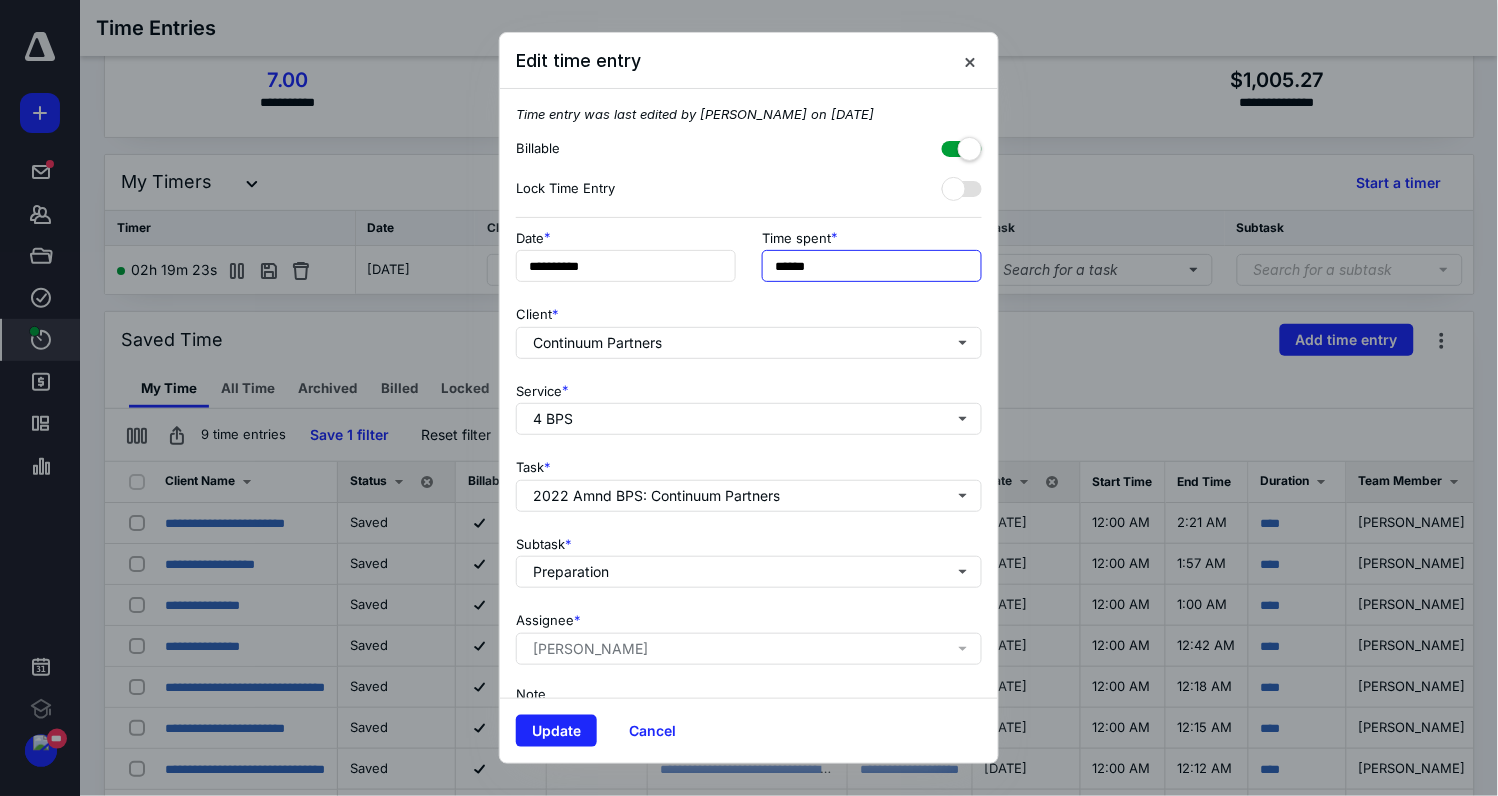 click on "******" at bounding box center [872, 266] 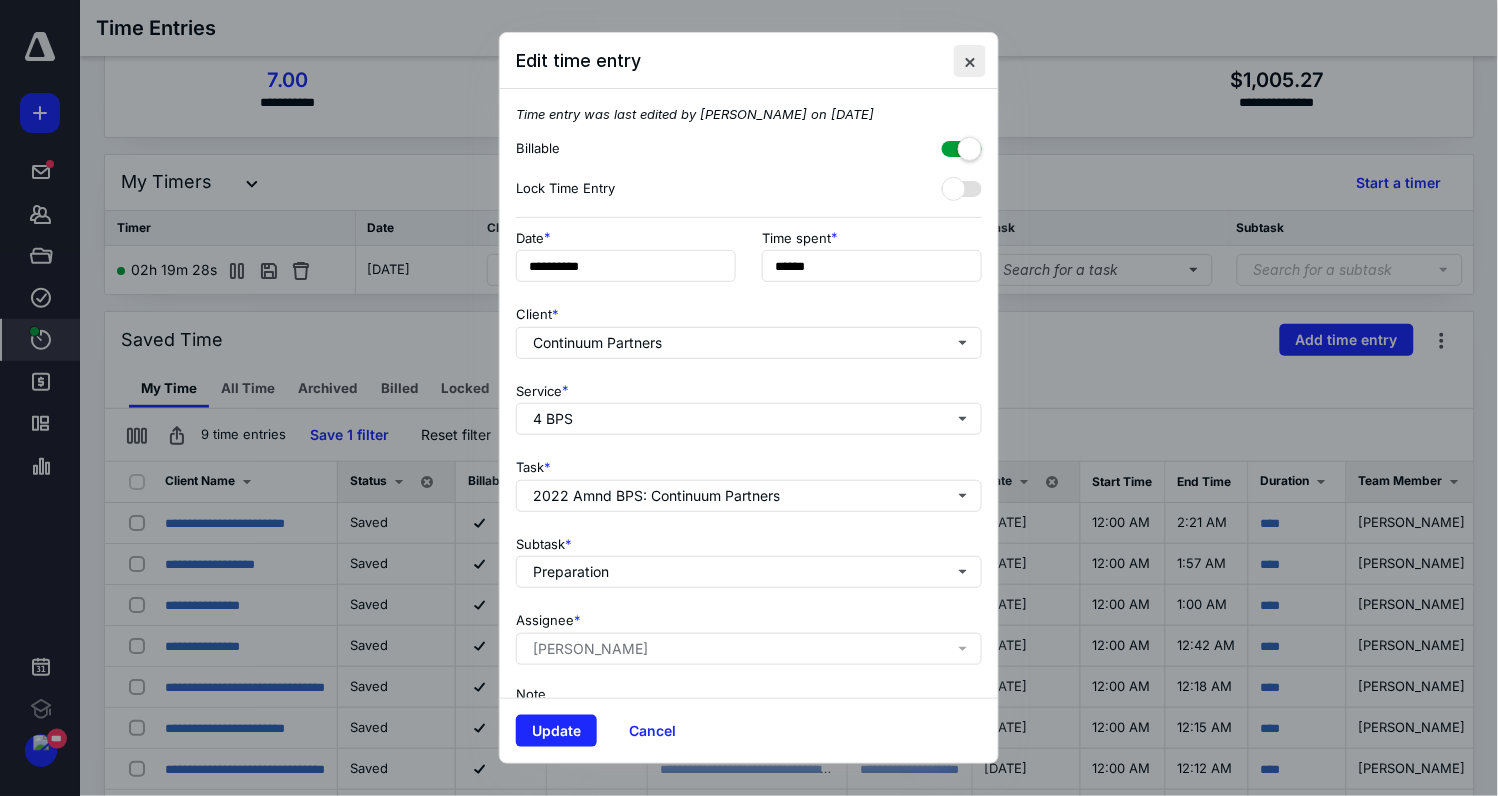 click at bounding box center [970, 61] 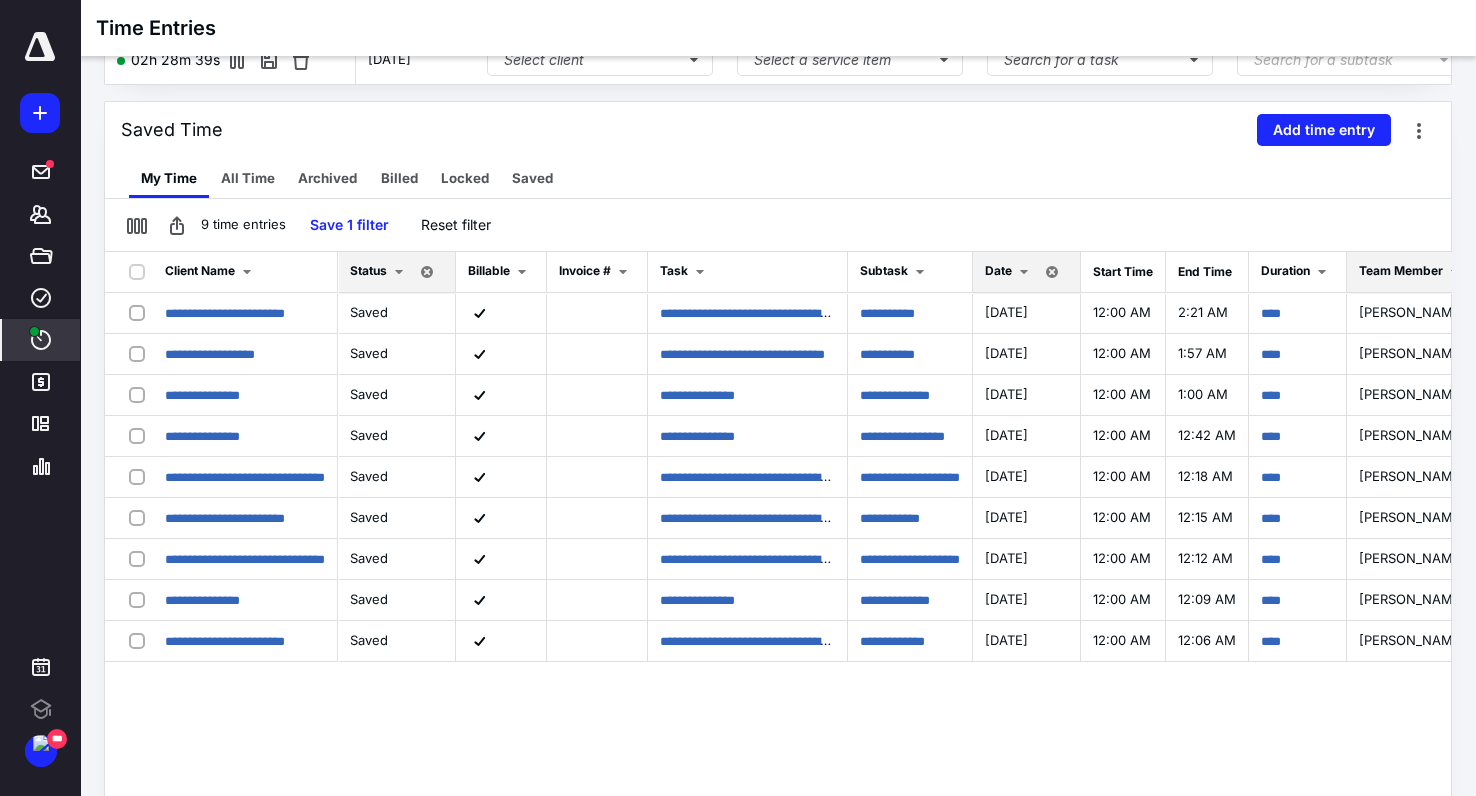 scroll, scrollTop: 270, scrollLeft: 0, axis: vertical 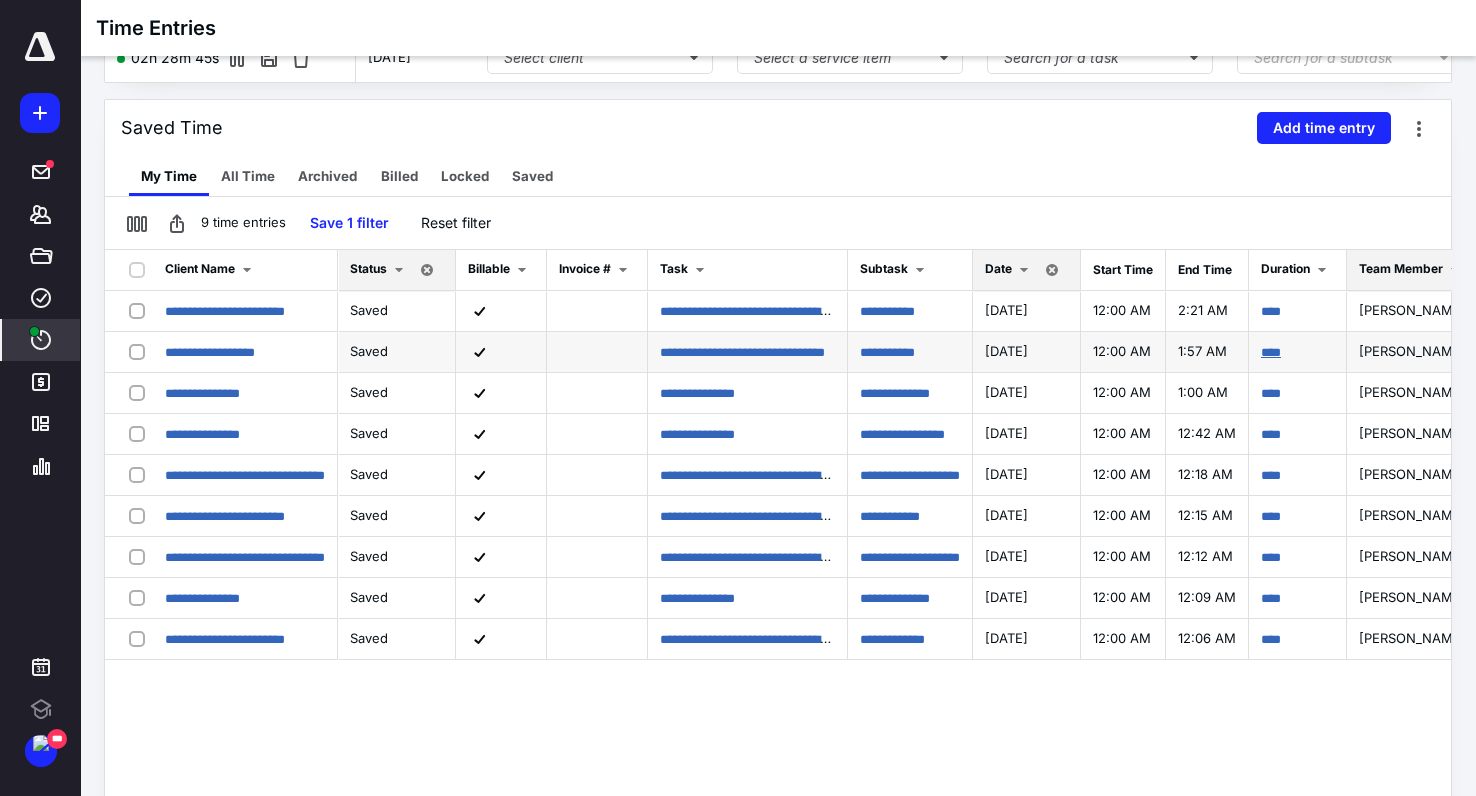 click on "****" at bounding box center [1271, 352] 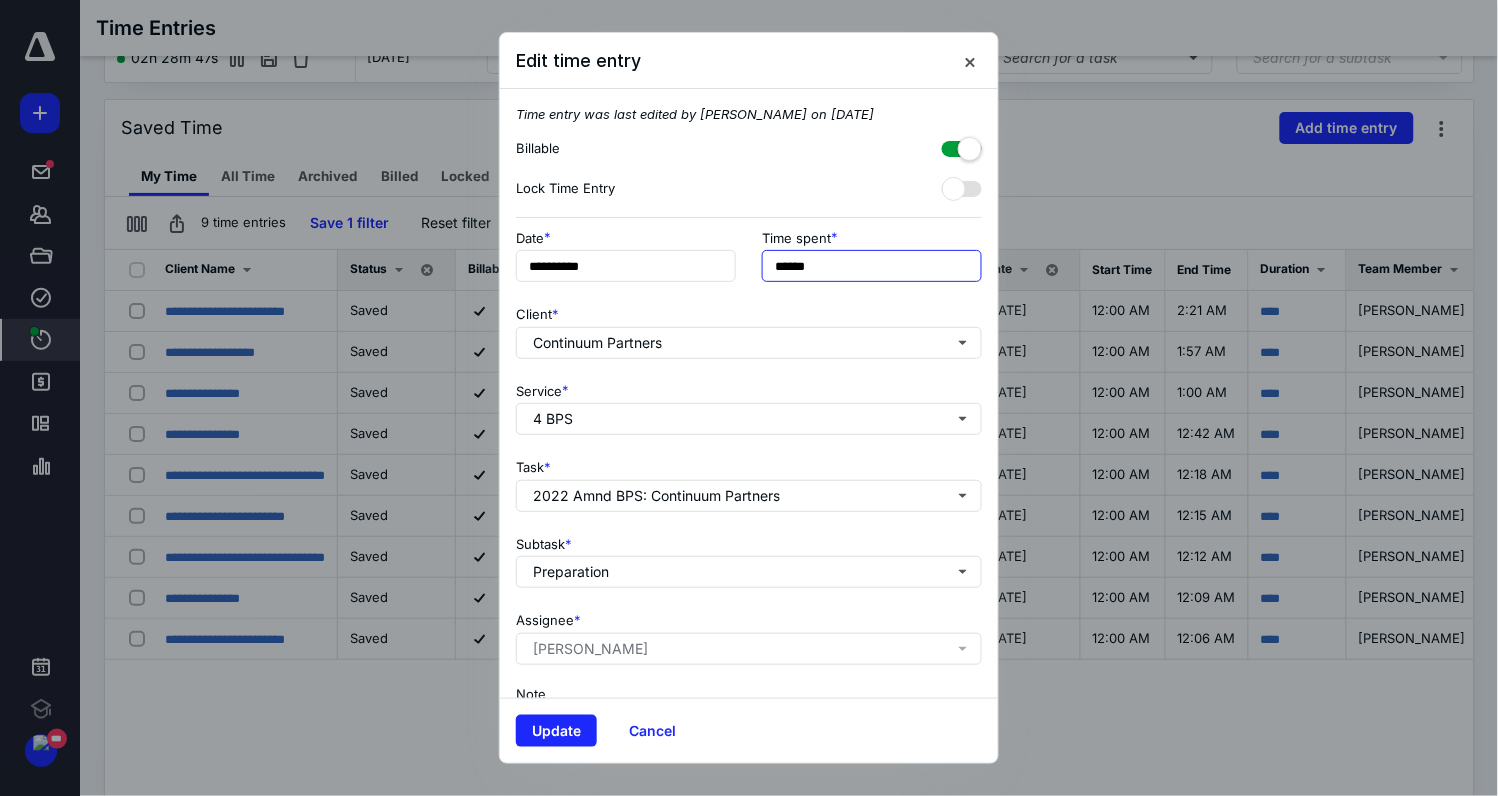 click on "******" at bounding box center (872, 266) 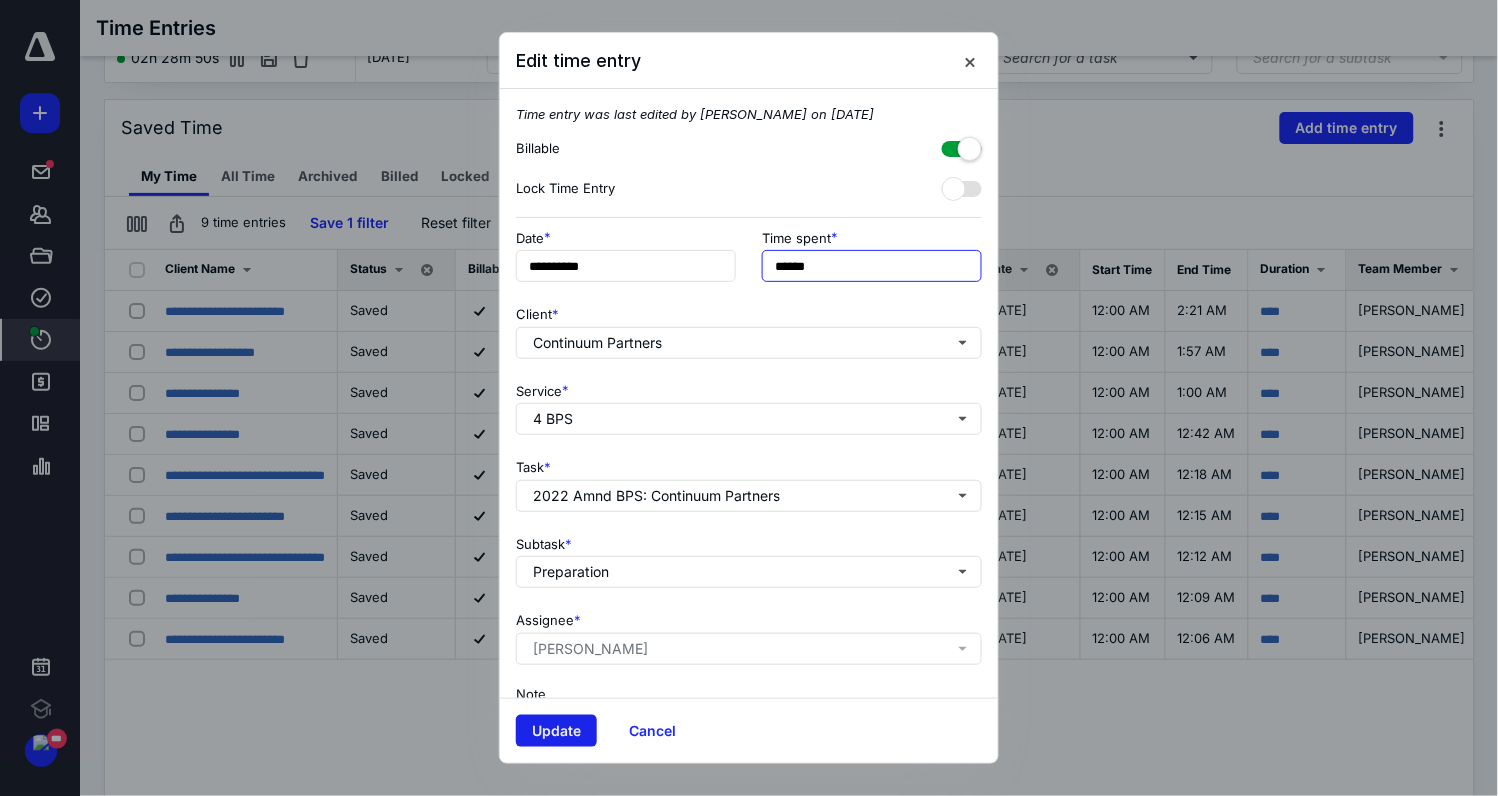 type on "******" 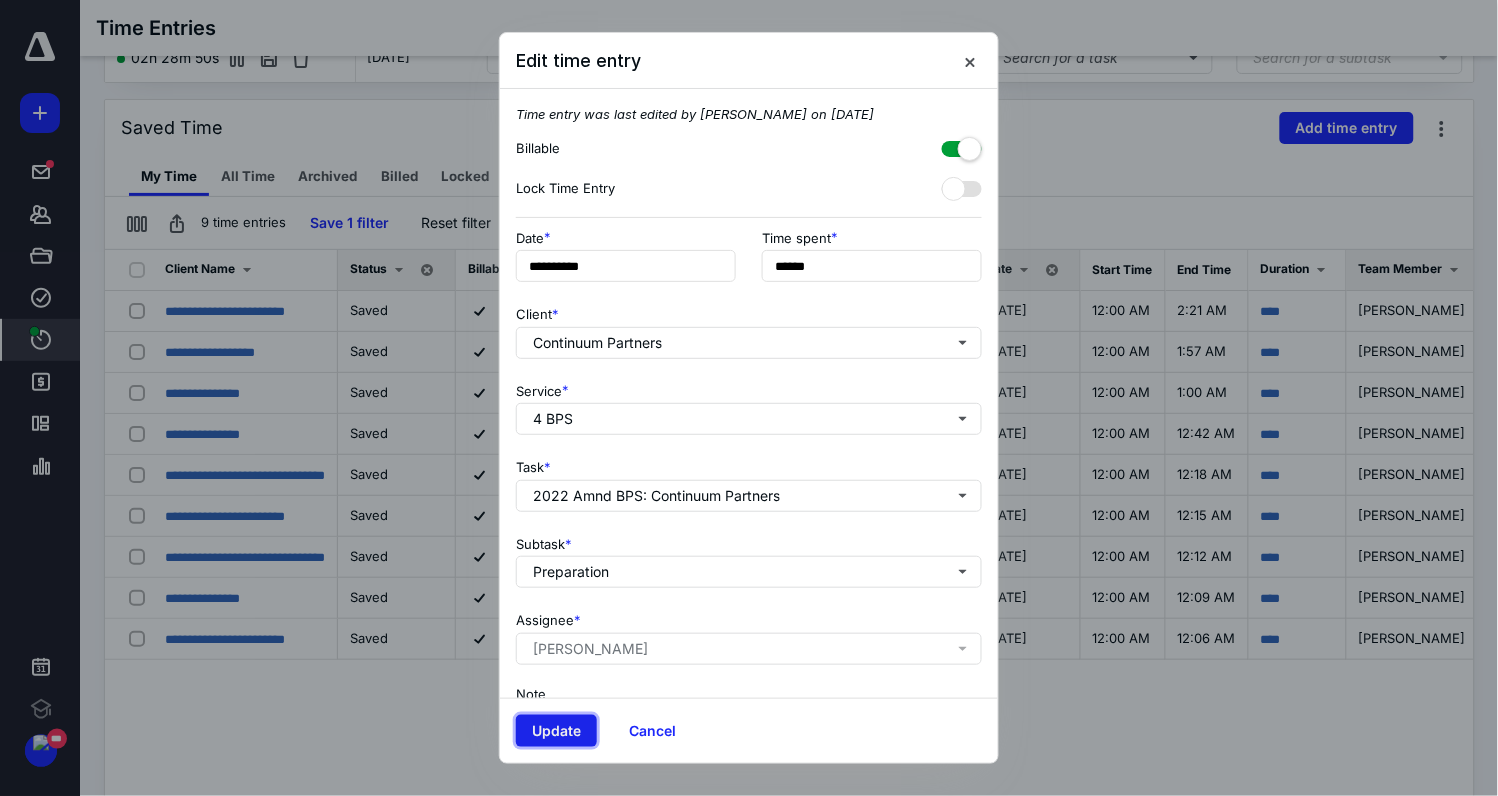 click on "Update" at bounding box center (556, 731) 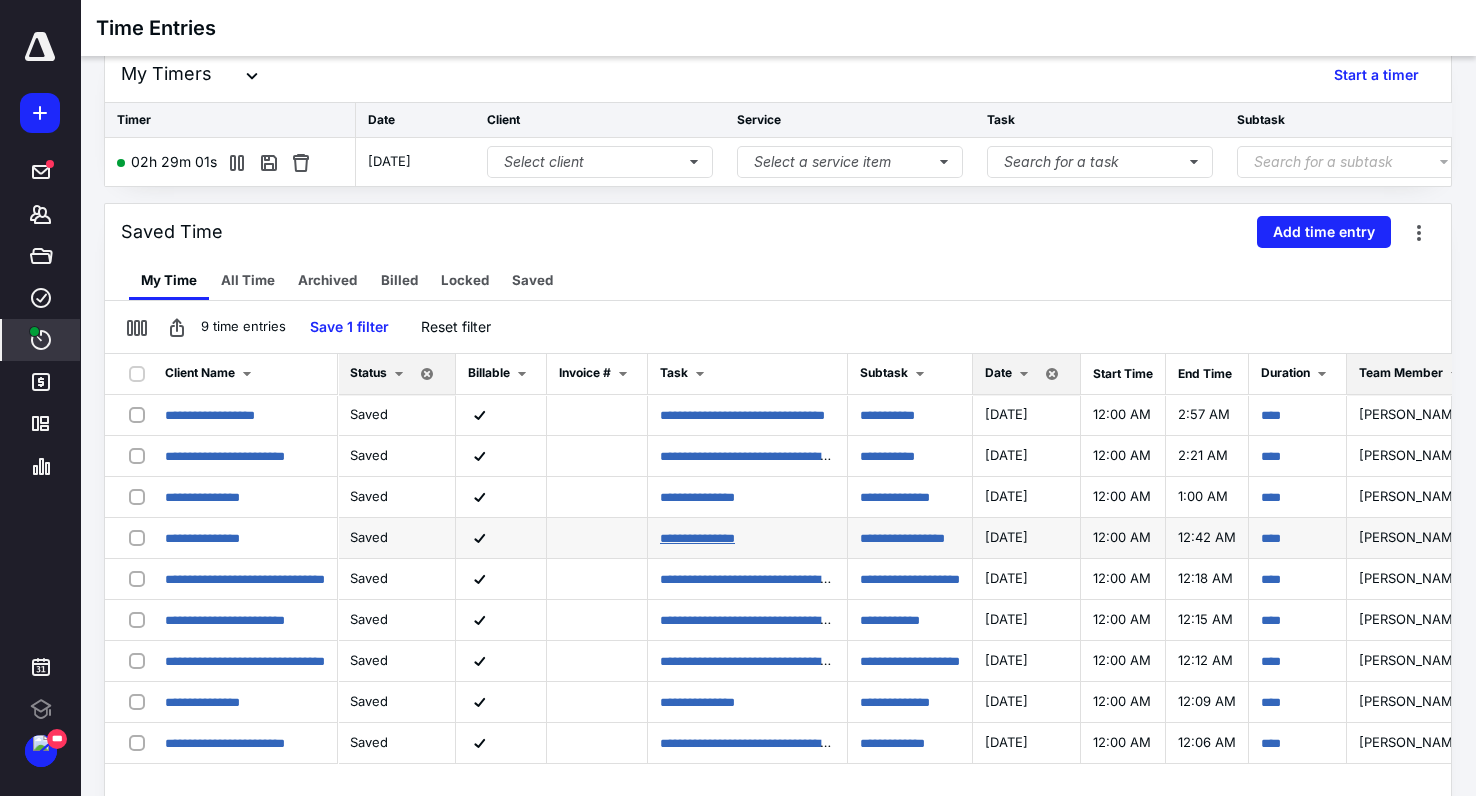 scroll, scrollTop: 179, scrollLeft: 0, axis: vertical 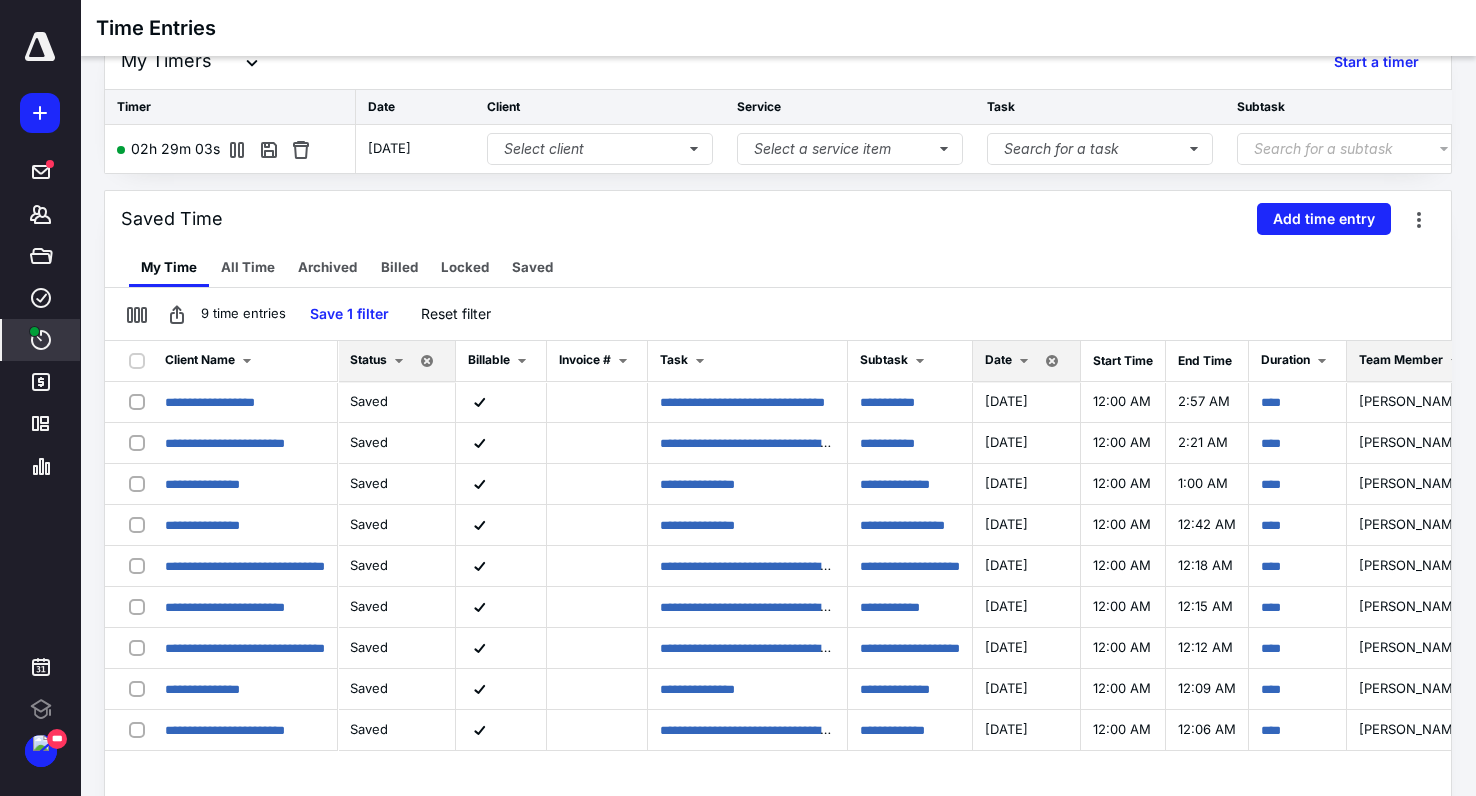 click at bounding box center [1024, 361] 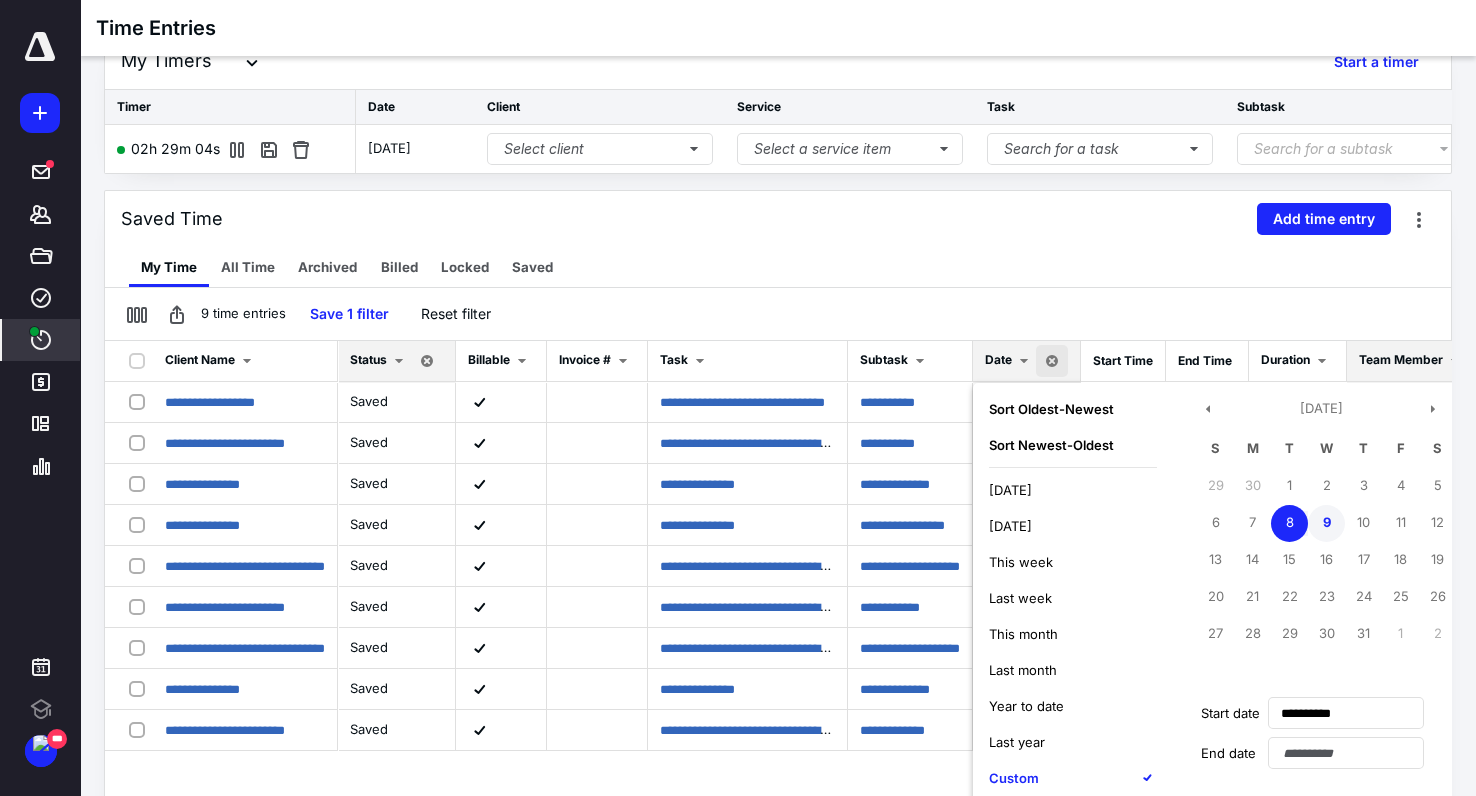 click on "9" at bounding box center (1326, 523) 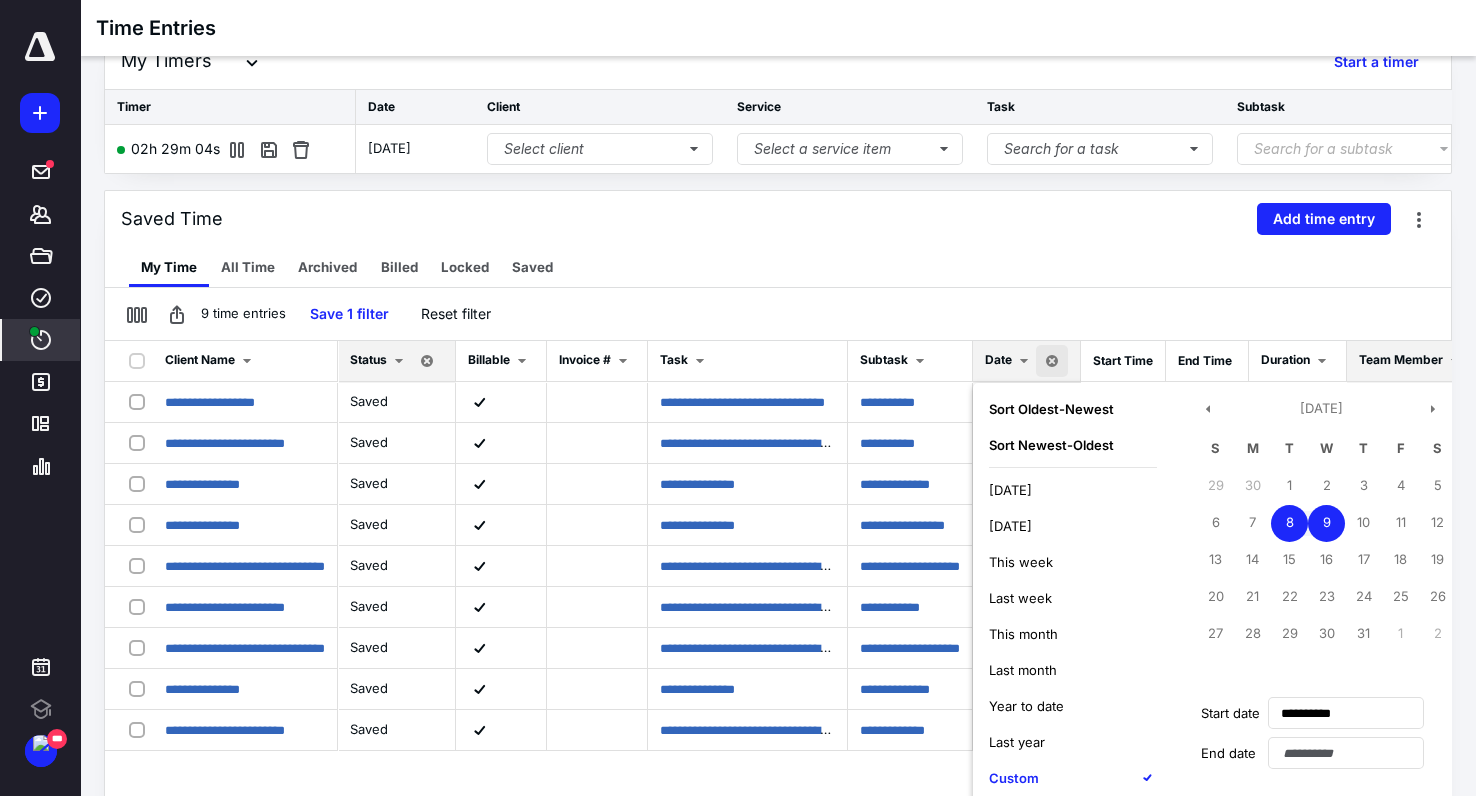 type on "**********" 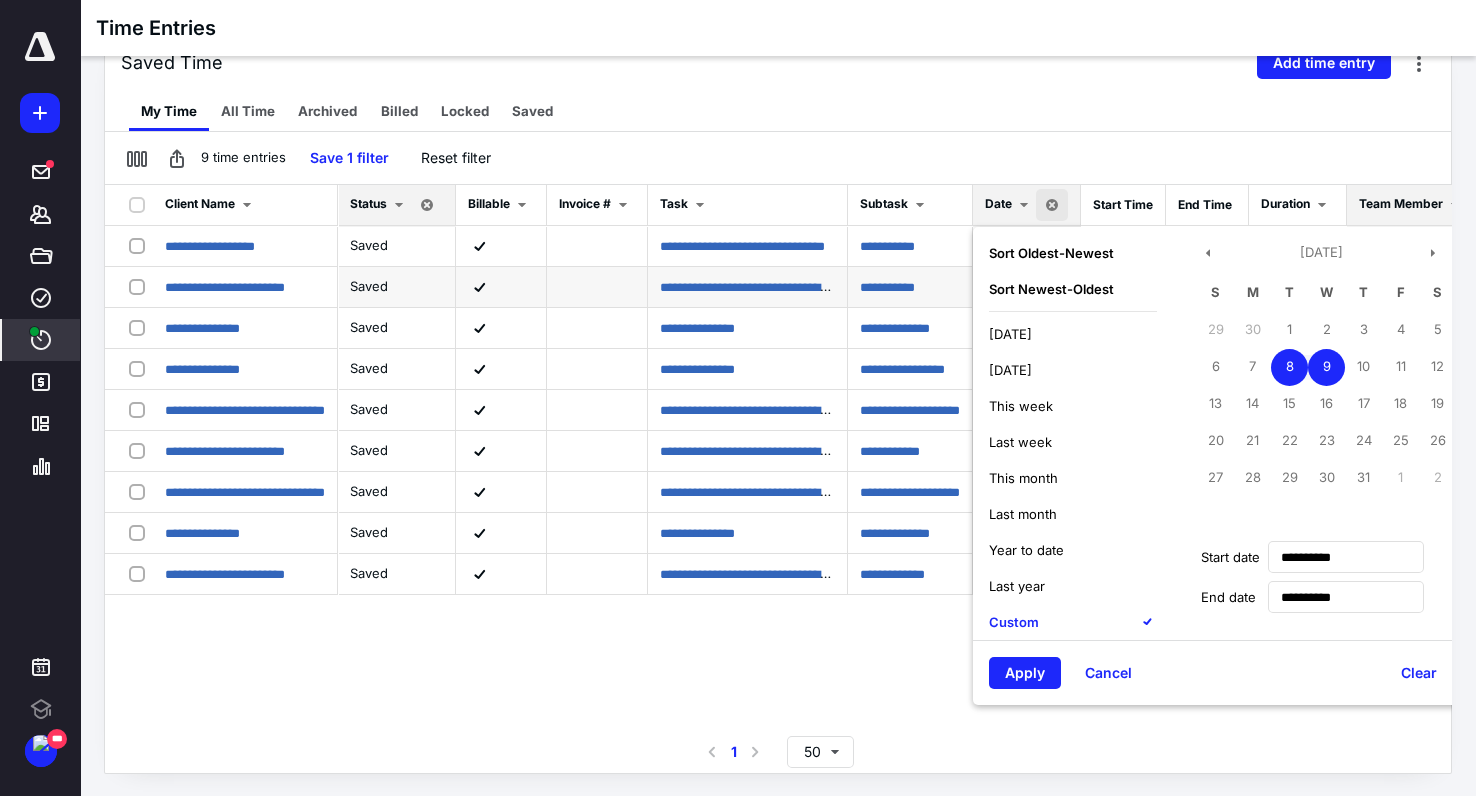 scroll, scrollTop: 334, scrollLeft: 0, axis: vertical 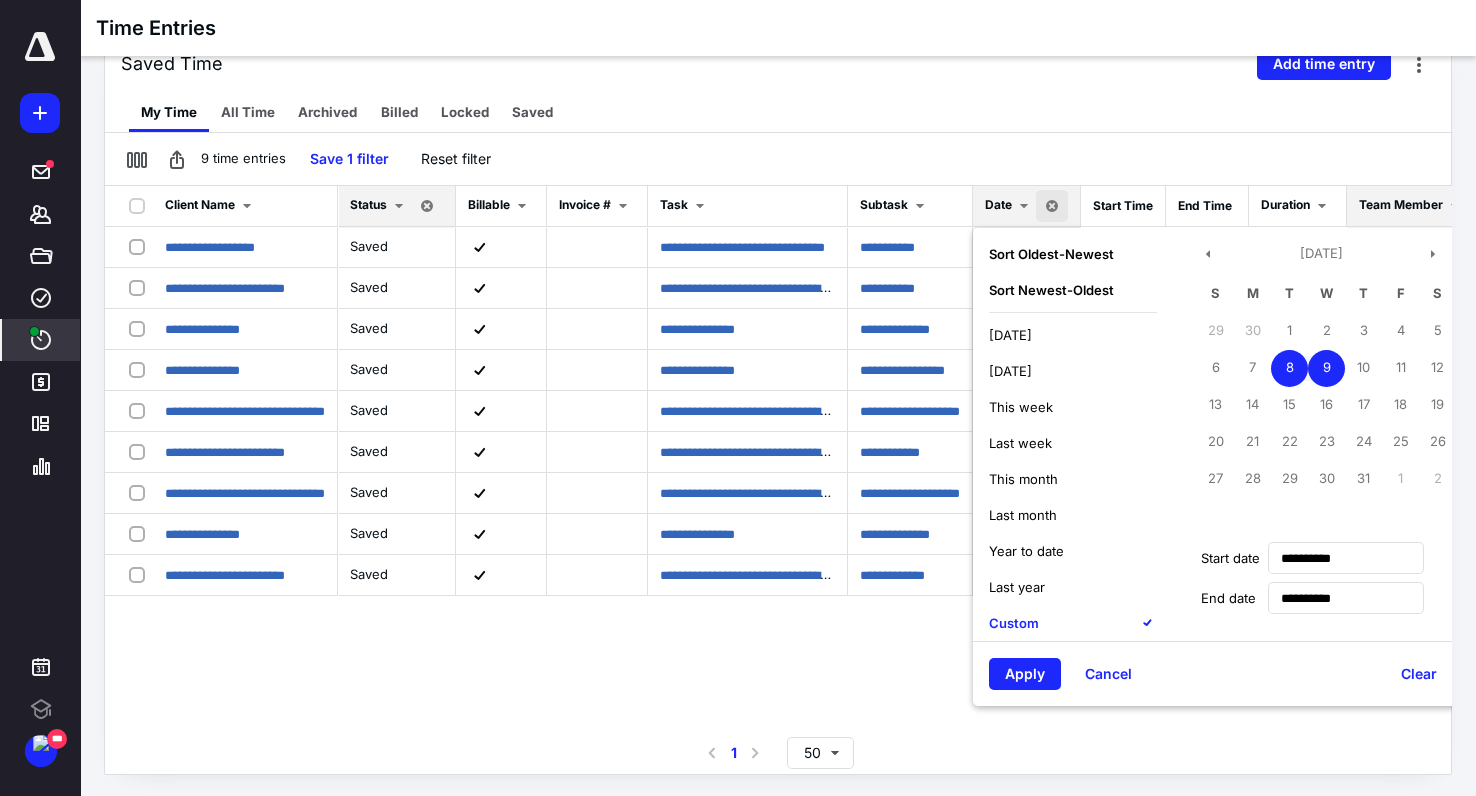 click on "9" at bounding box center (1326, 368) 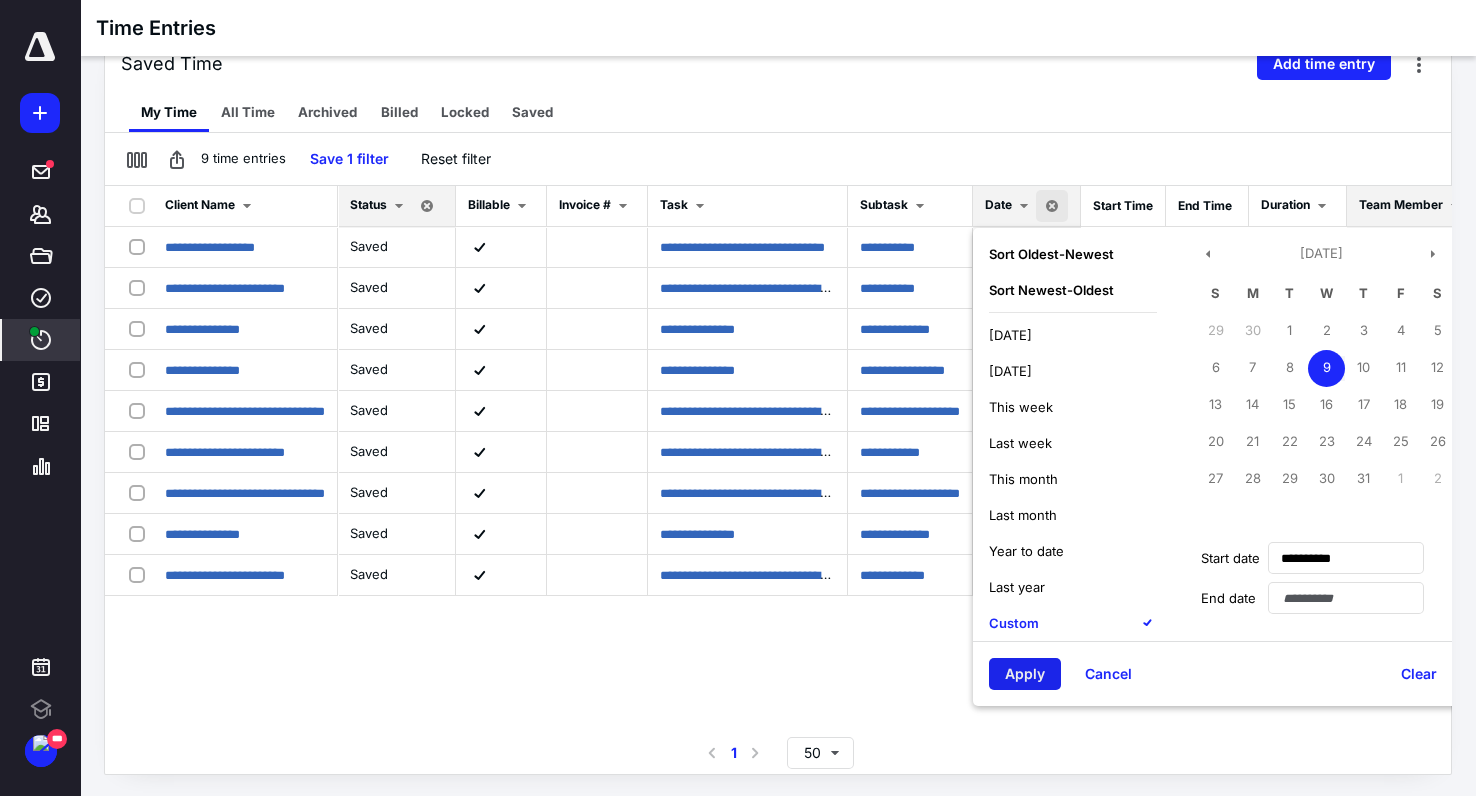 click on "Apply" at bounding box center (1025, 674) 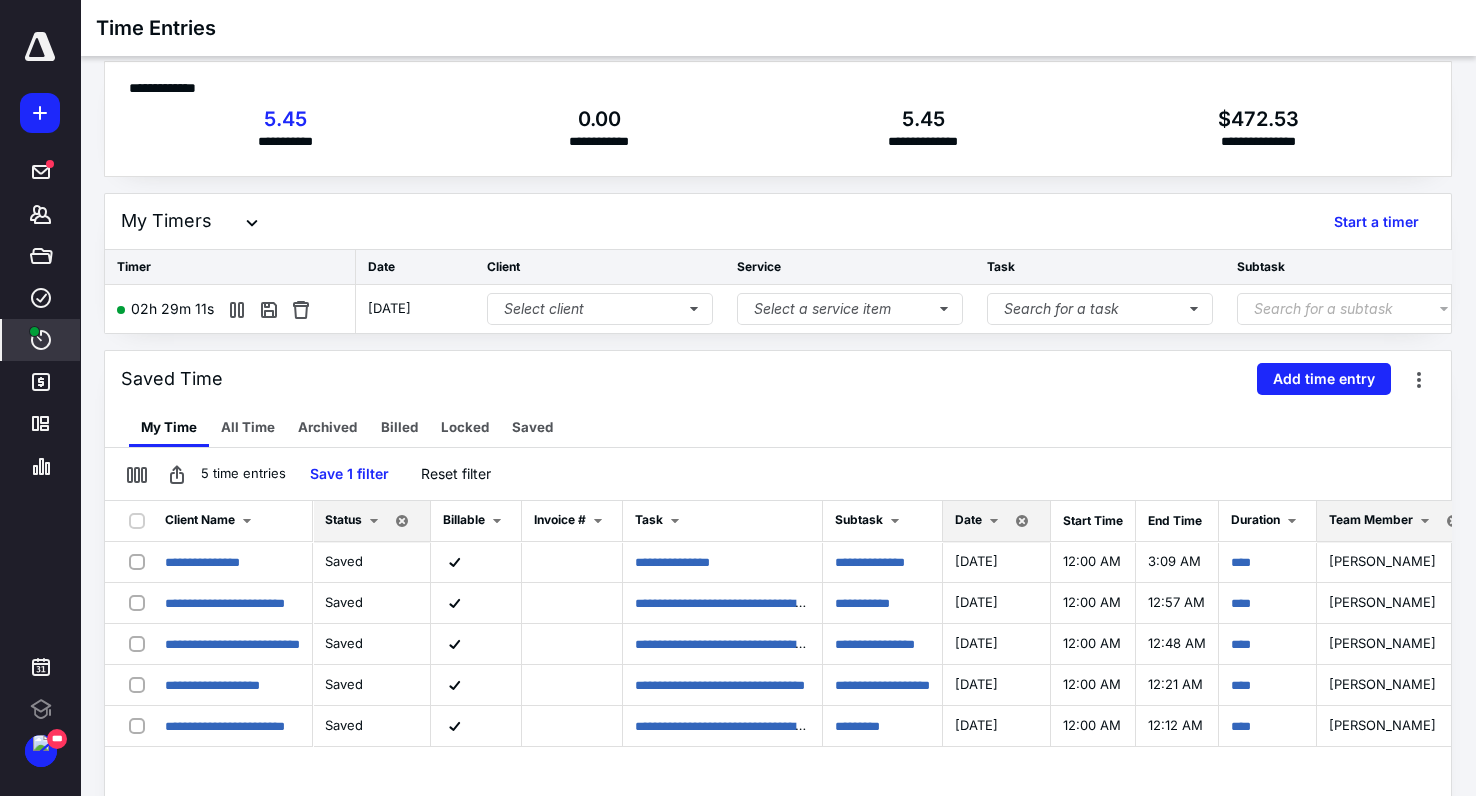 scroll, scrollTop: 0, scrollLeft: 0, axis: both 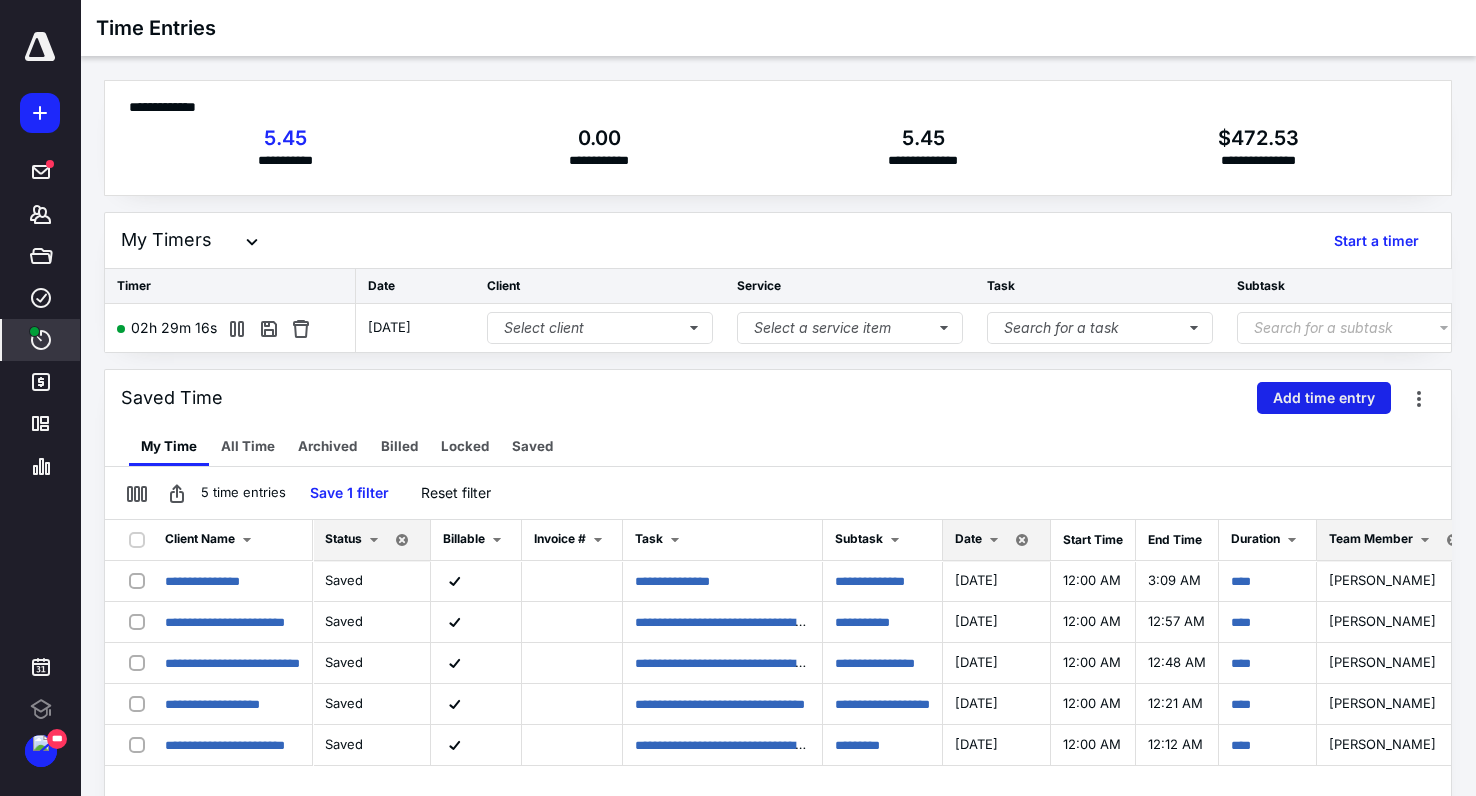 click on "Add time entry" at bounding box center (1324, 398) 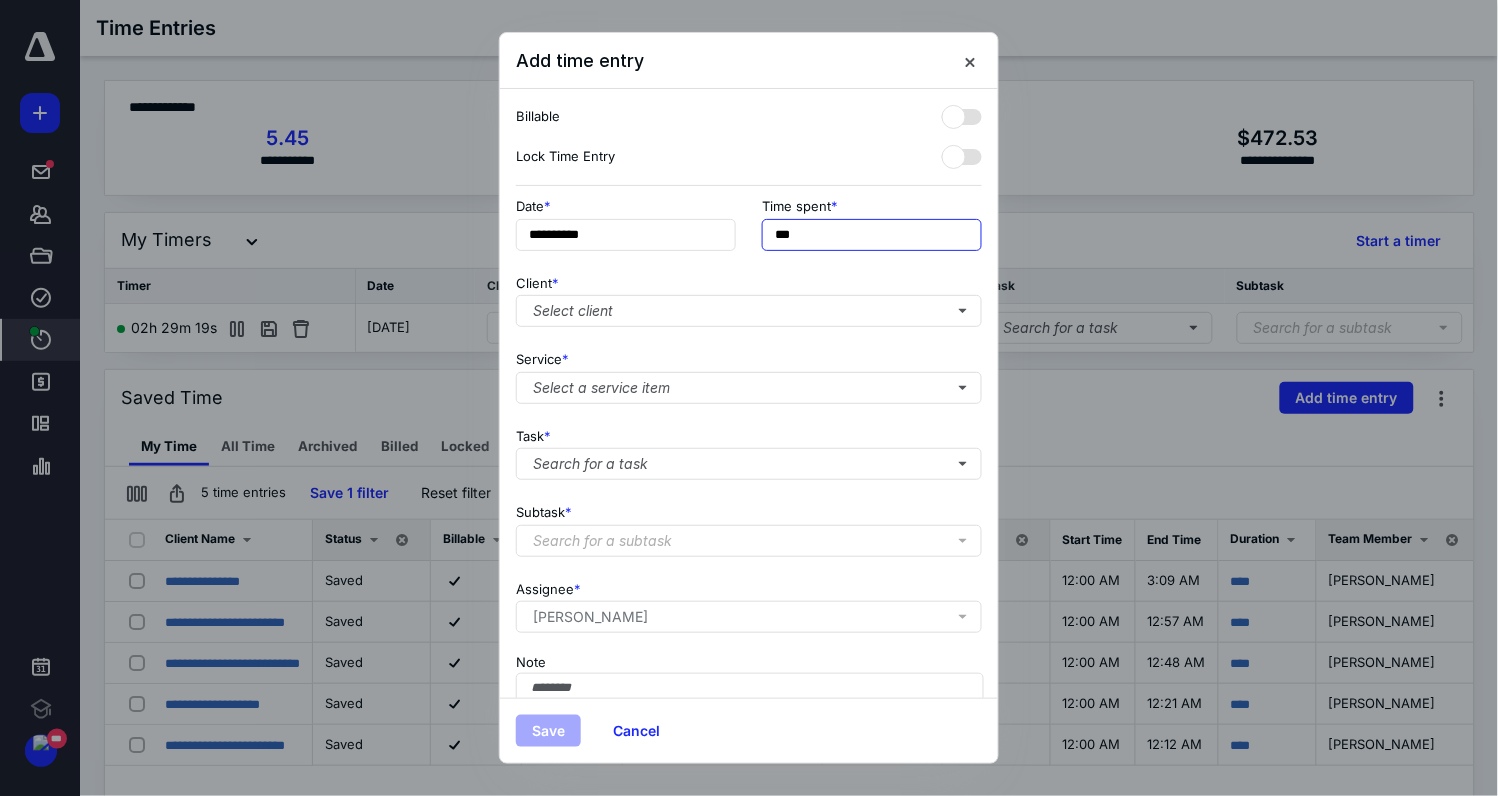 drag, startPoint x: 814, startPoint y: 233, endPoint x: 749, endPoint y: 231, distance: 65.03076 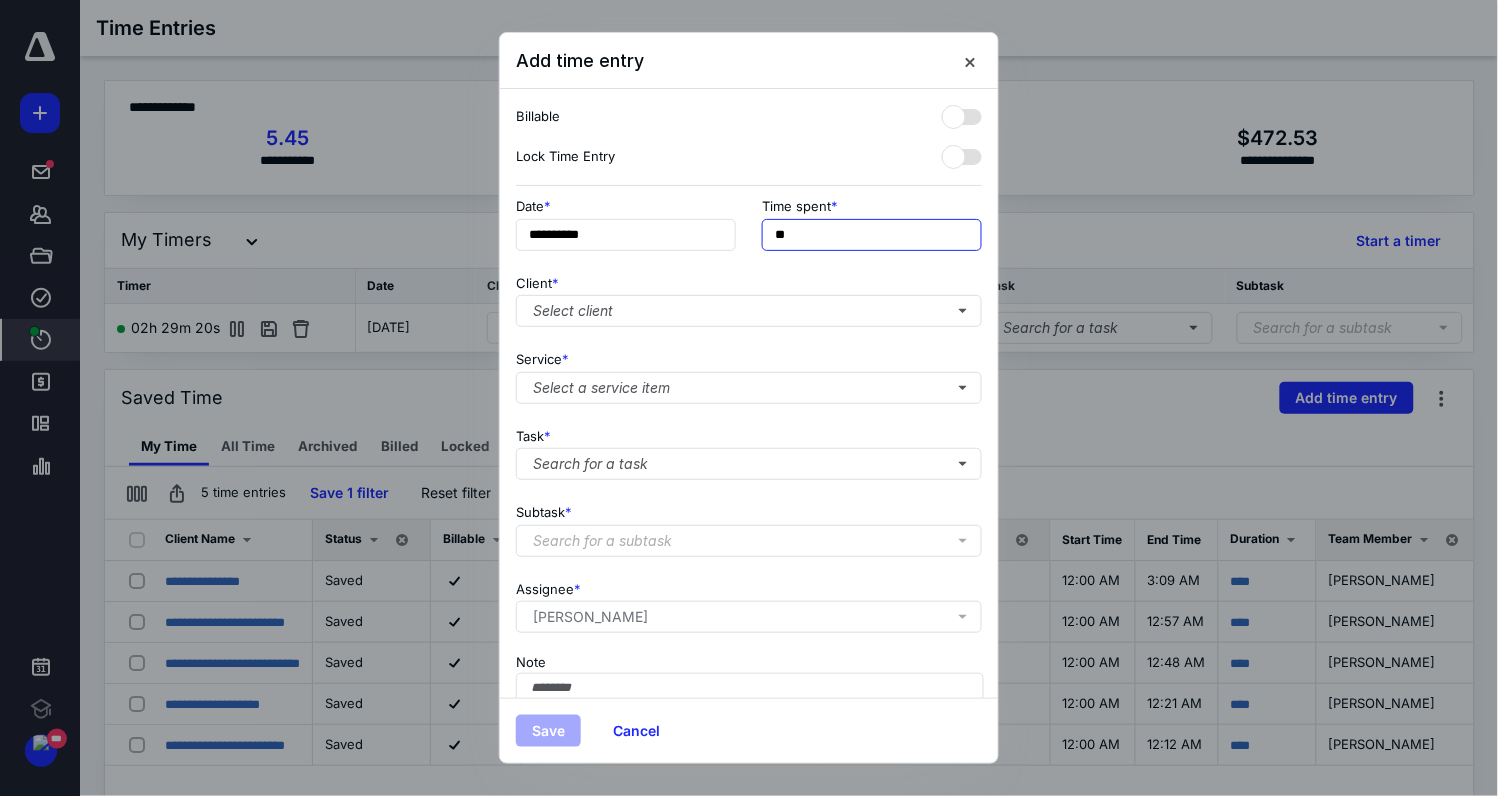type on "**" 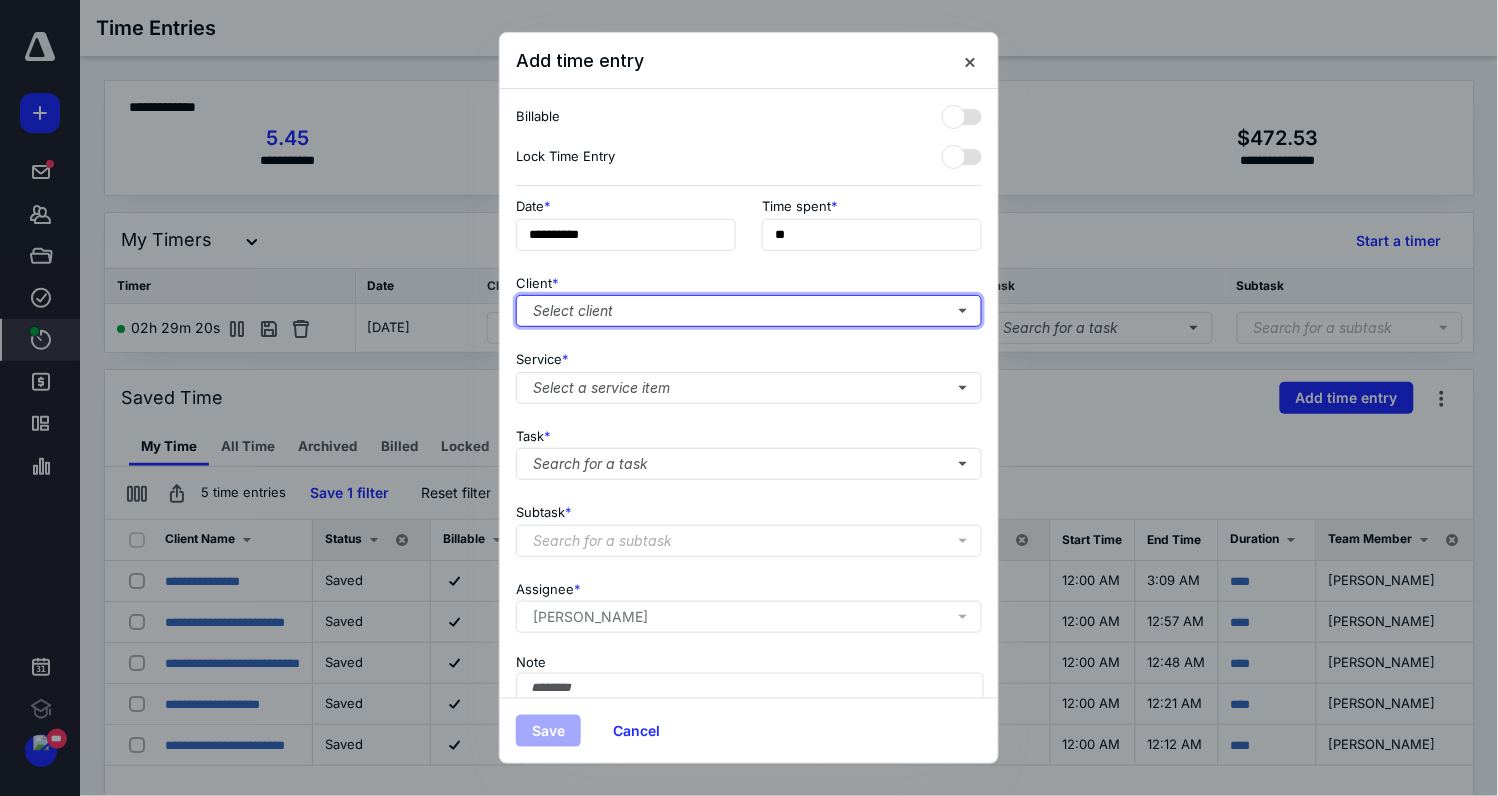 type 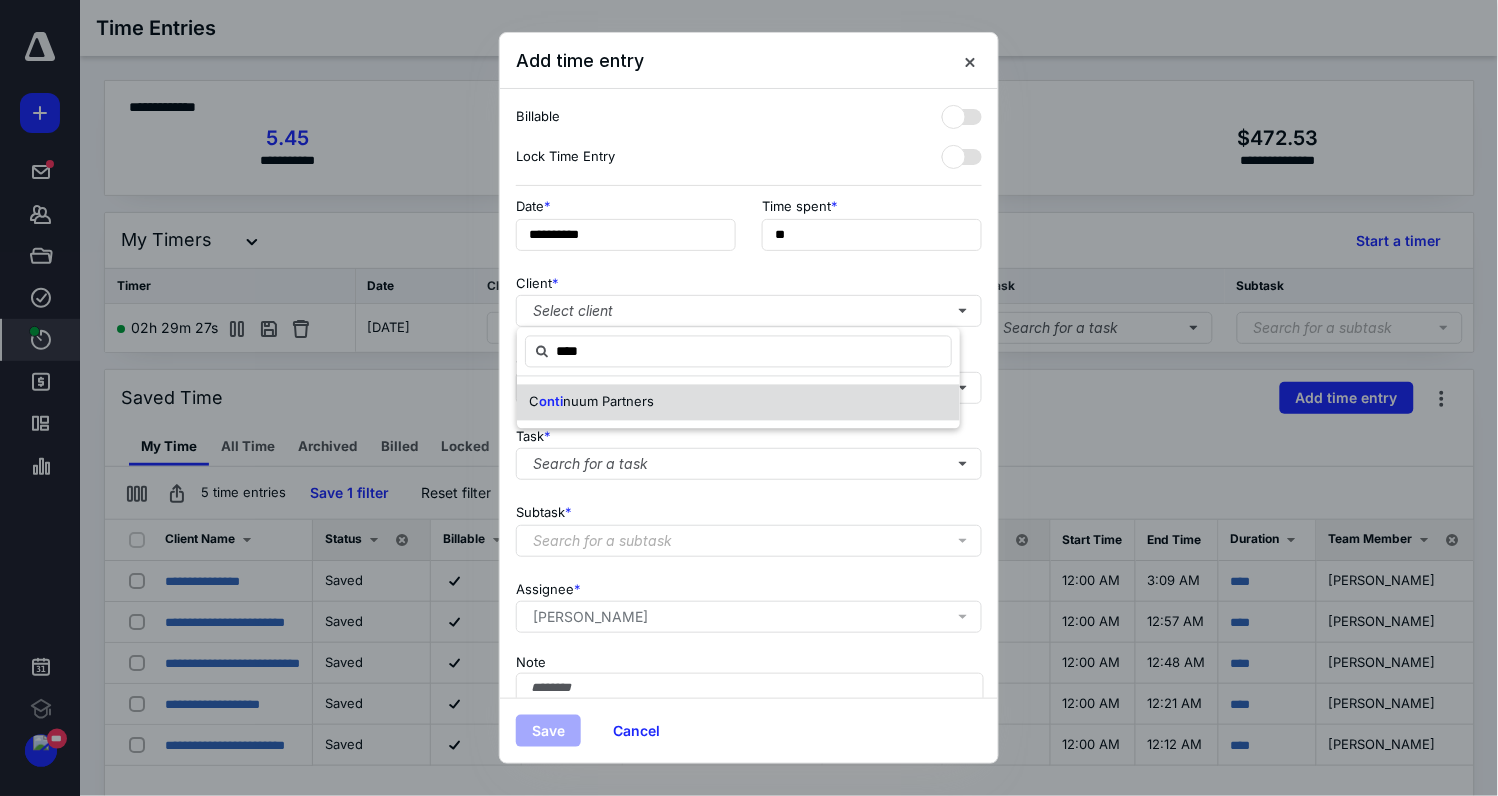click on "C onti nuum Partners" at bounding box center (738, 403) 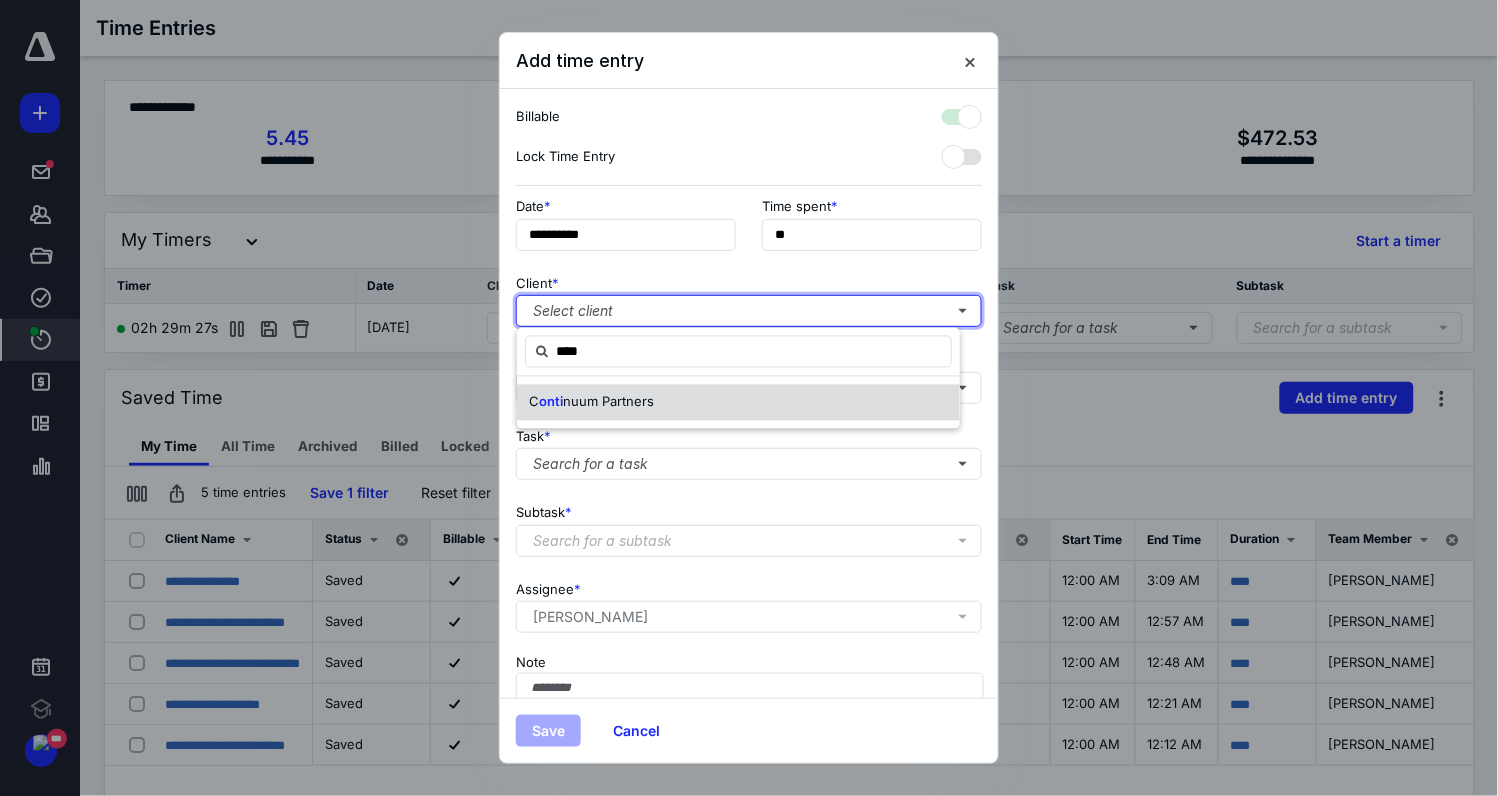checkbox on "true" 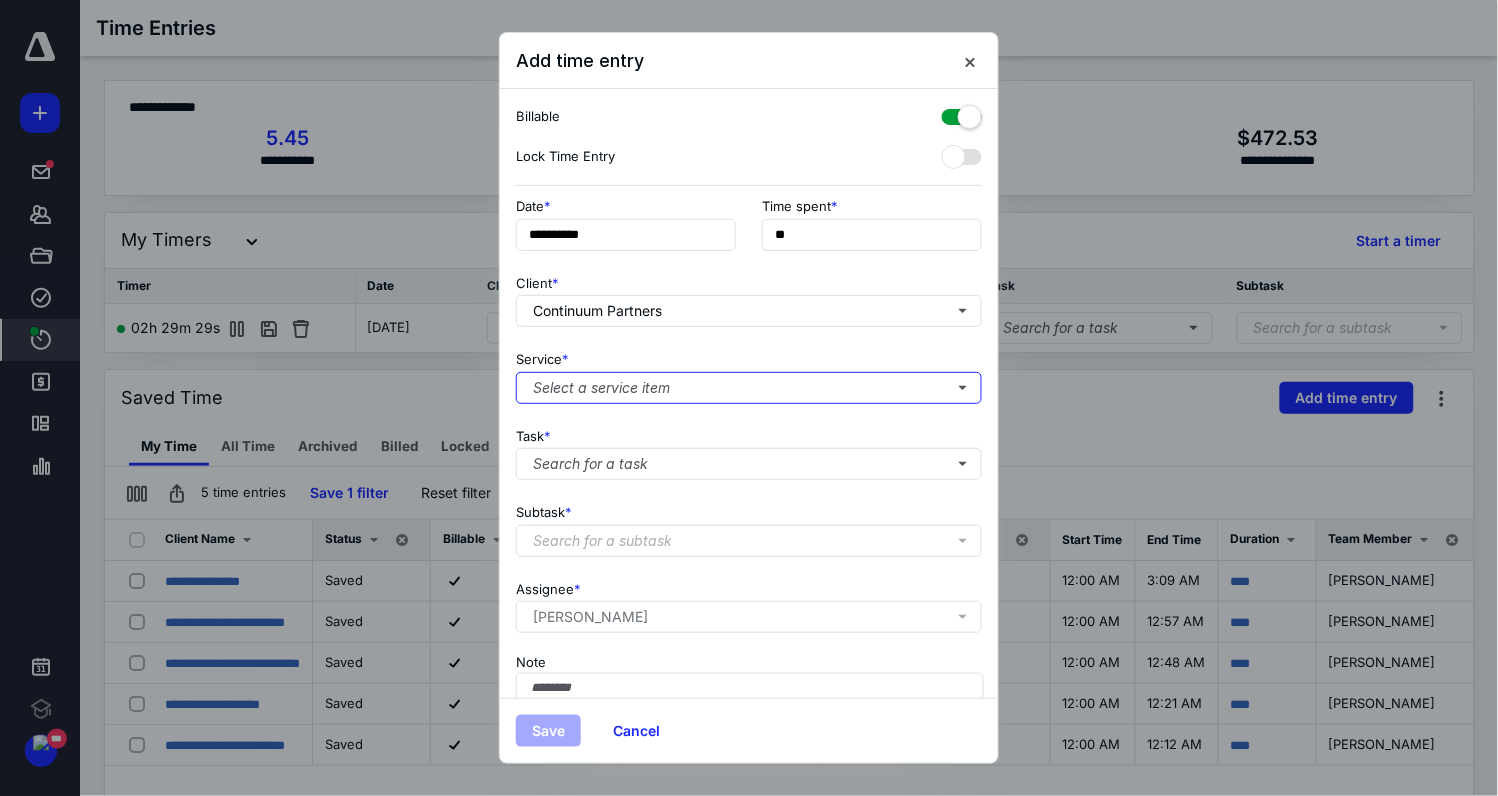 click on "Select a service item" at bounding box center [749, 388] 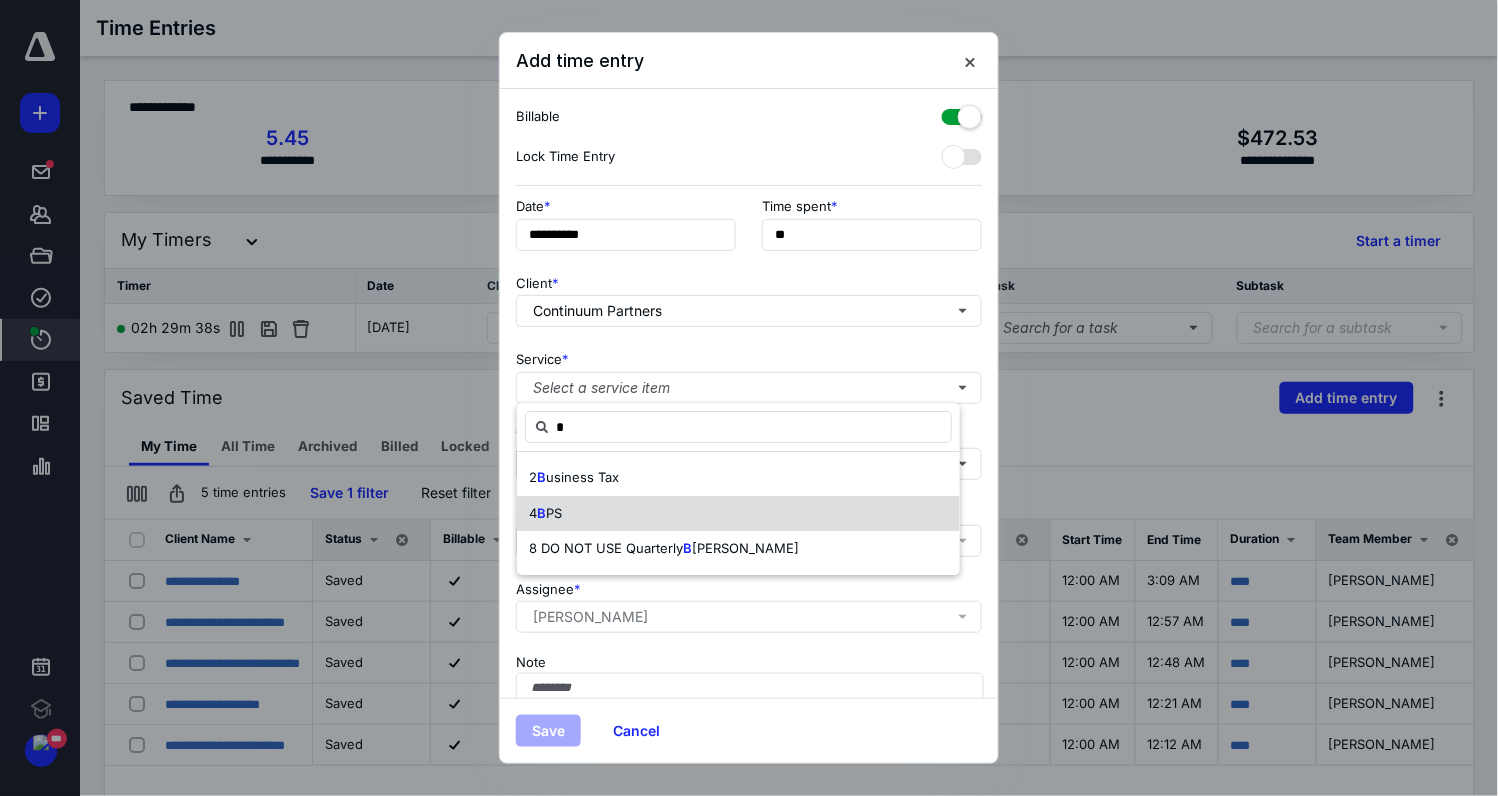 click on "4  B PS" at bounding box center [738, 514] 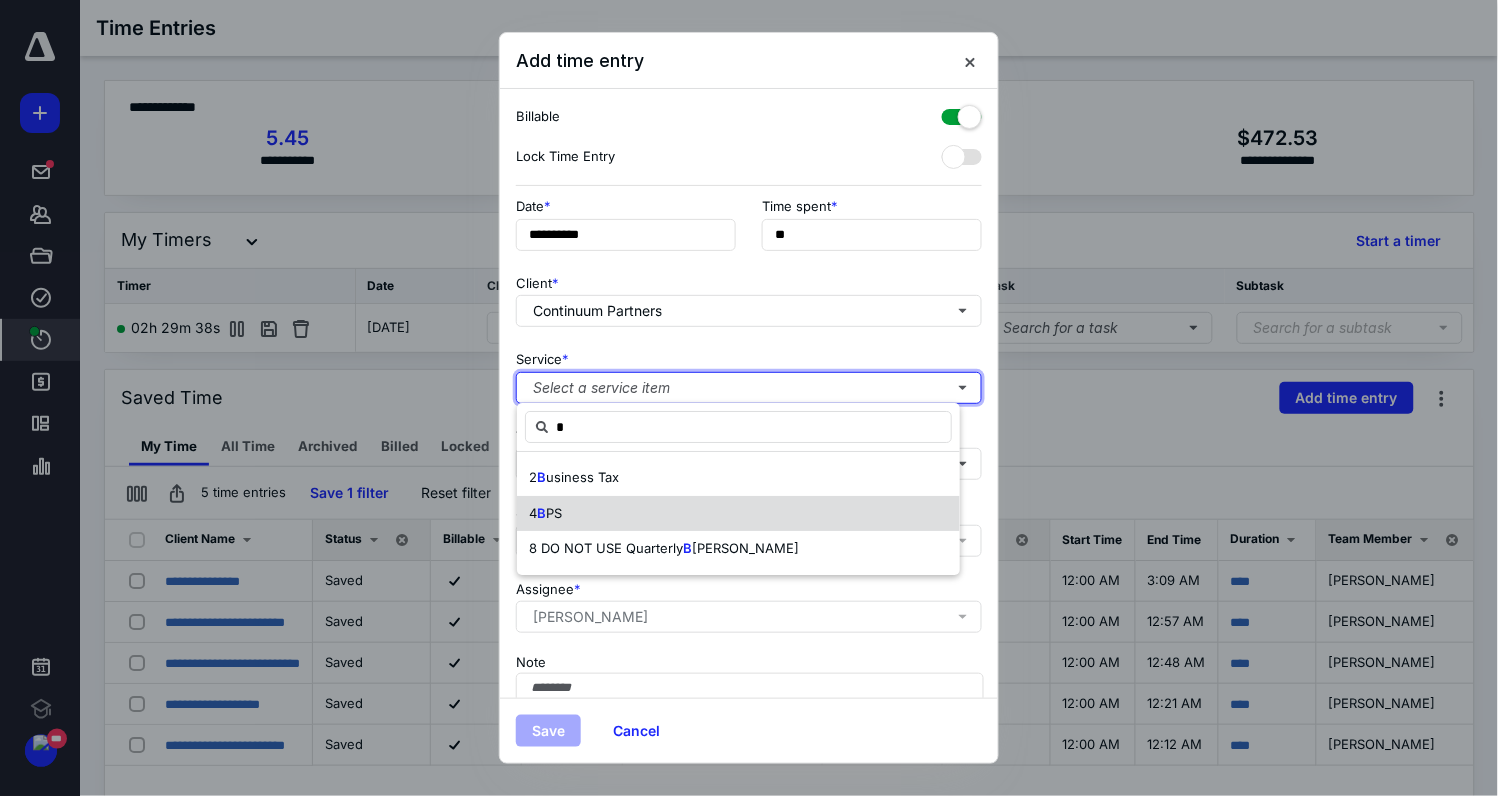 type 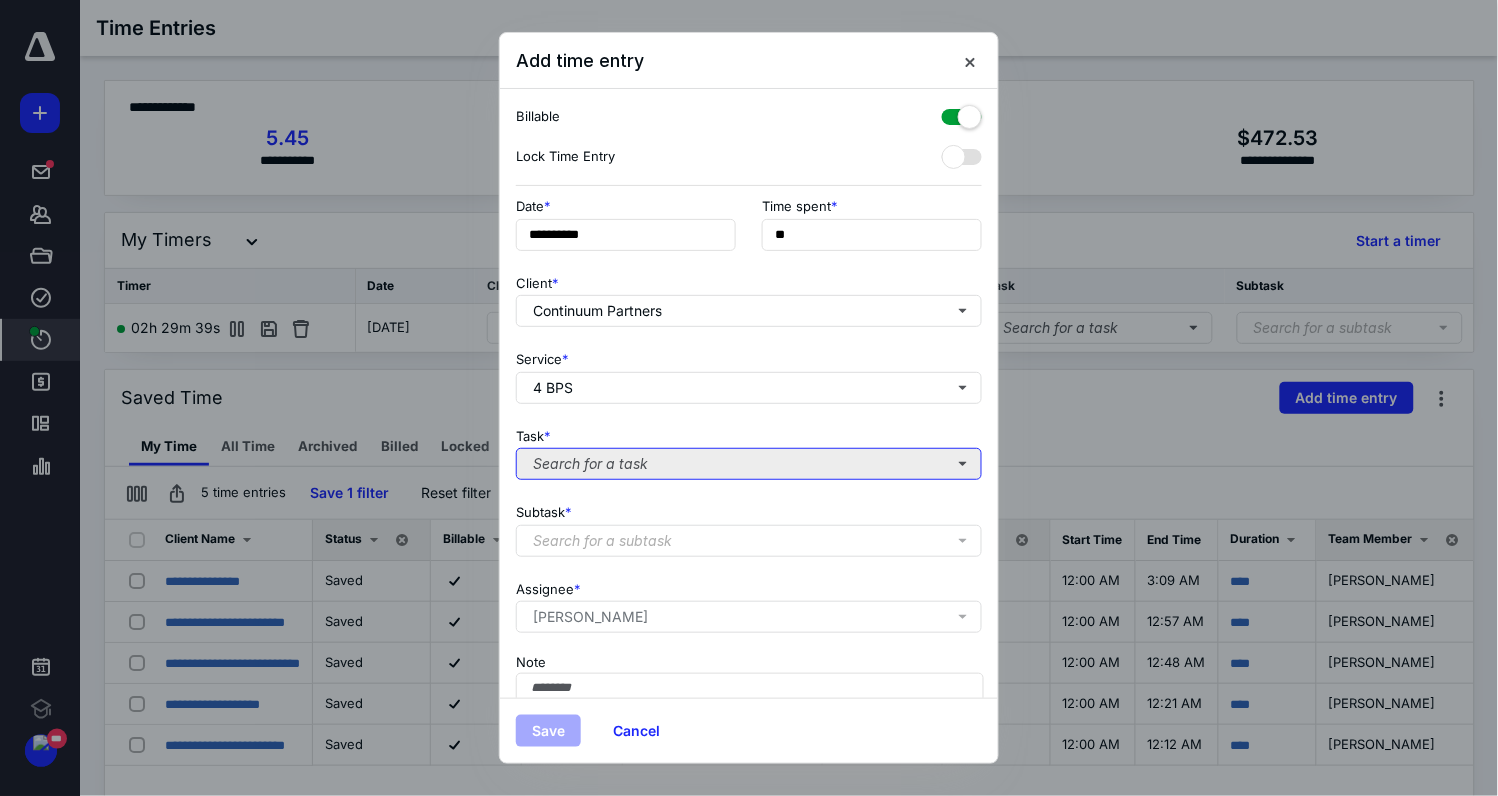 click on "Search for a task" at bounding box center (749, 464) 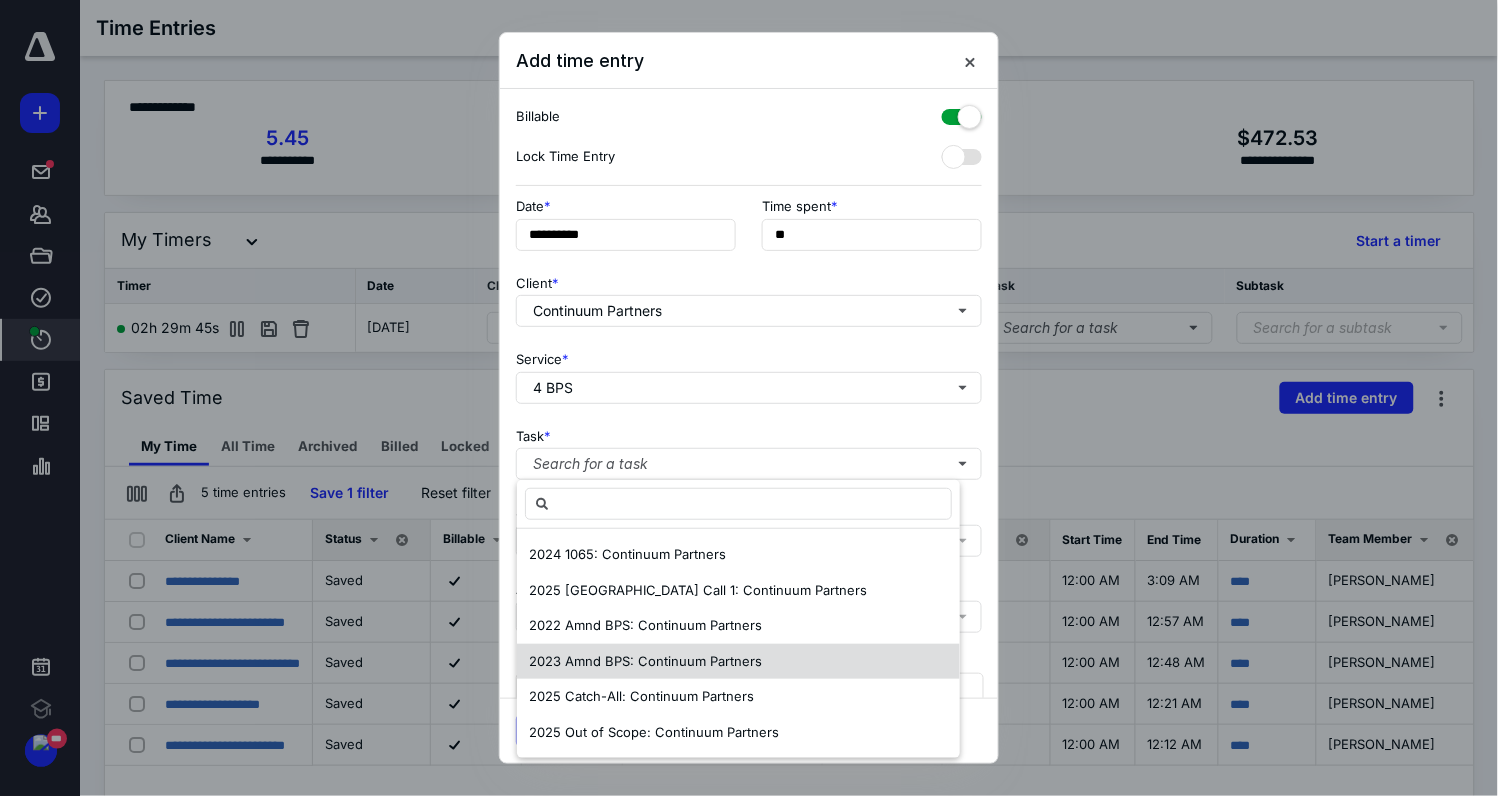 click on "2023 Amnd BPS: Continuum Partners" at bounding box center (738, 662) 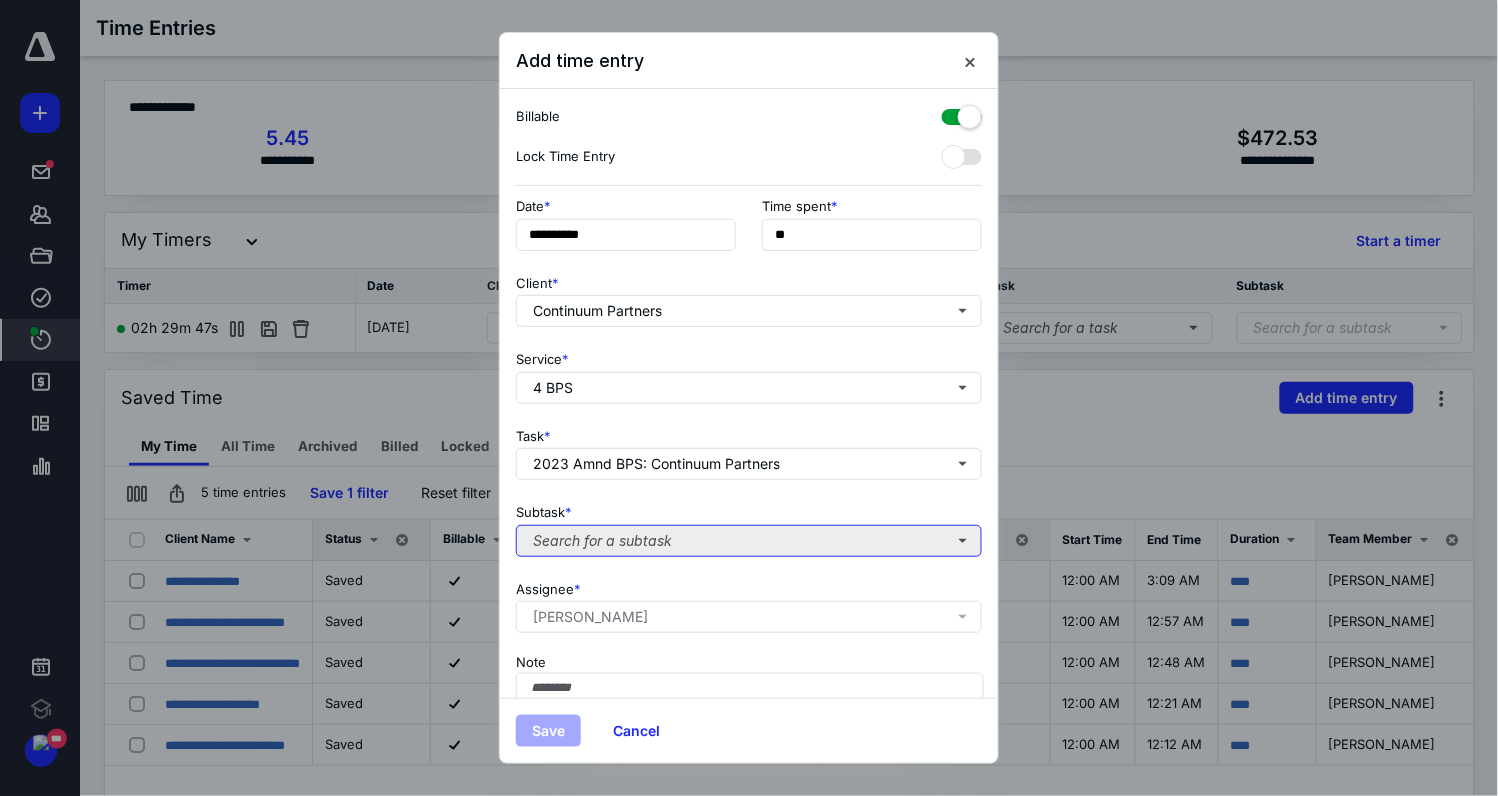 click on "Search for a subtask" at bounding box center (749, 541) 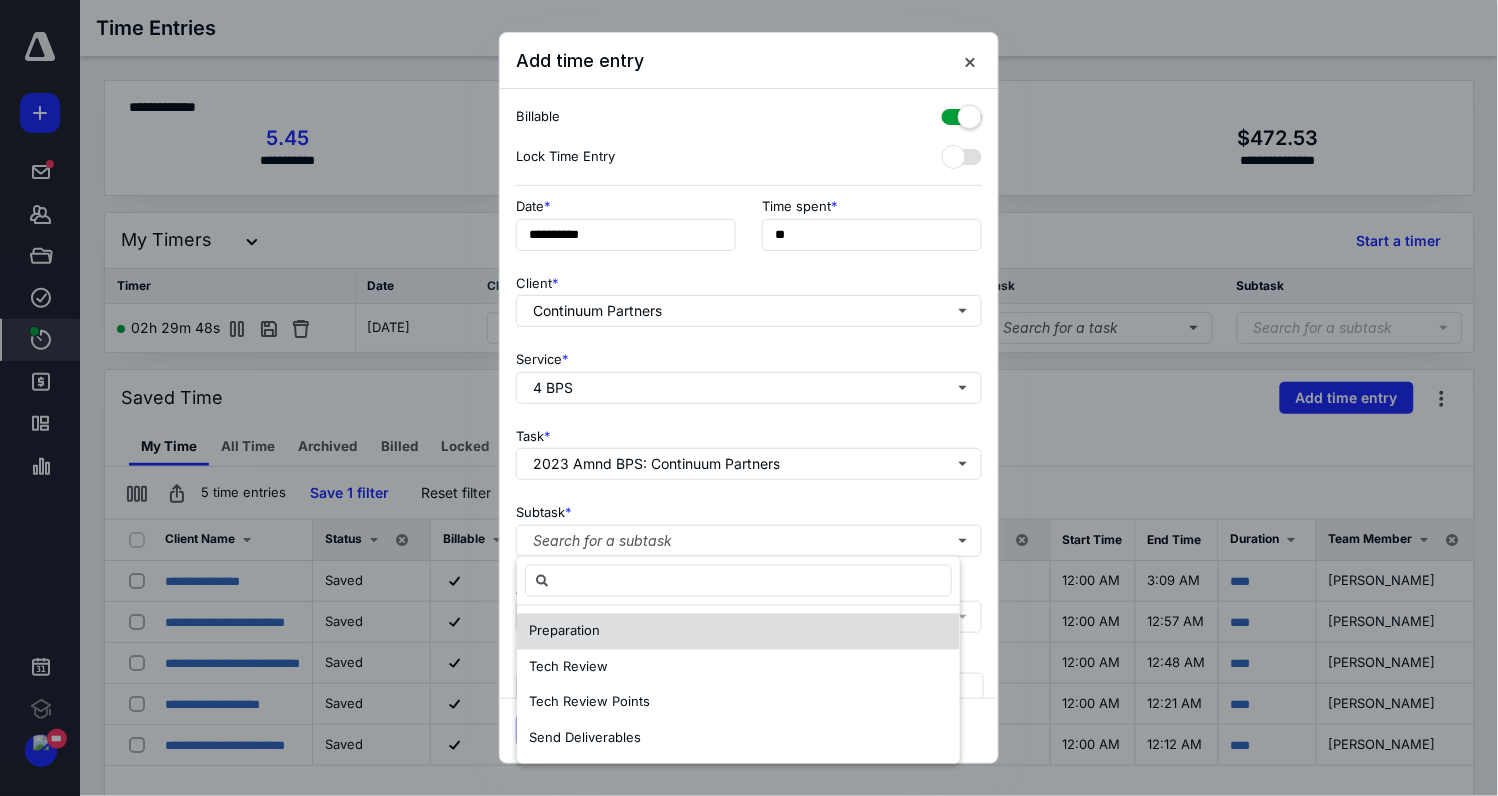 click on "Preparation" at bounding box center [564, 631] 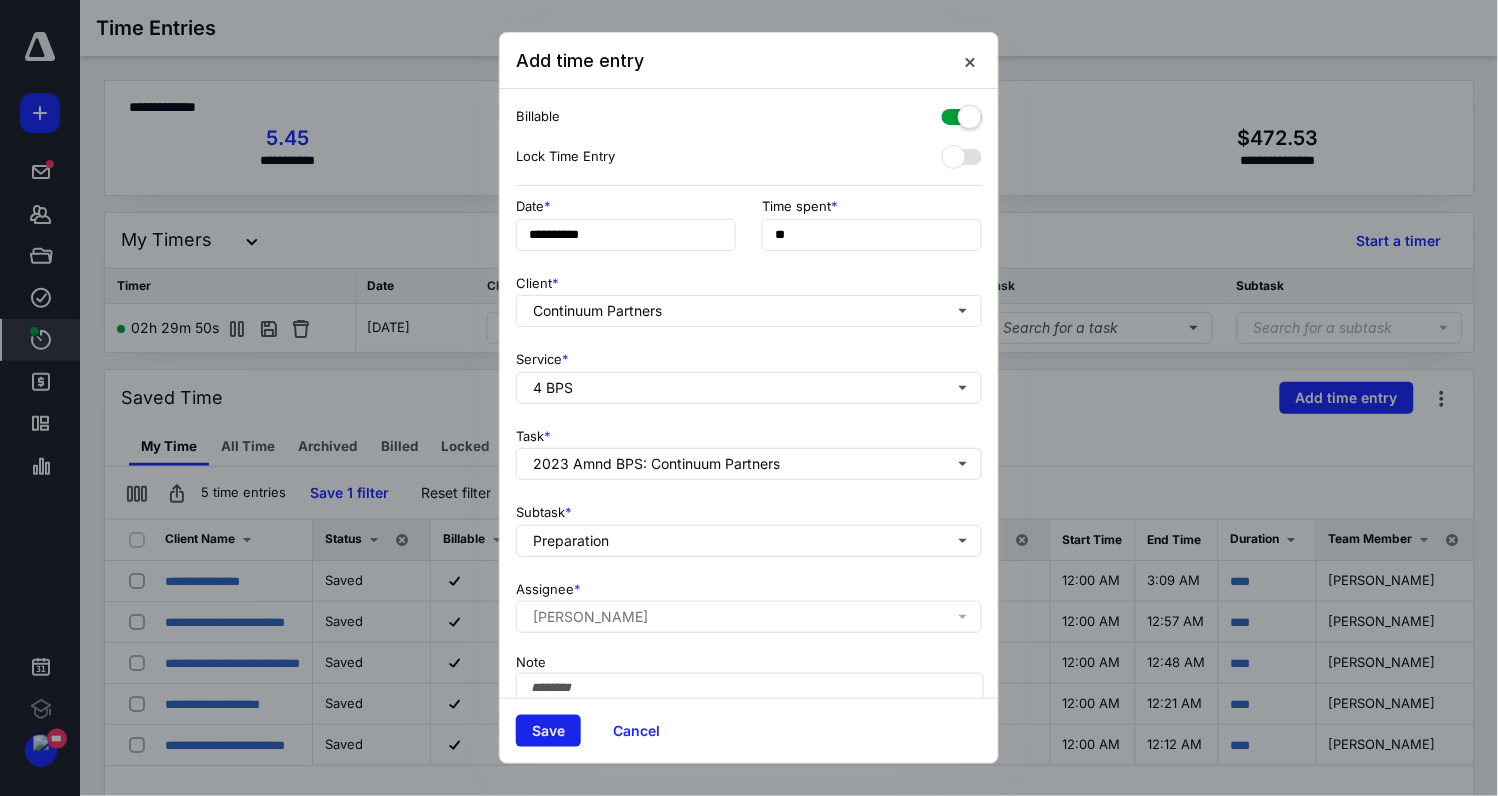 click on "Save" at bounding box center (548, 731) 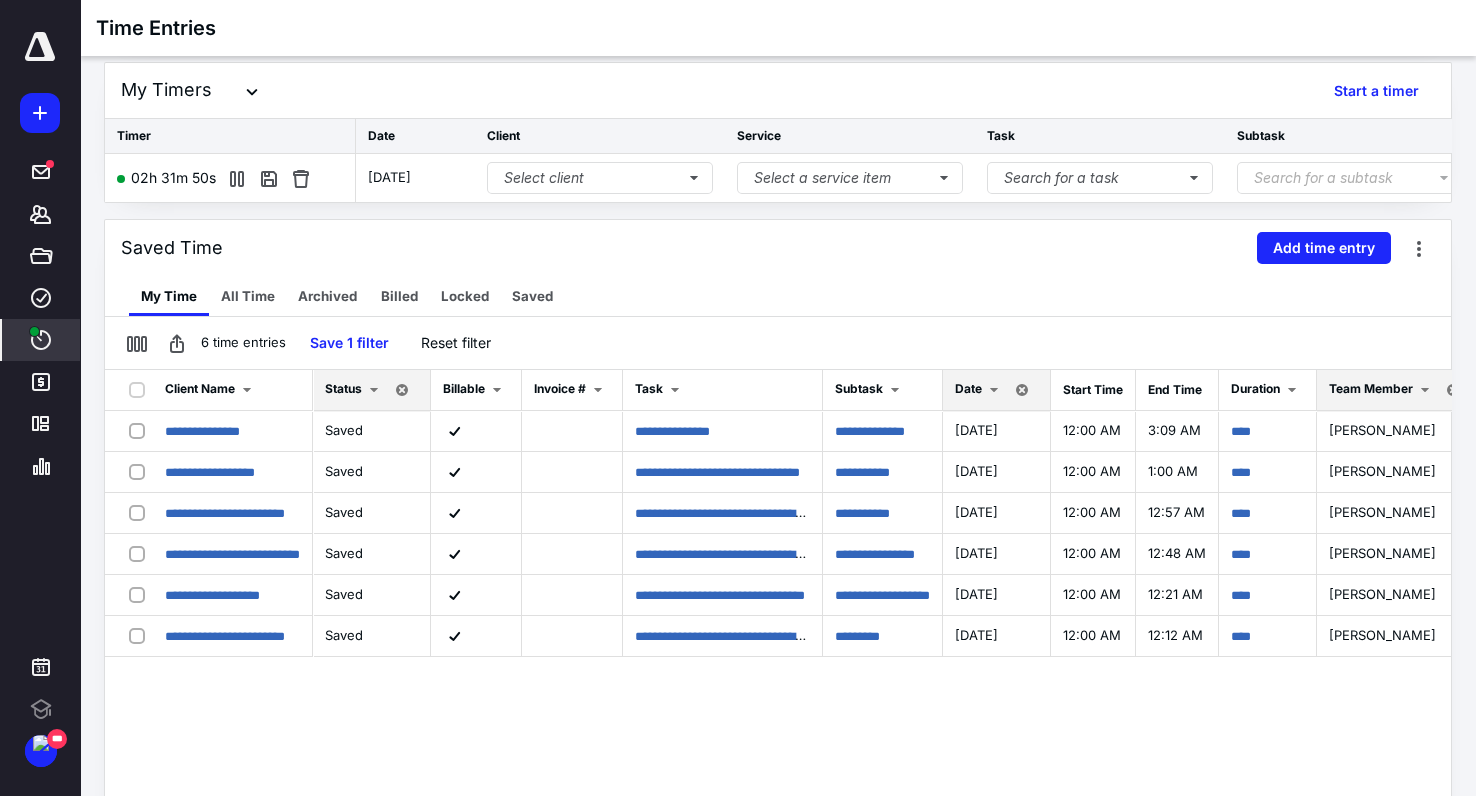 scroll, scrollTop: 0, scrollLeft: 0, axis: both 